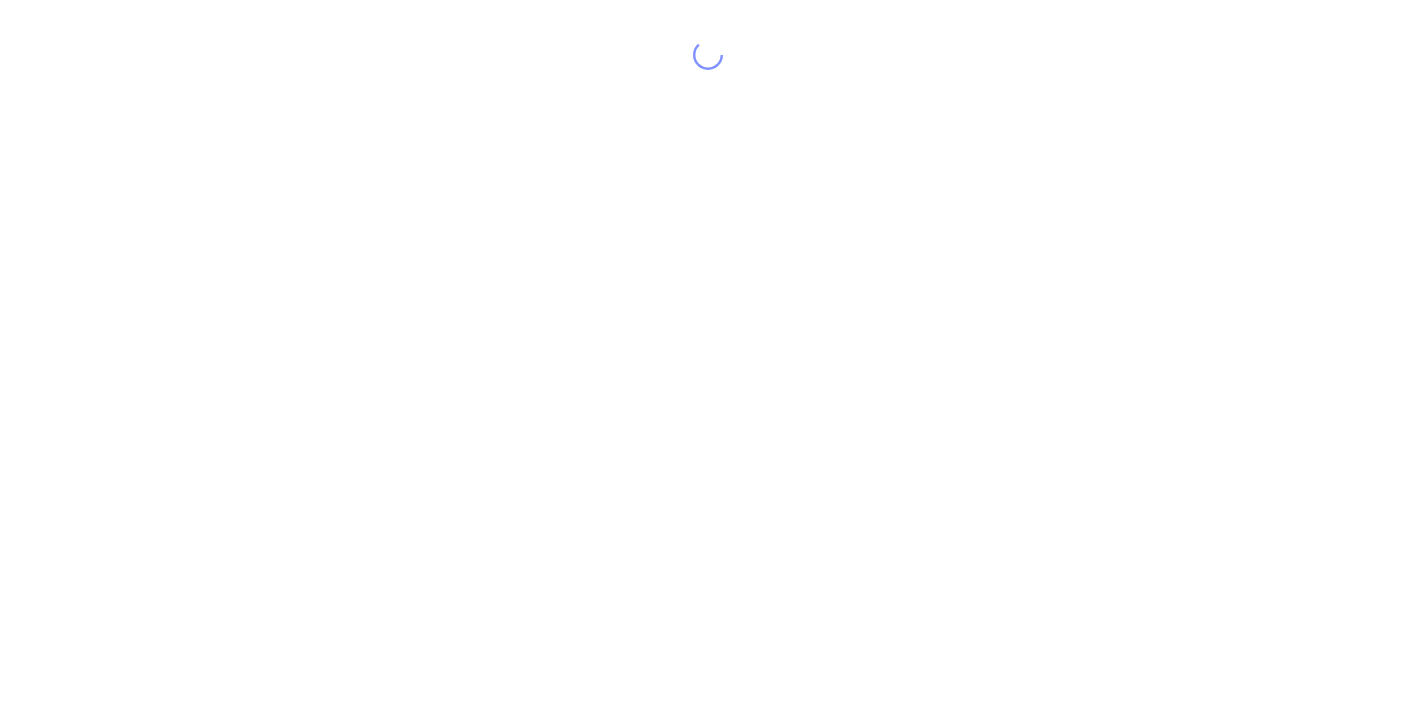 scroll, scrollTop: 0, scrollLeft: 0, axis: both 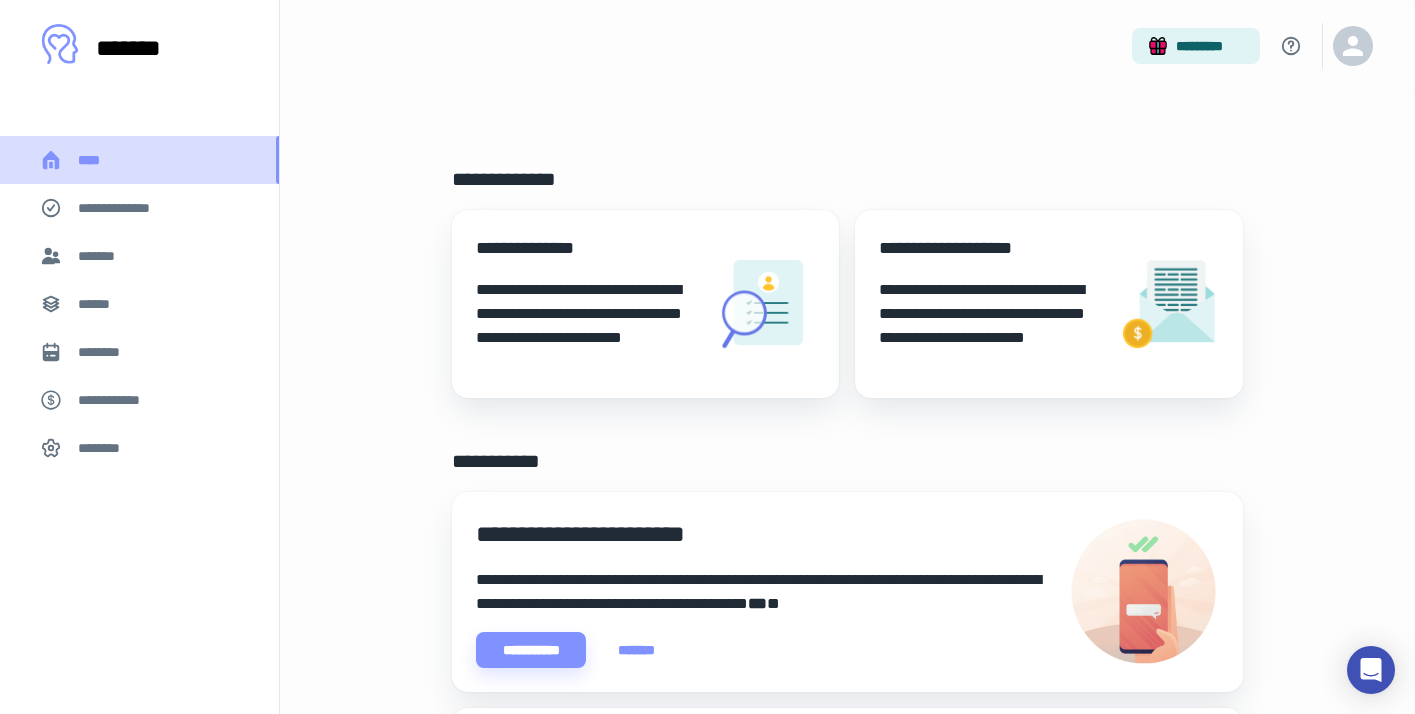 click on "****" at bounding box center [97, 160] 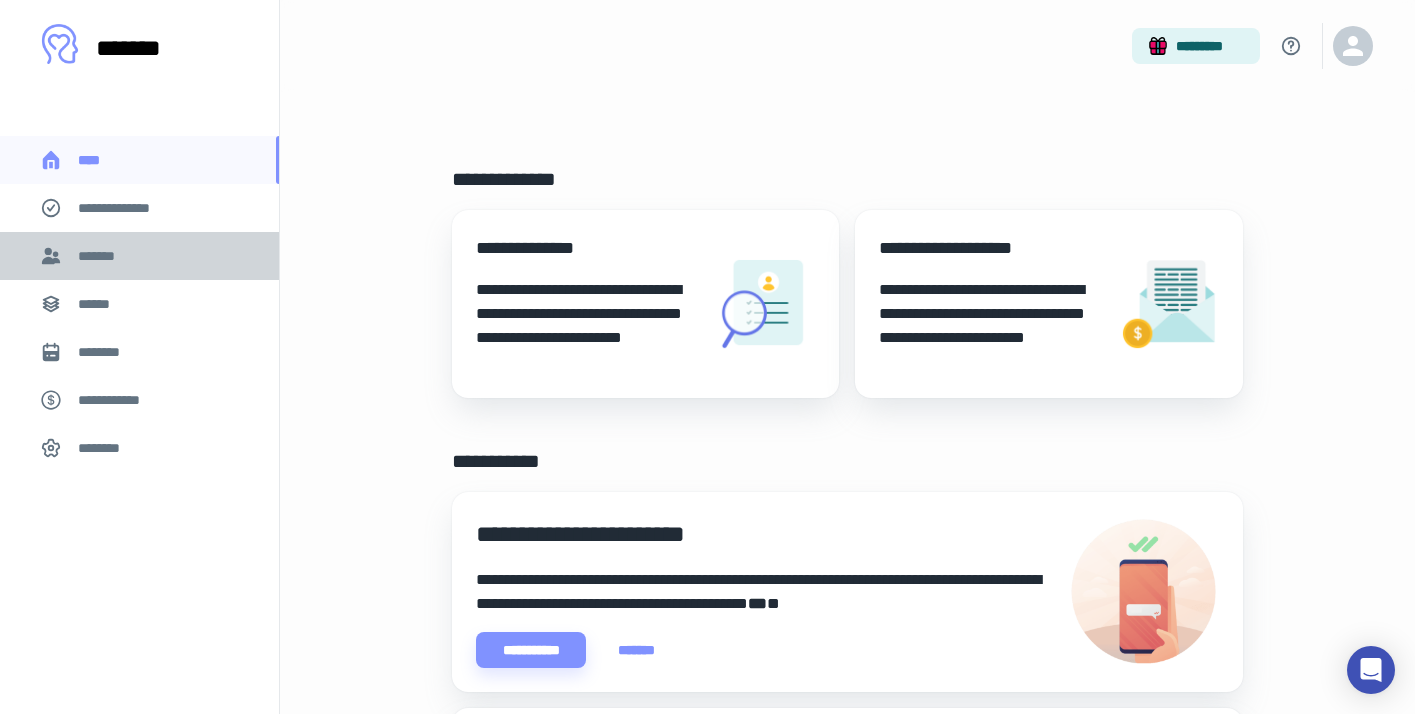click on "*******" at bounding box center [101, 256] 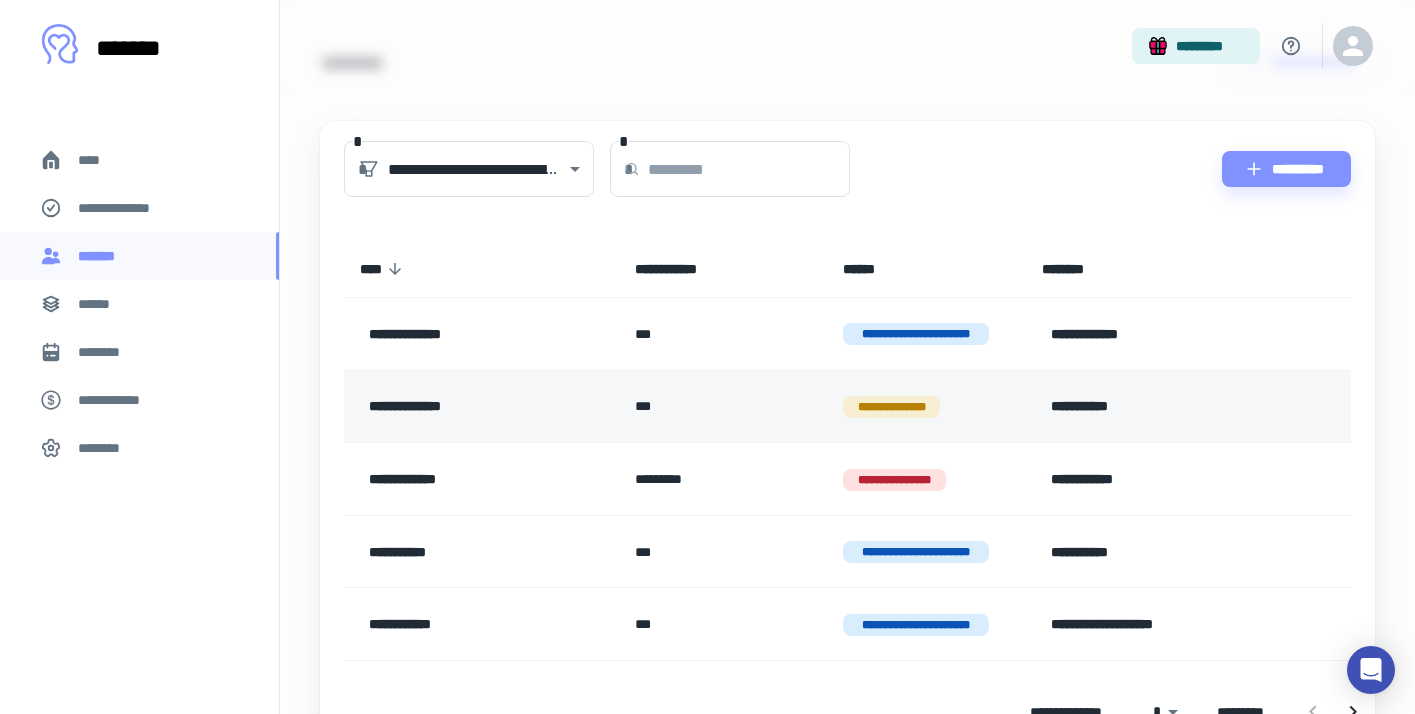 scroll, scrollTop: 0, scrollLeft: 0, axis: both 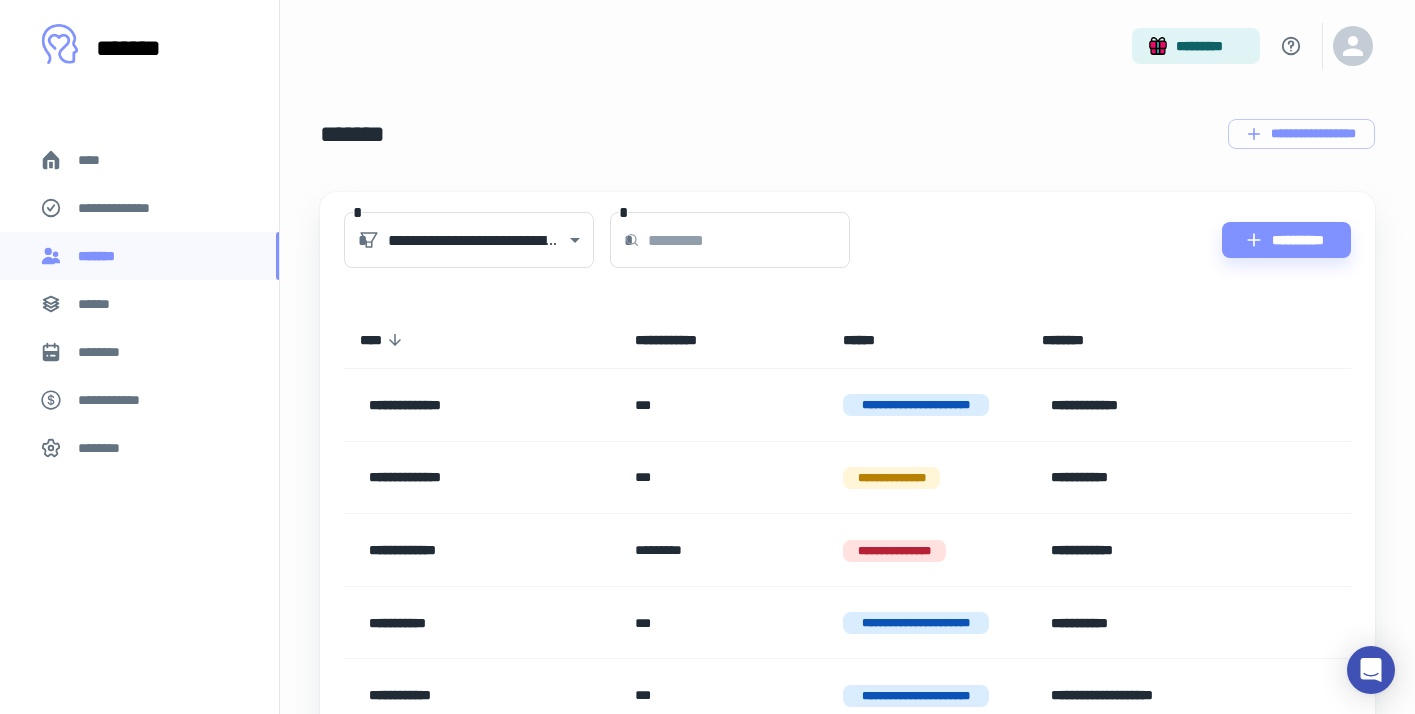 click on "****" at bounding box center (97, 160) 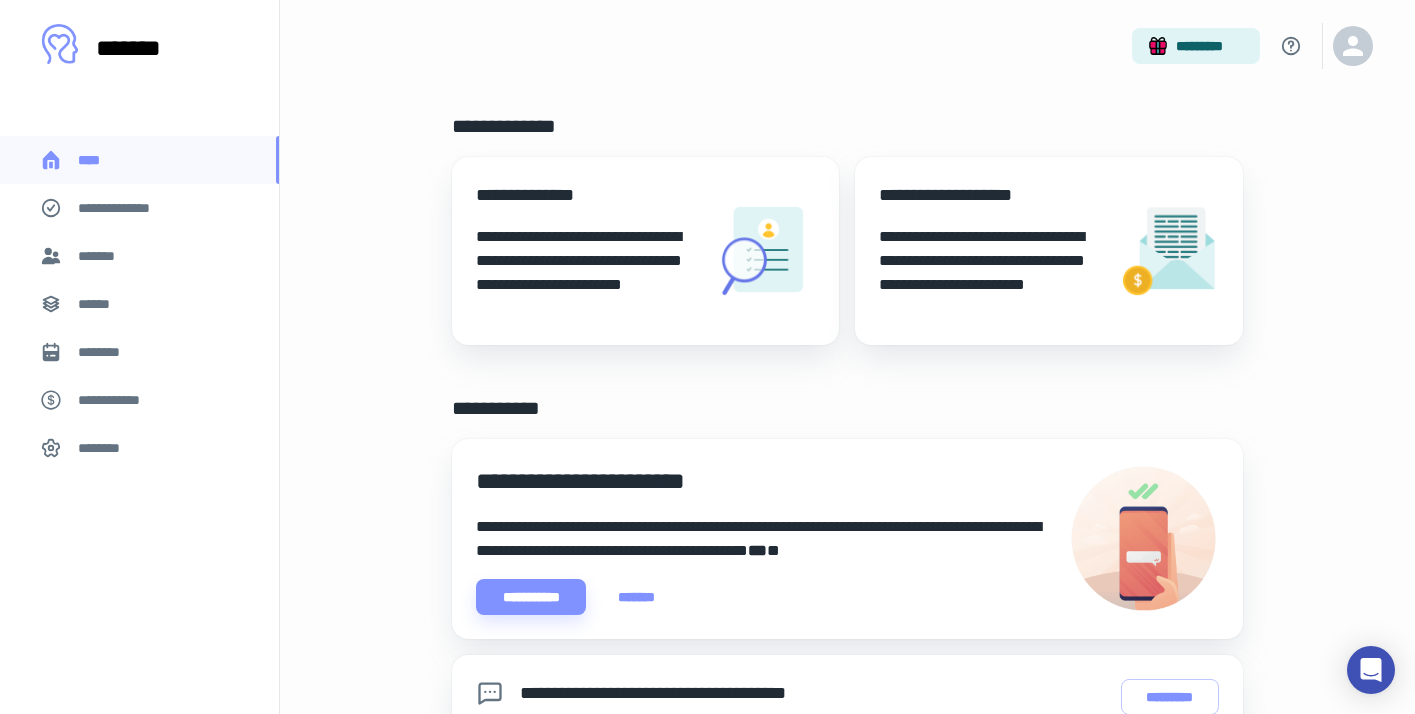 scroll, scrollTop: 0, scrollLeft: 0, axis: both 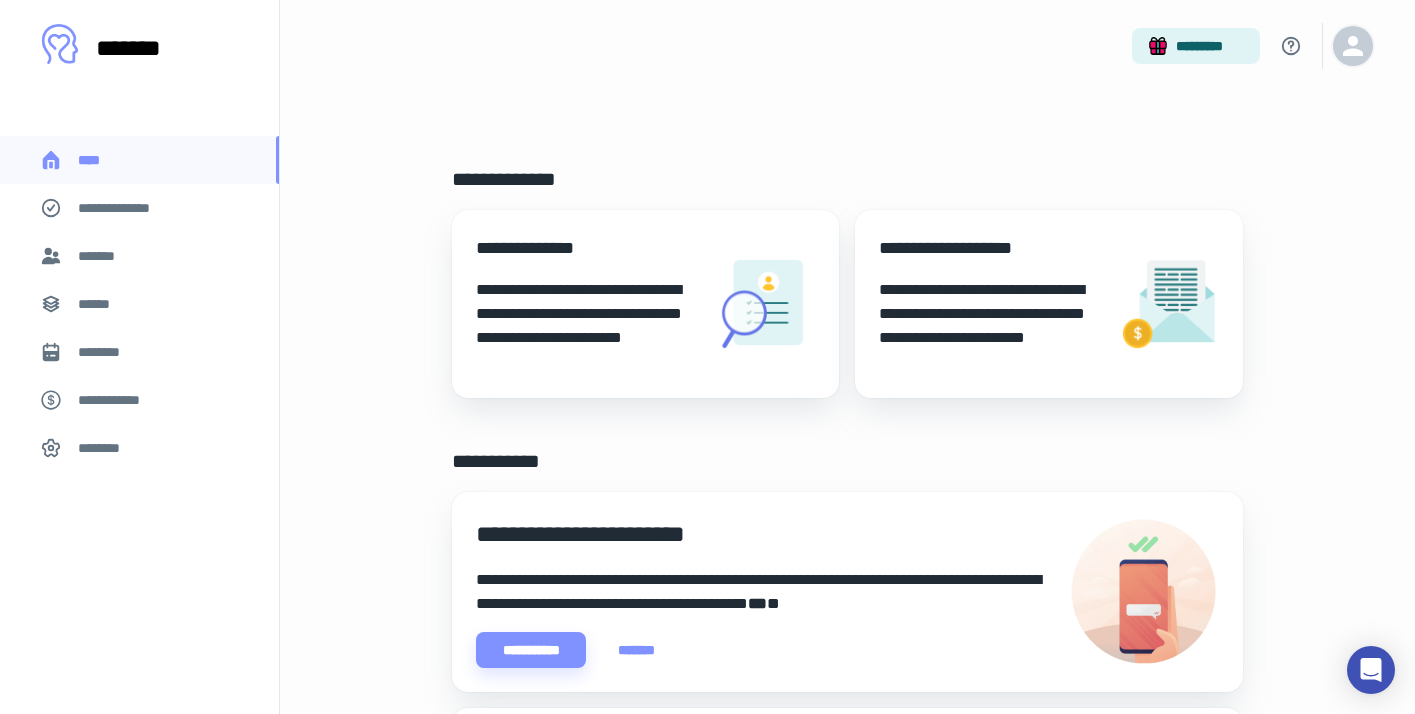 click 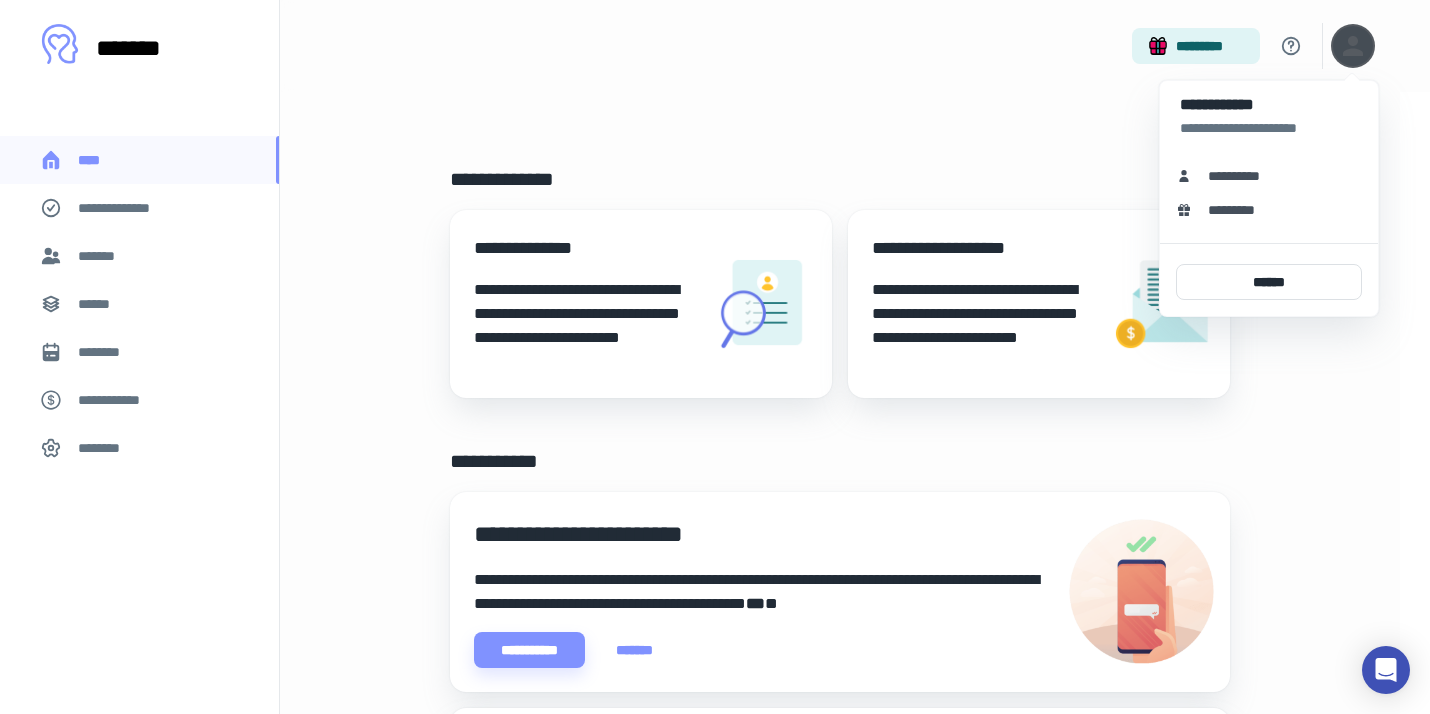 click on "**********" at bounding box center (1241, 176) 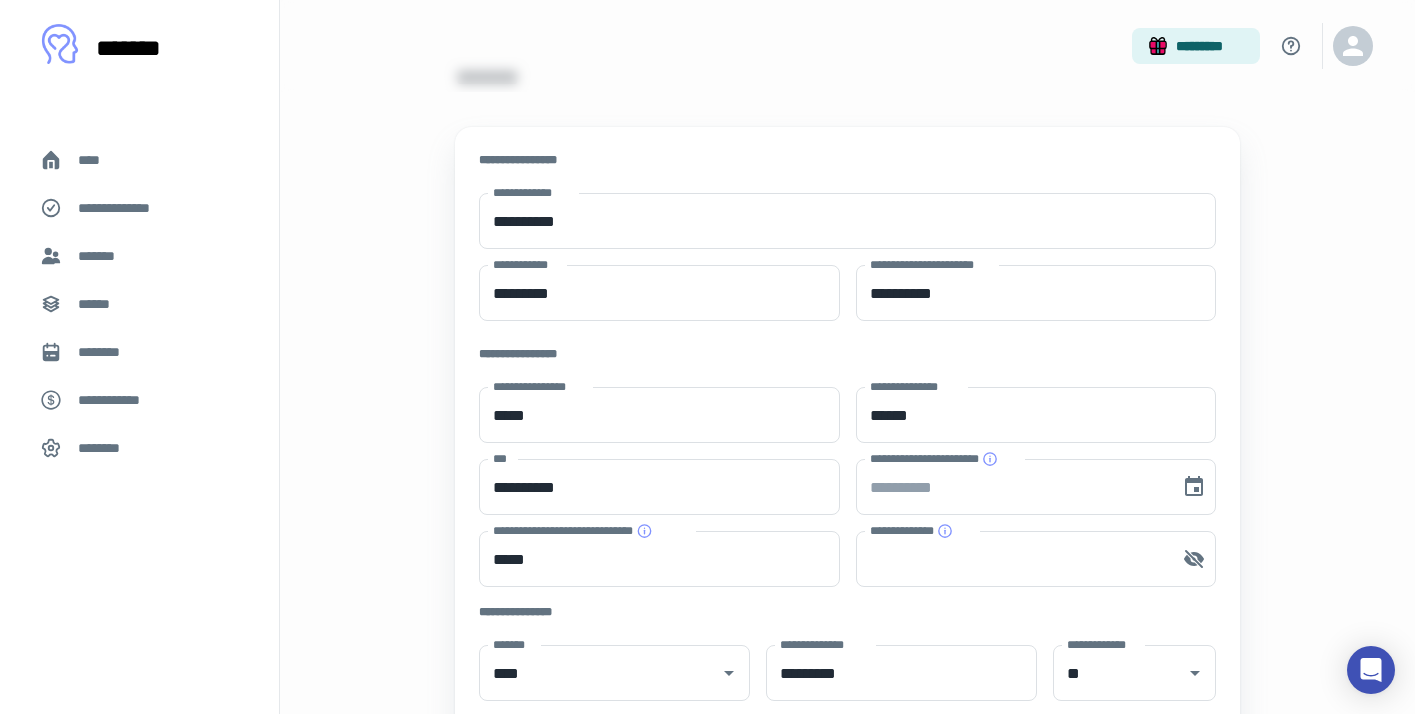 scroll, scrollTop: 0, scrollLeft: 0, axis: both 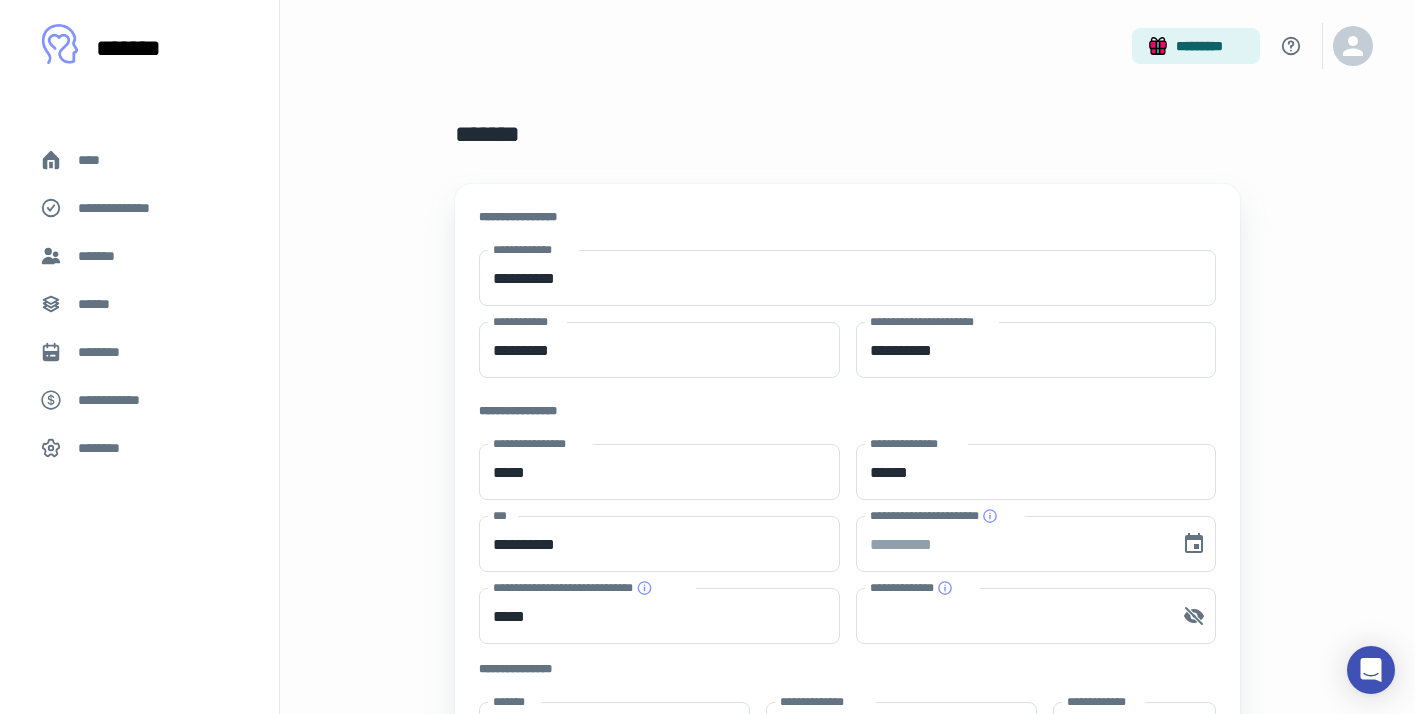 click on "********" at bounding box center (105, 448) 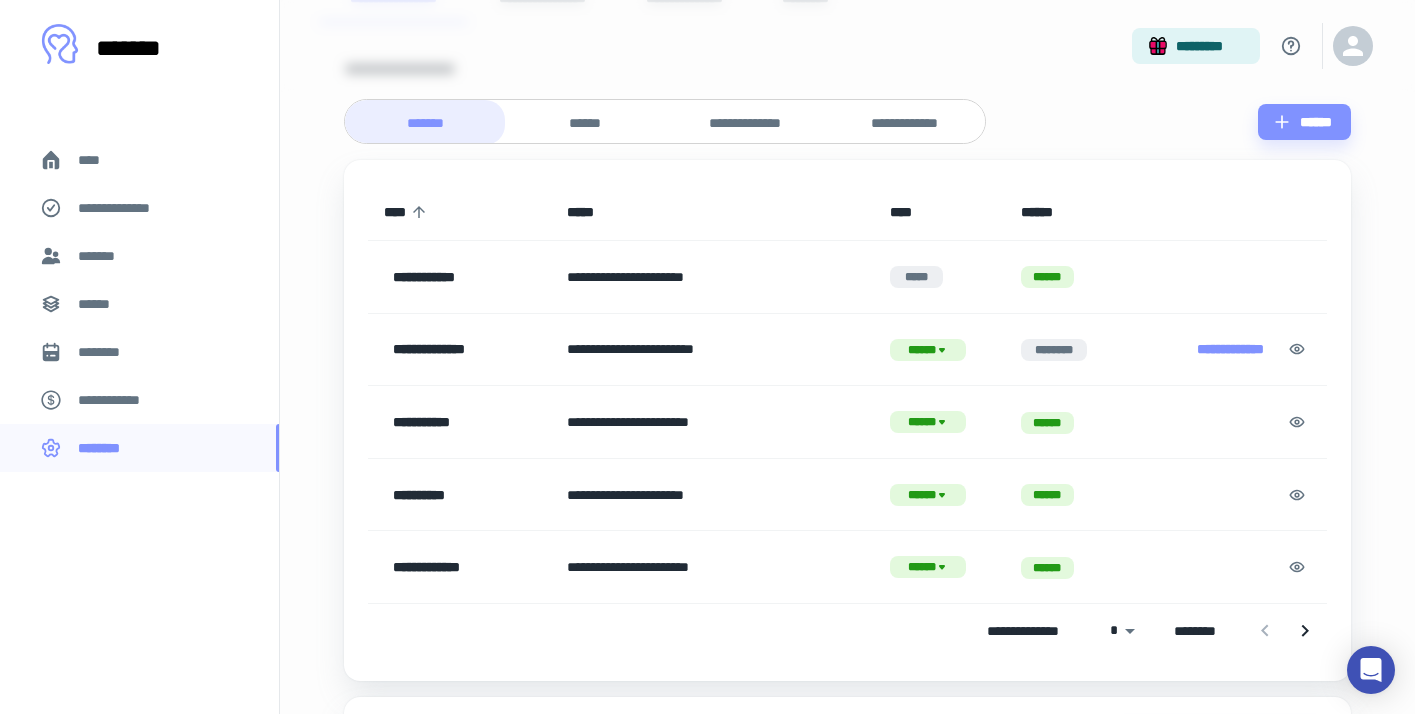 scroll, scrollTop: 205, scrollLeft: 0, axis: vertical 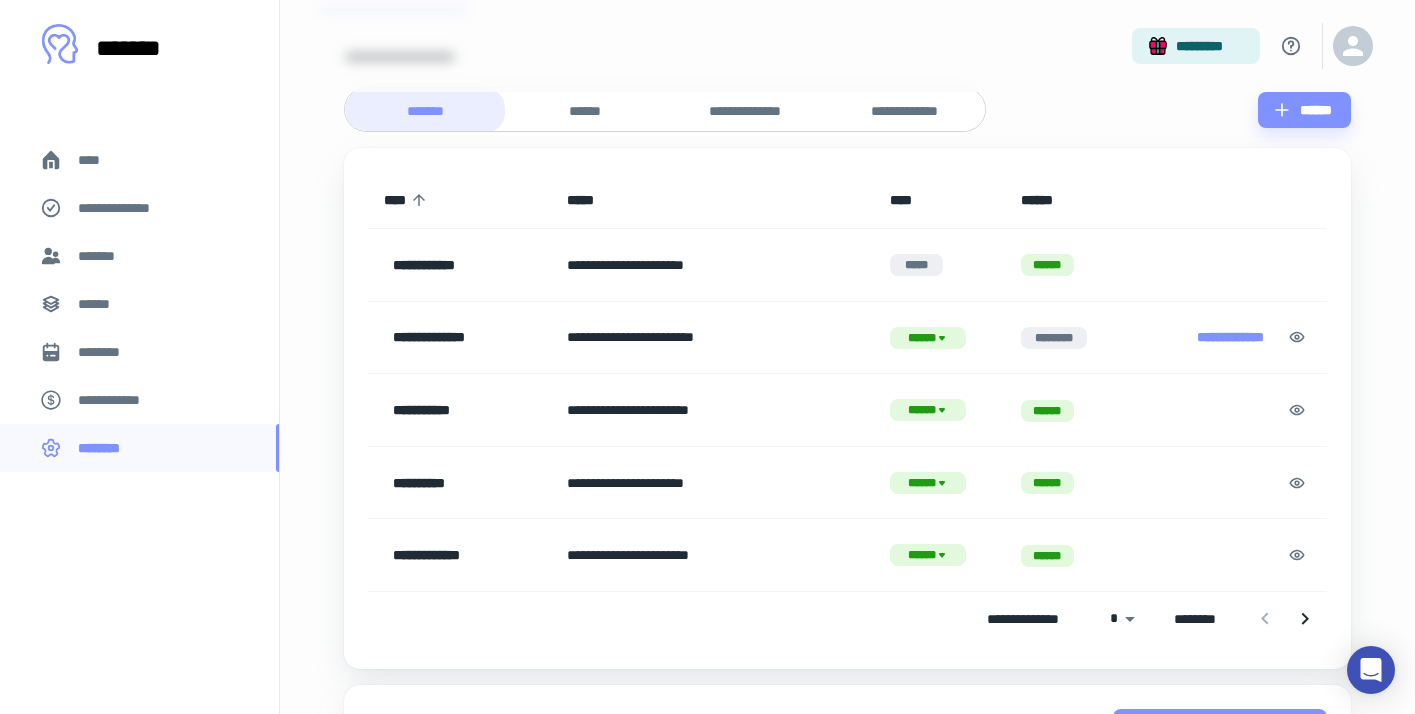 click on "**********" at bounding box center (1230, 337) 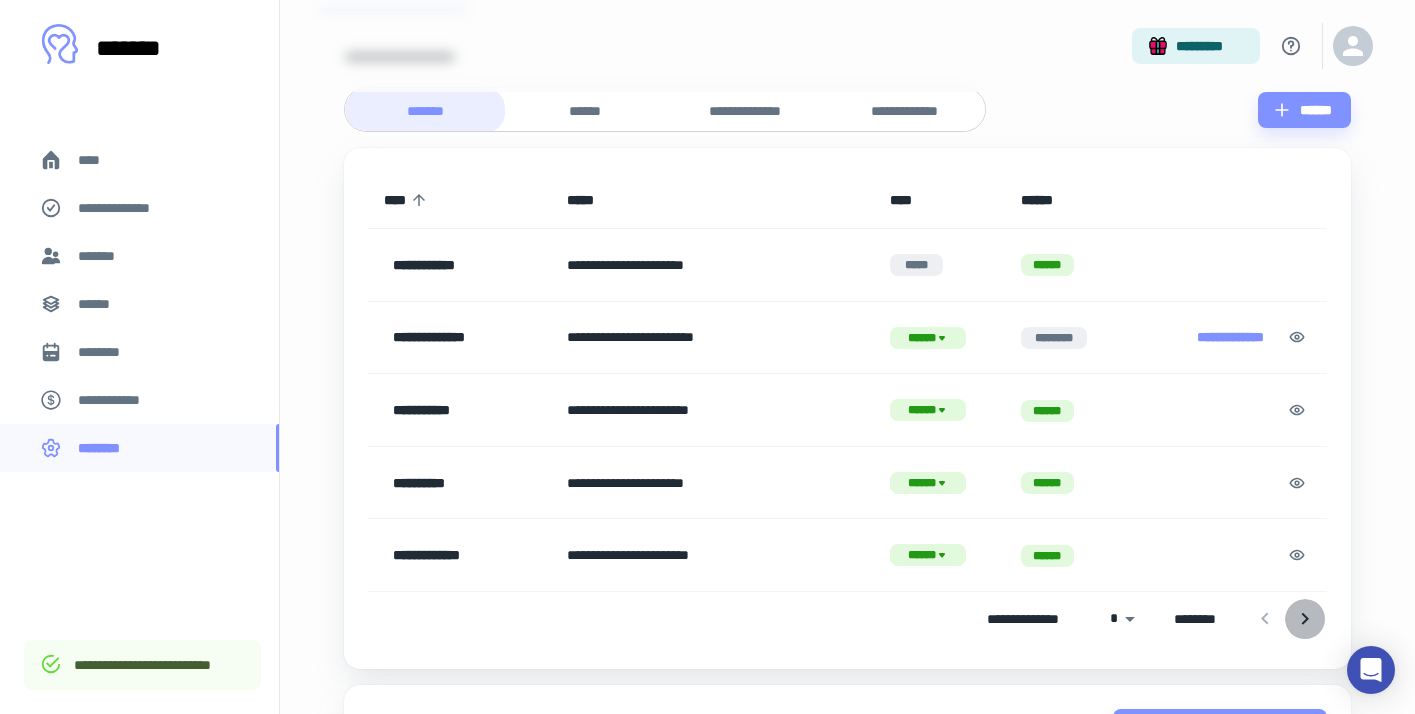click 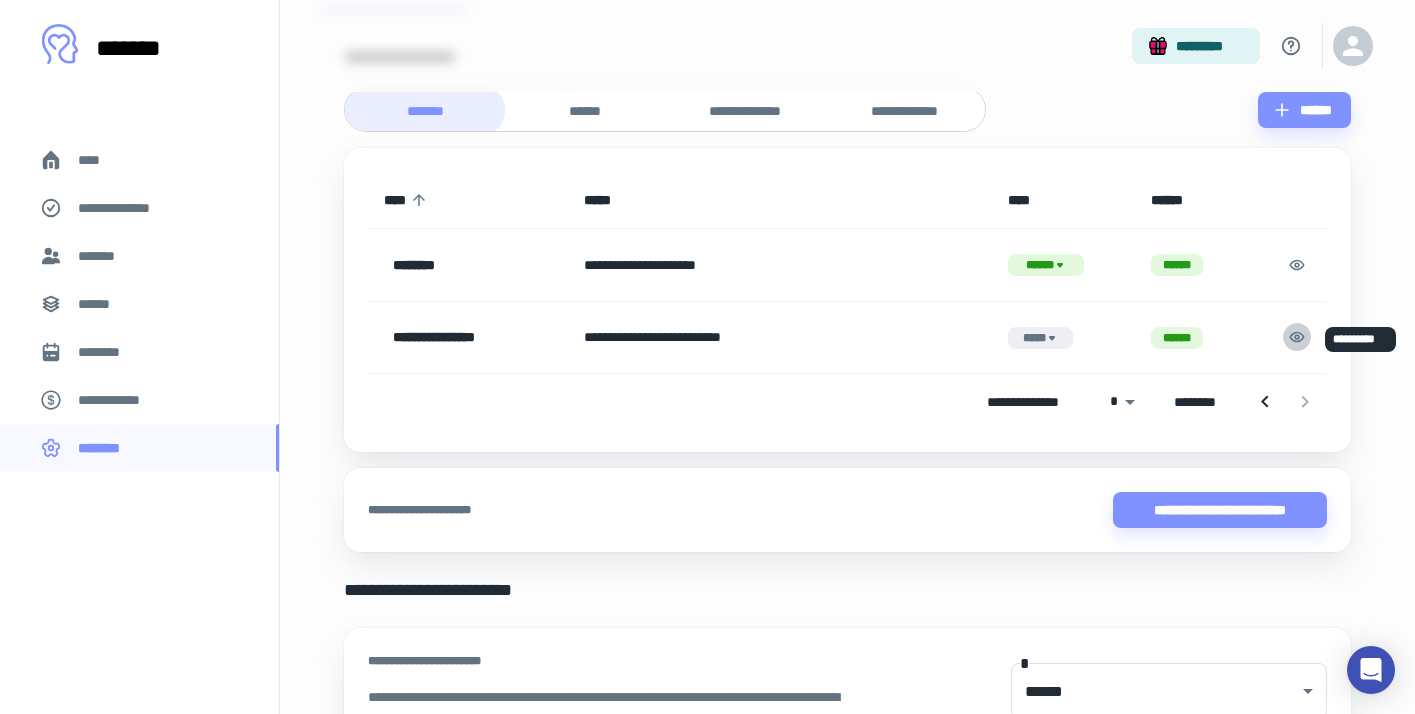 click 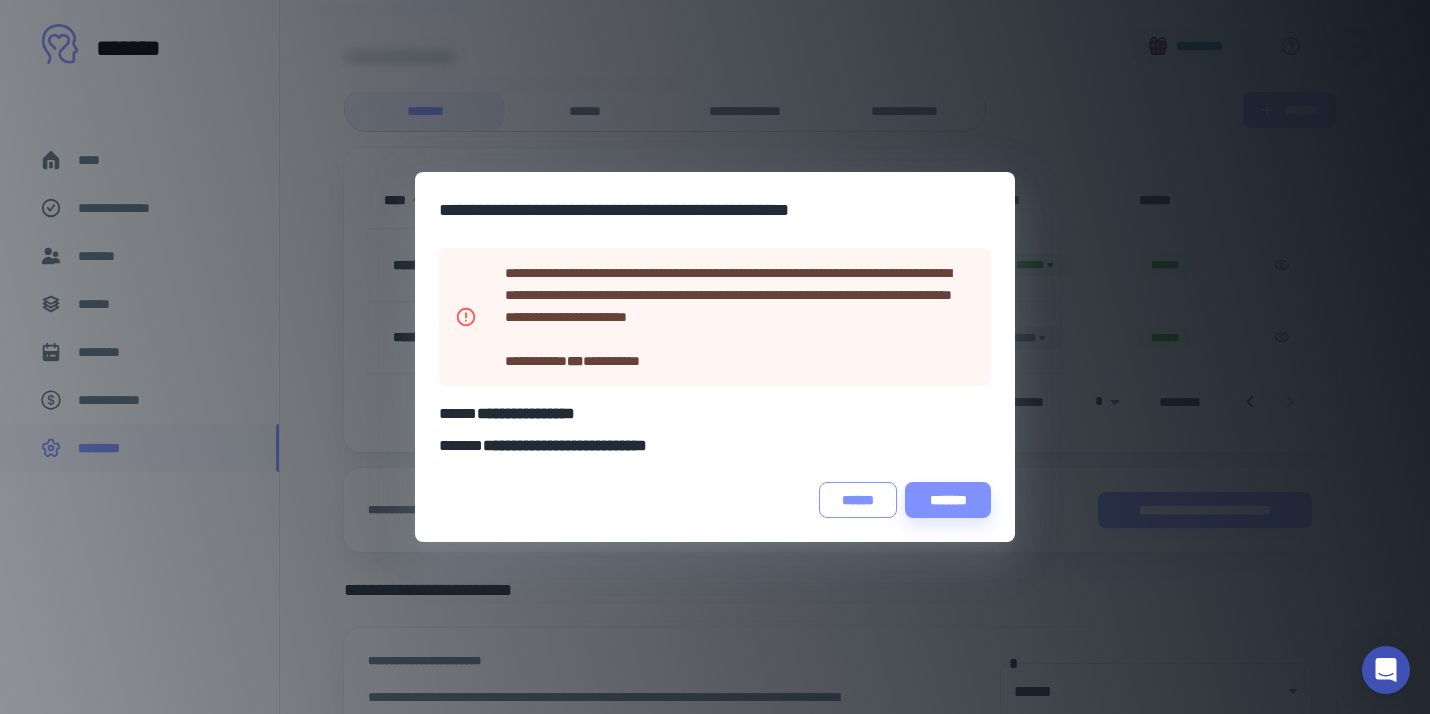 click on "******" at bounding box center (858, 500) 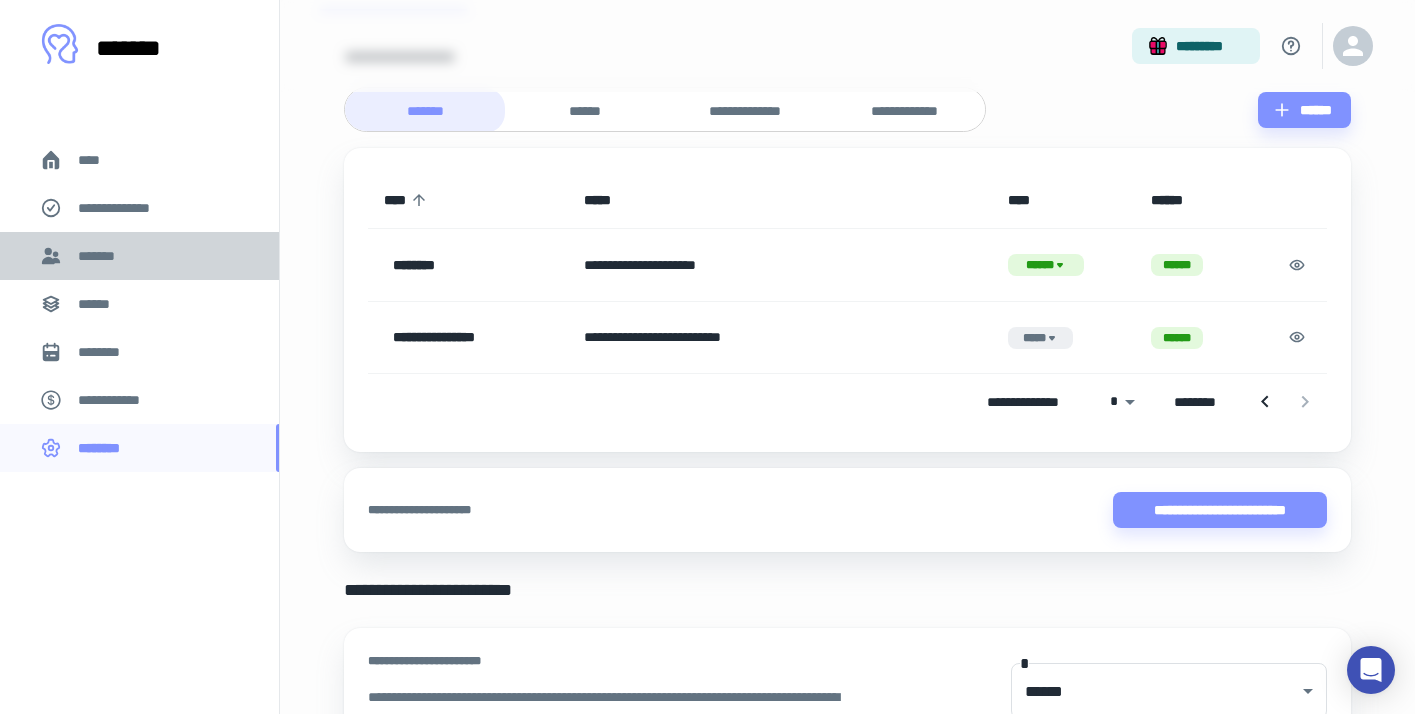click on "*******" at bounding box center [101, 256] 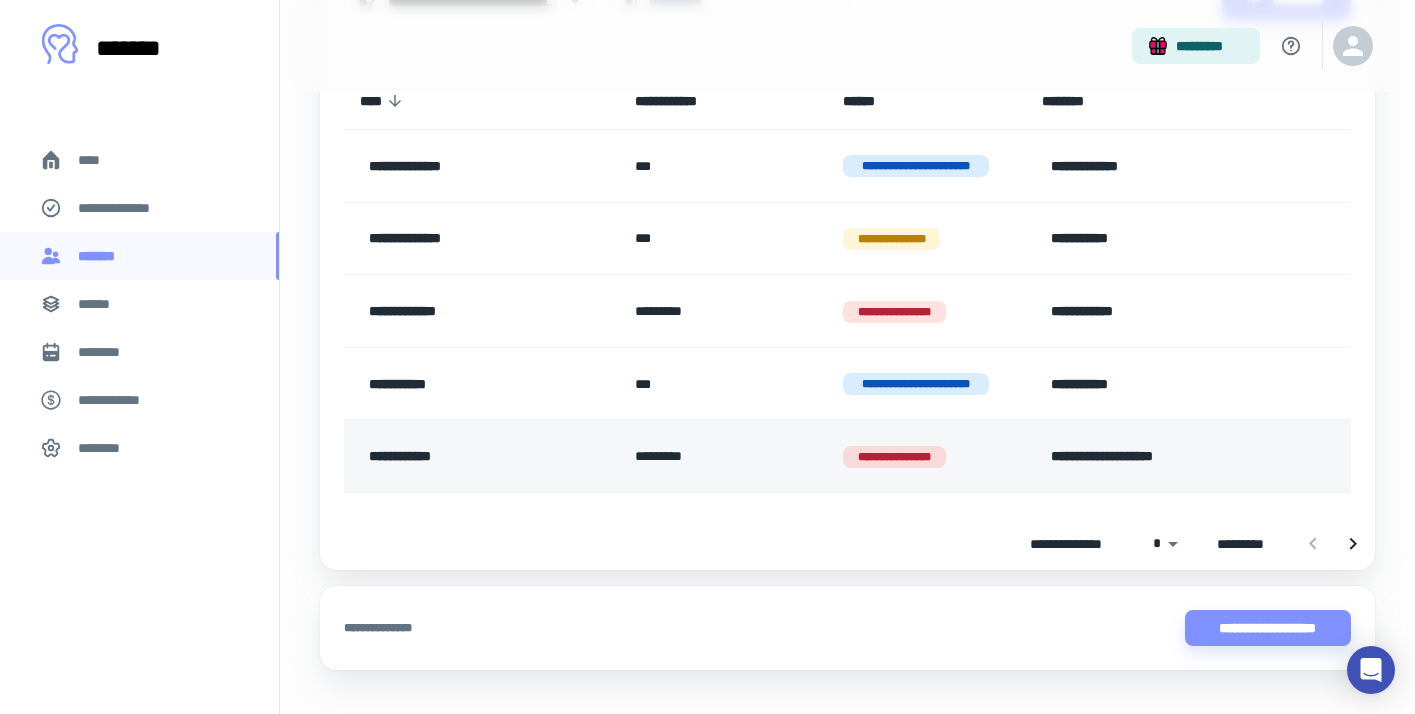 scroll, scrollTop: 249, scrollLeft: 0, axis: vertical 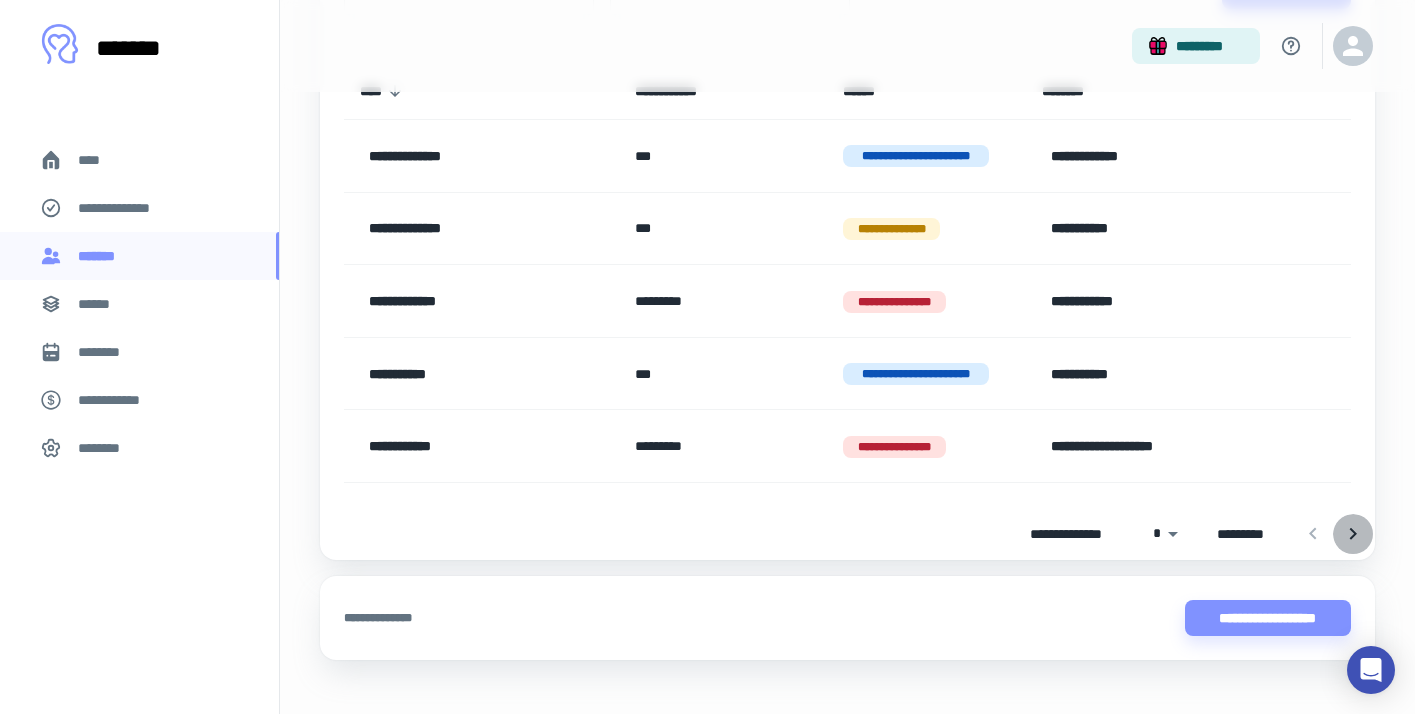 click 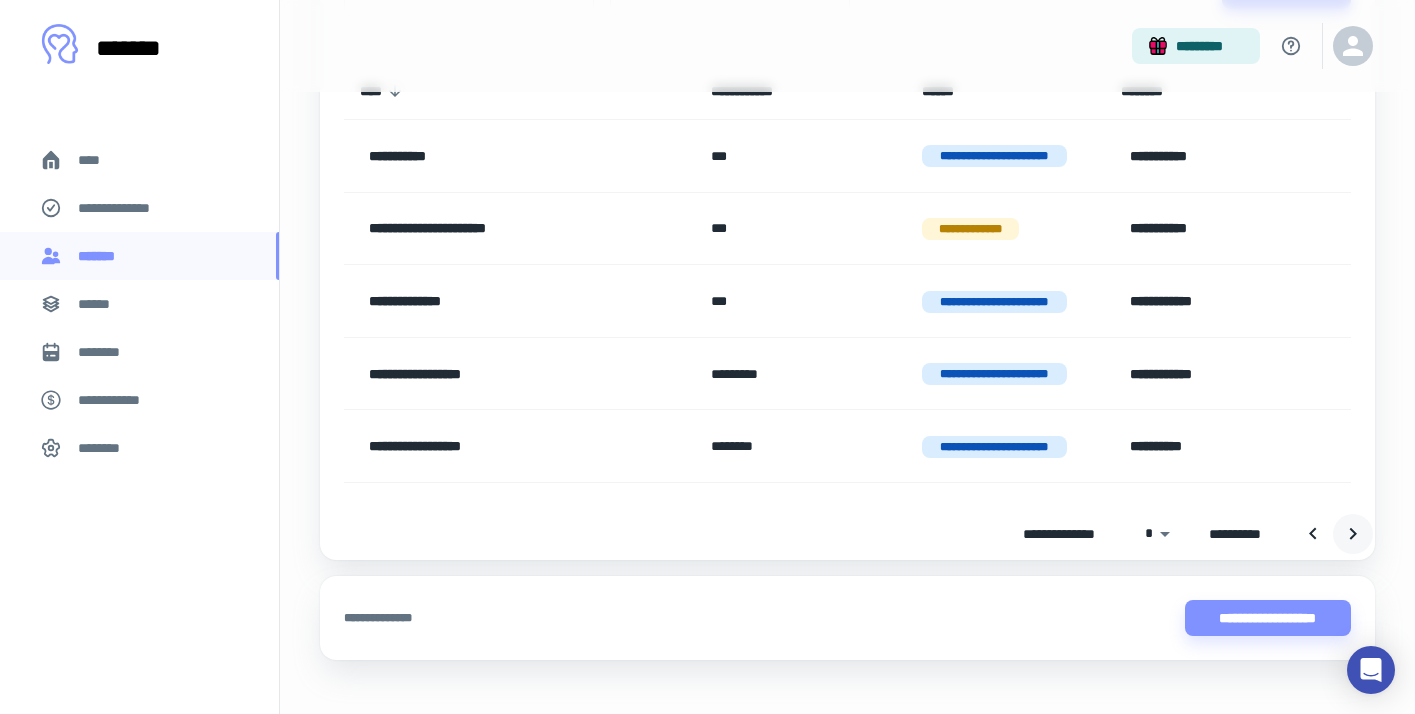 click 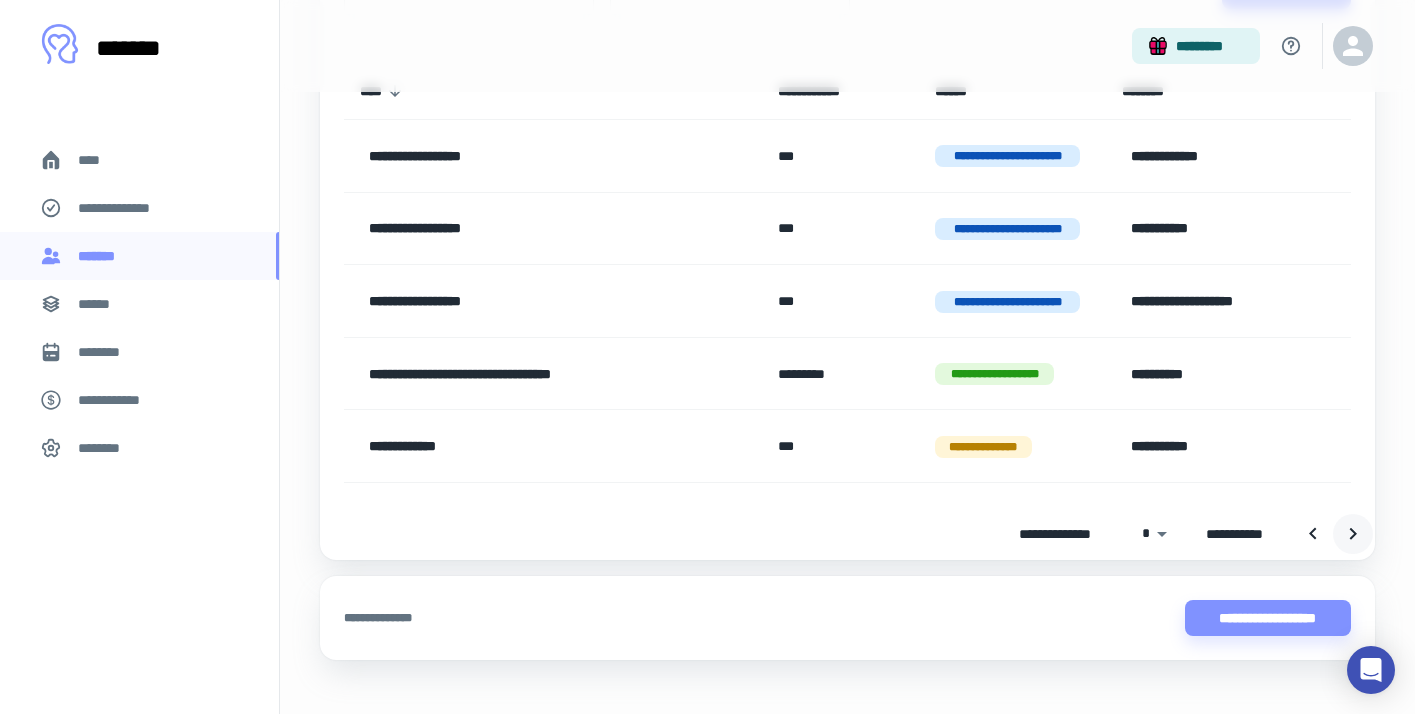 click 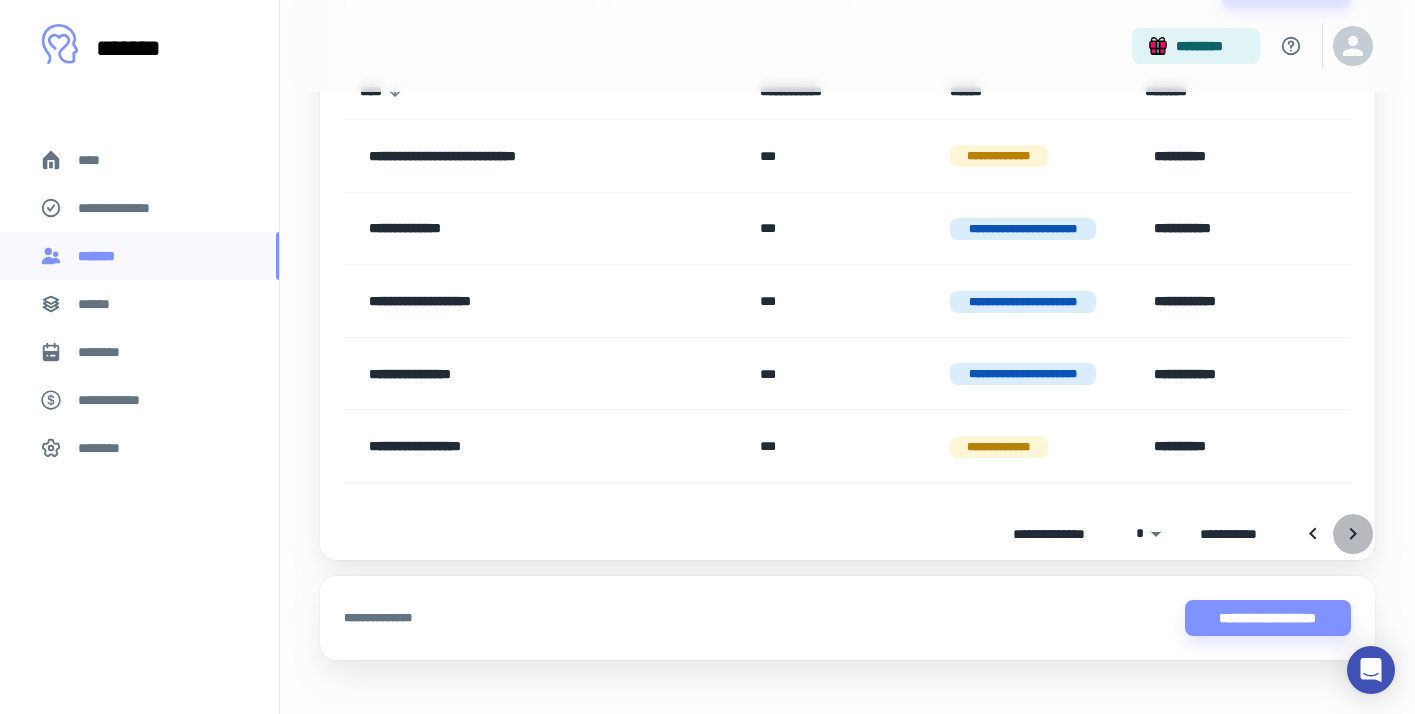click 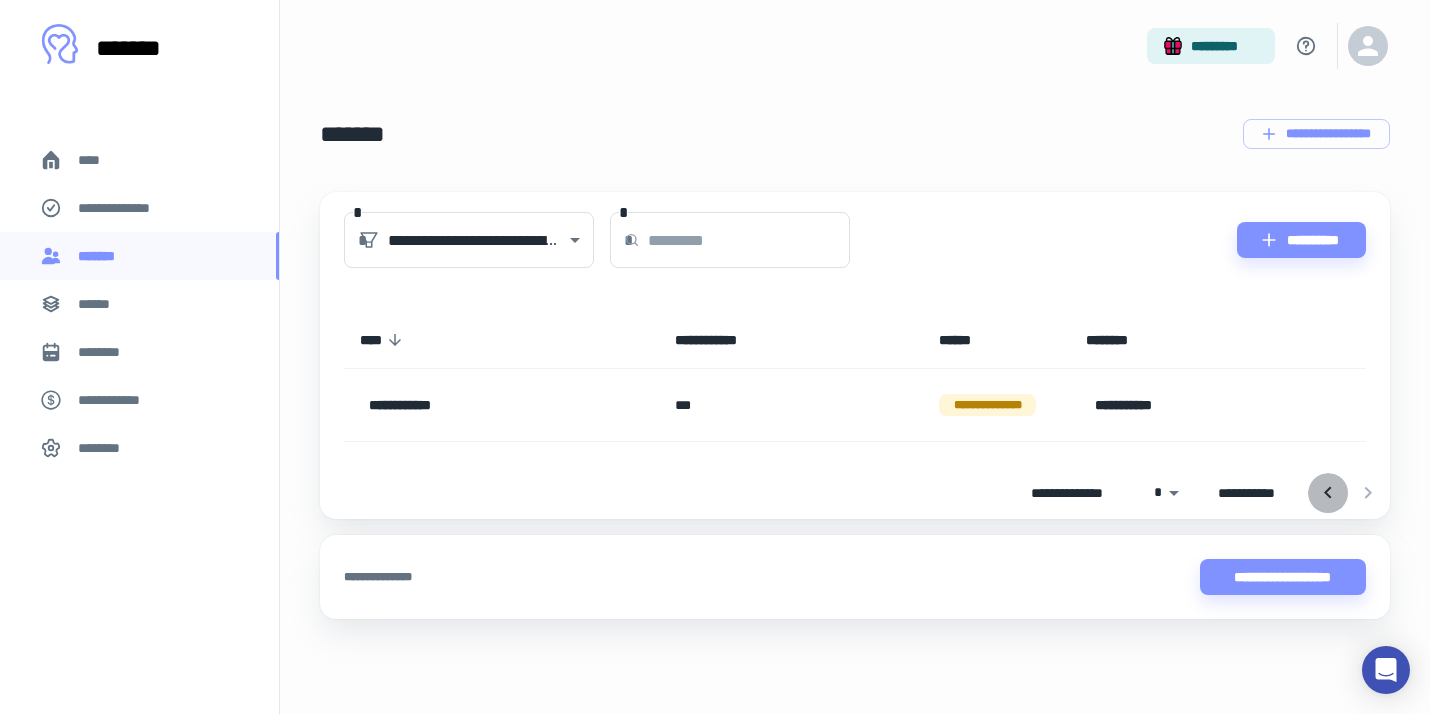 click 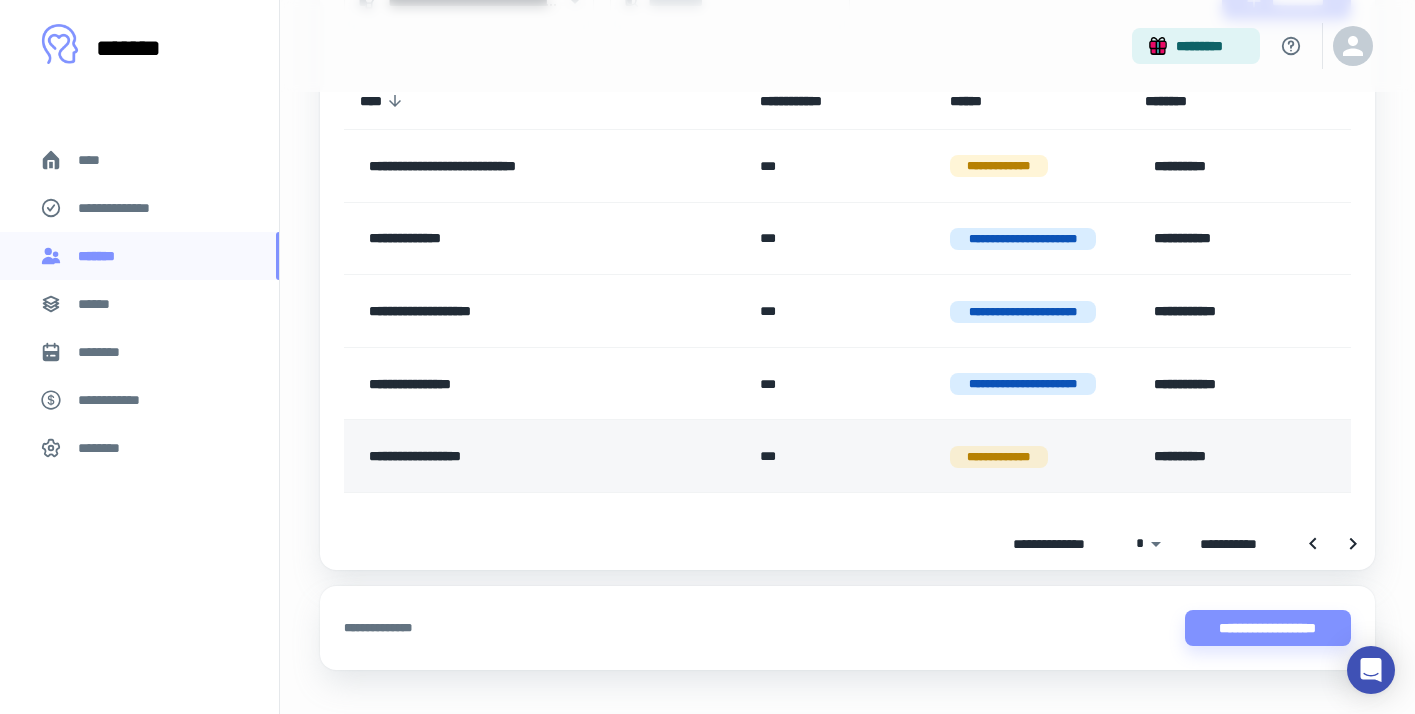 scroll, scrollTop: 149, scrollLeft: 0, axis: vertical 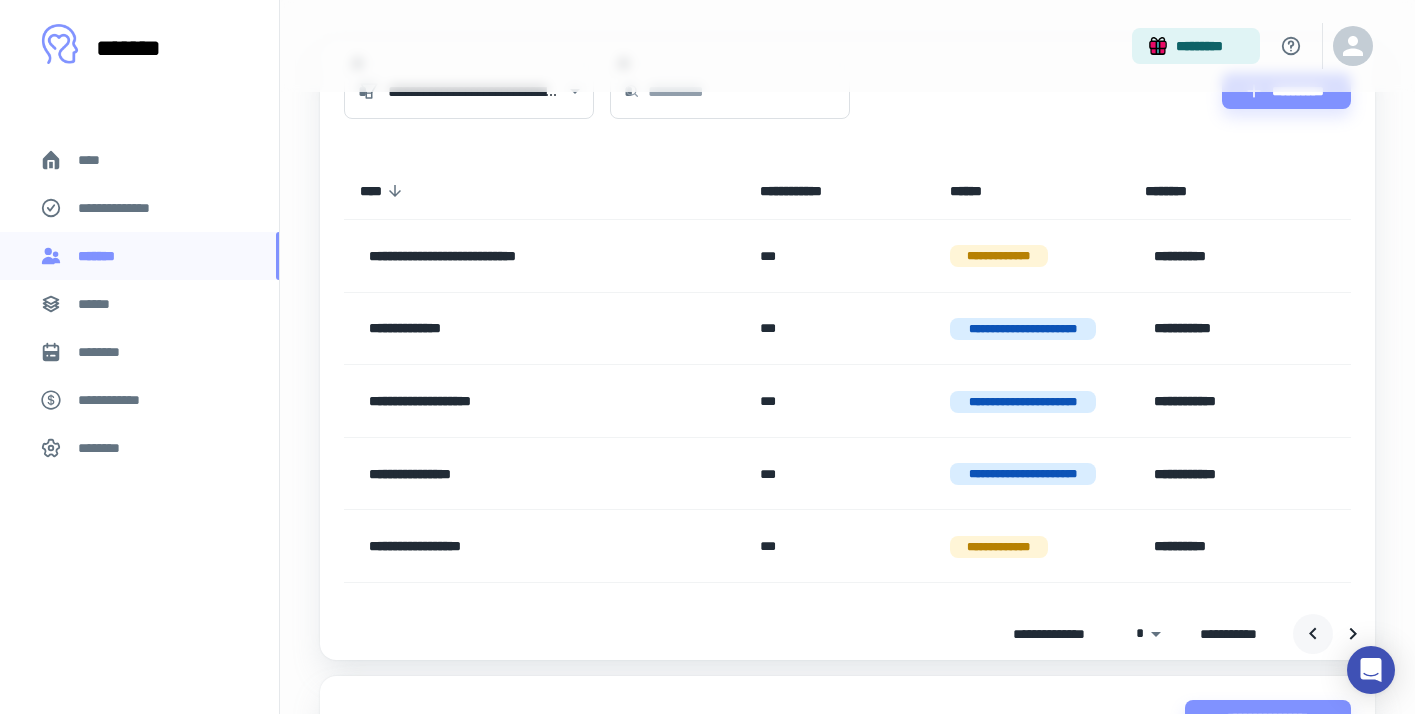click 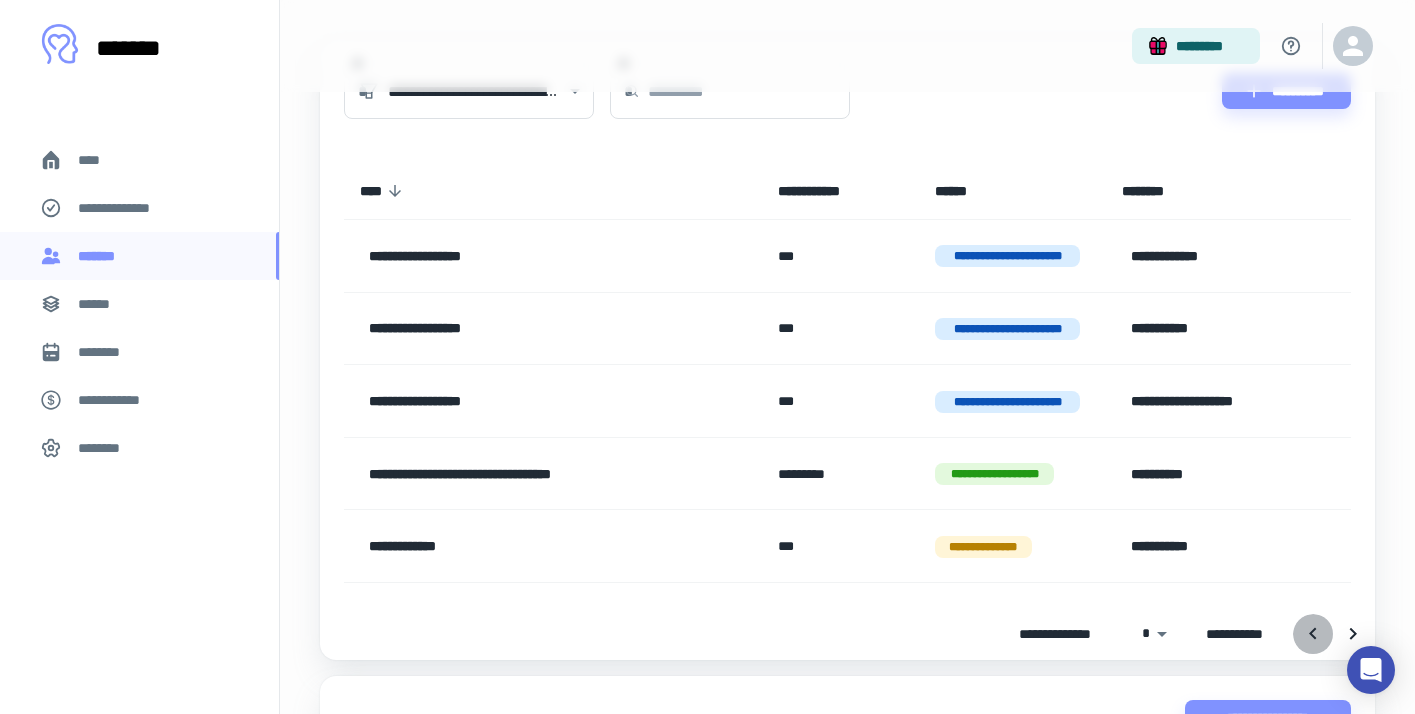 click 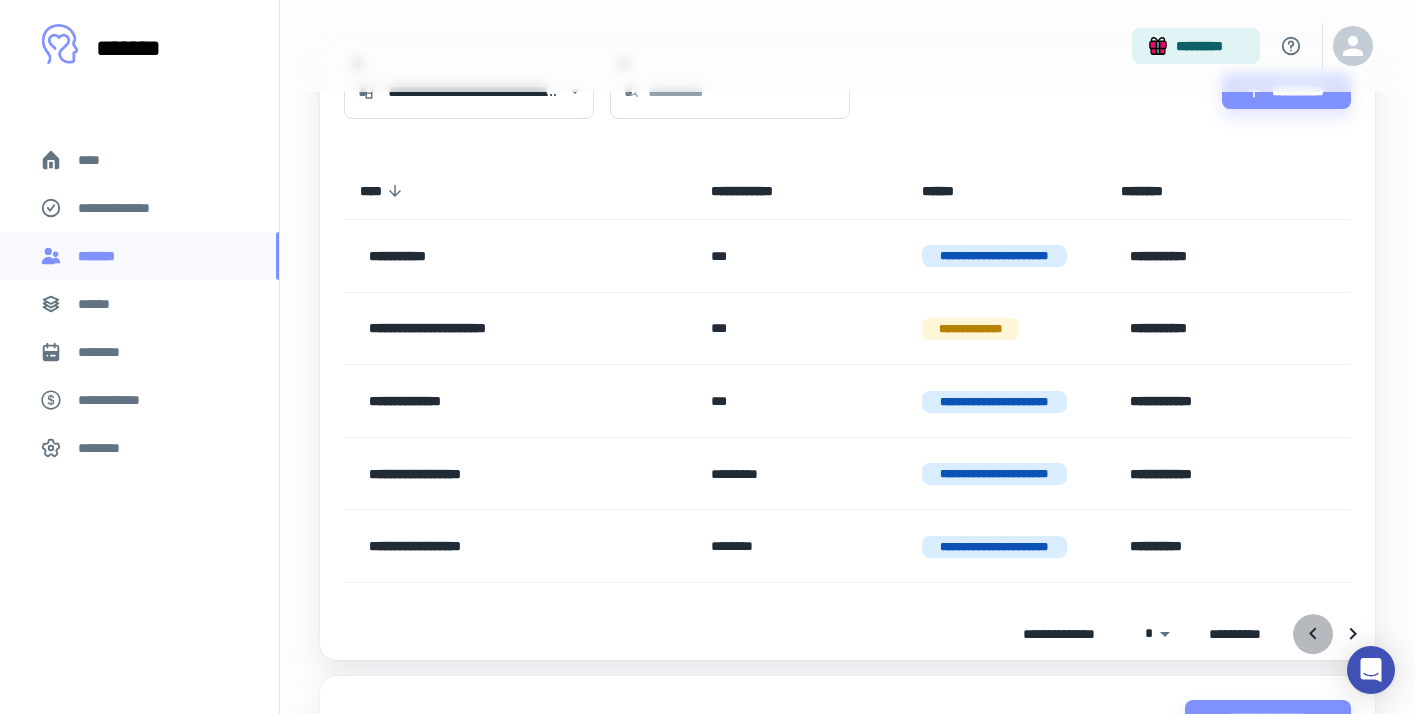 click 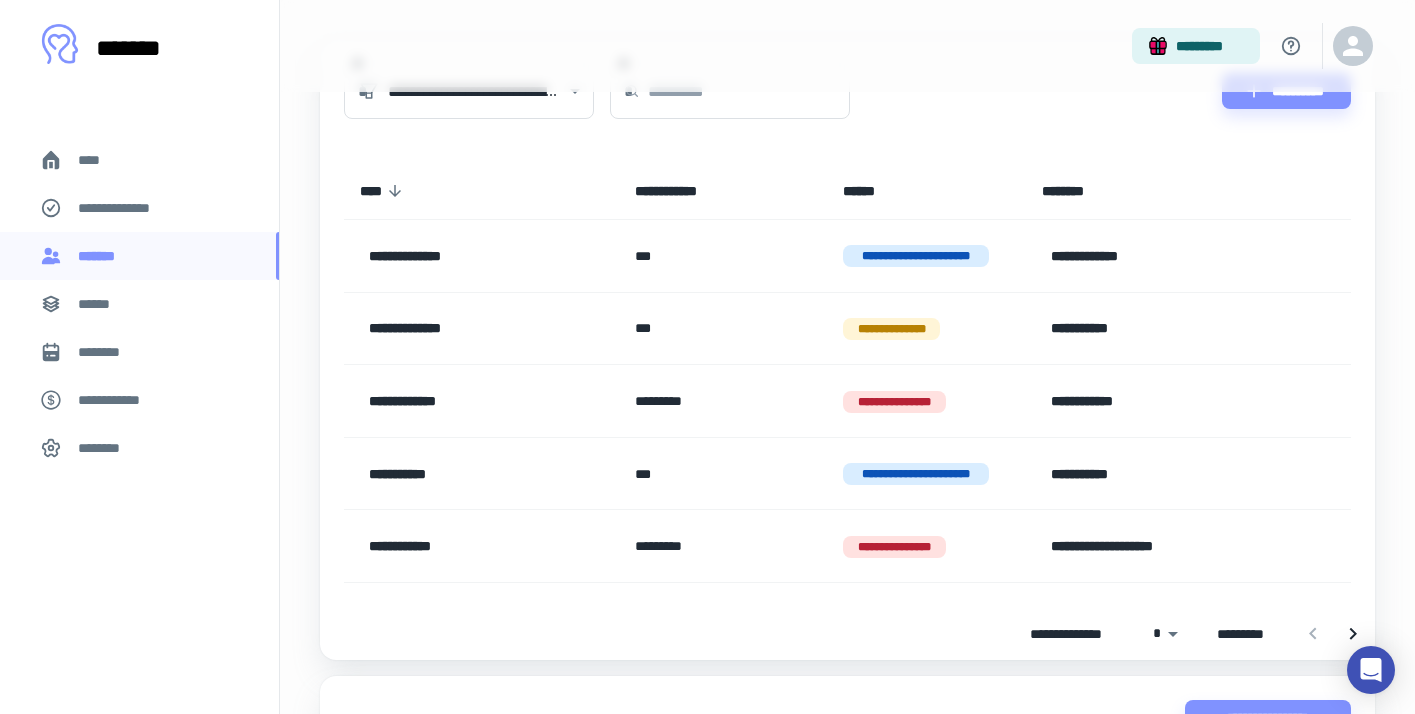 click at bounding box center (1333, 634) 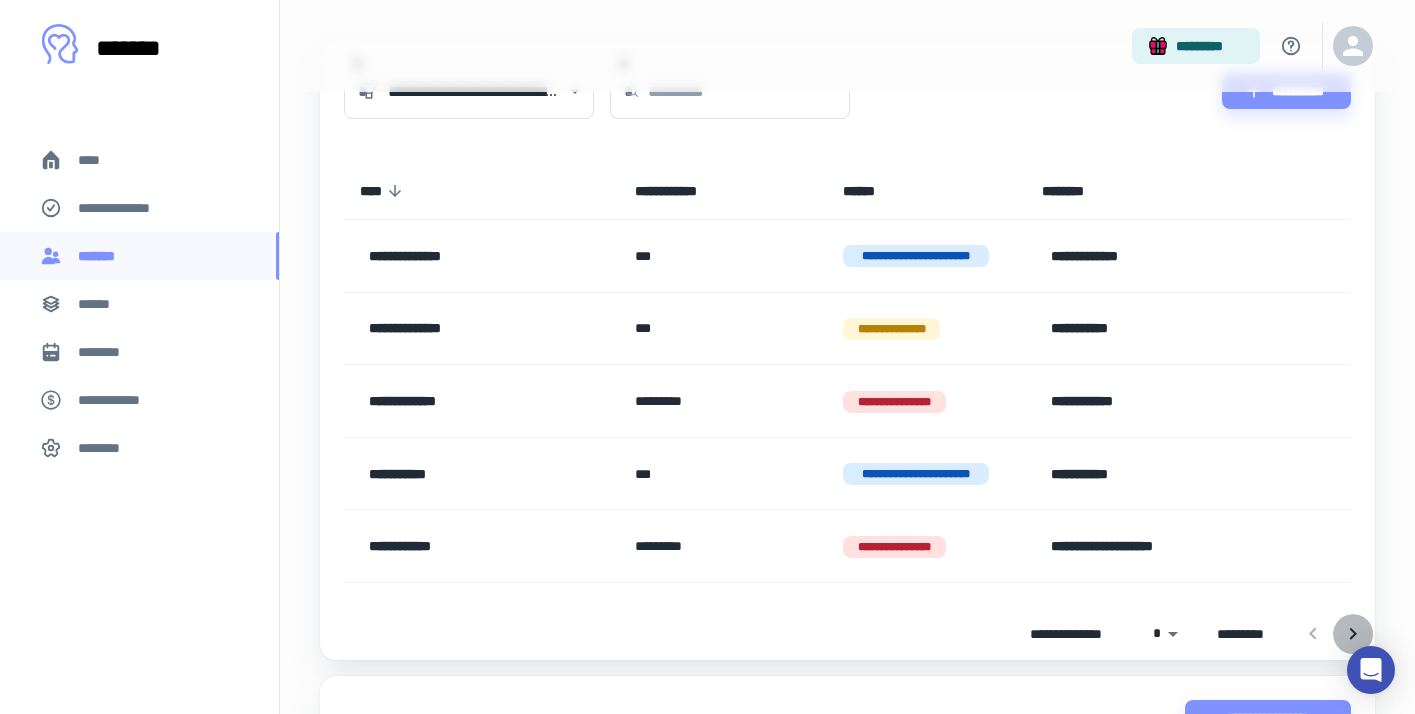 click 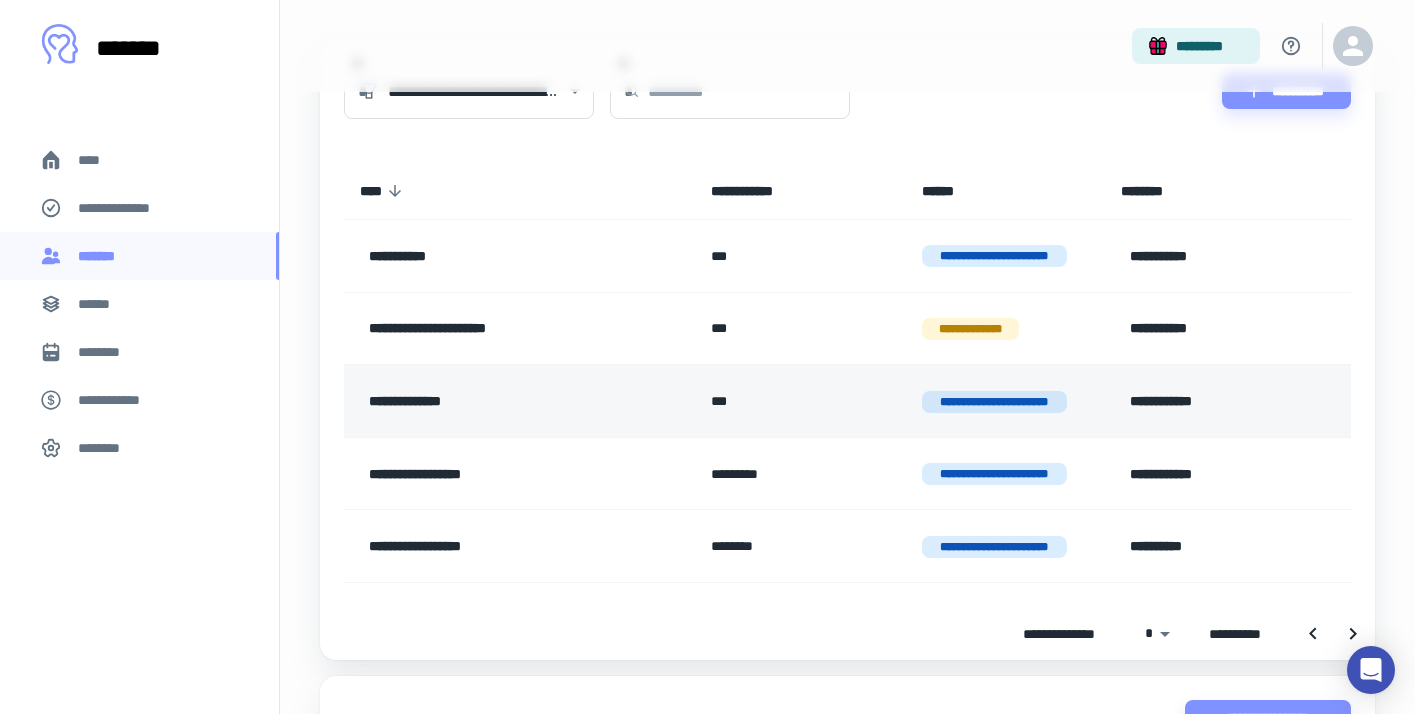 click on "**********" at bounding box center [500, 401] 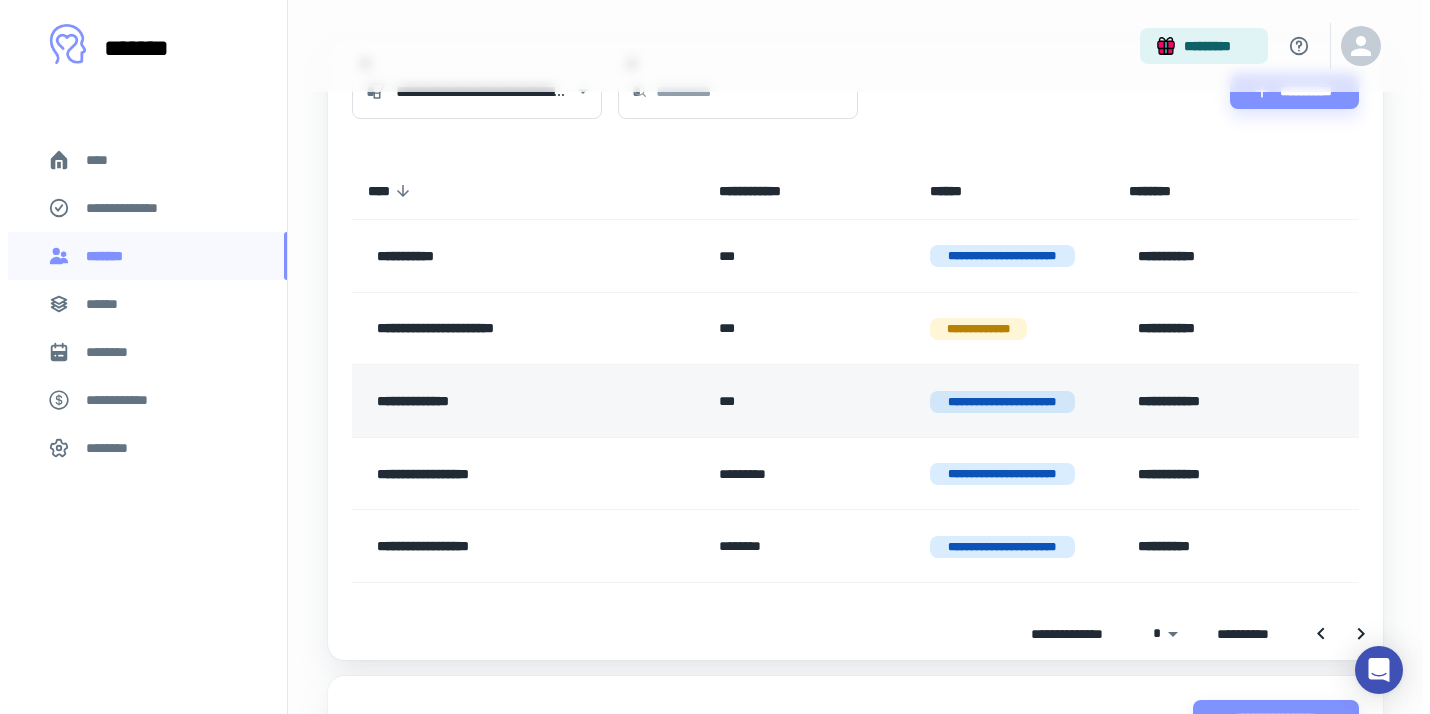 scroll, scrollTop: 0, scrollLeft: 0, axis: both 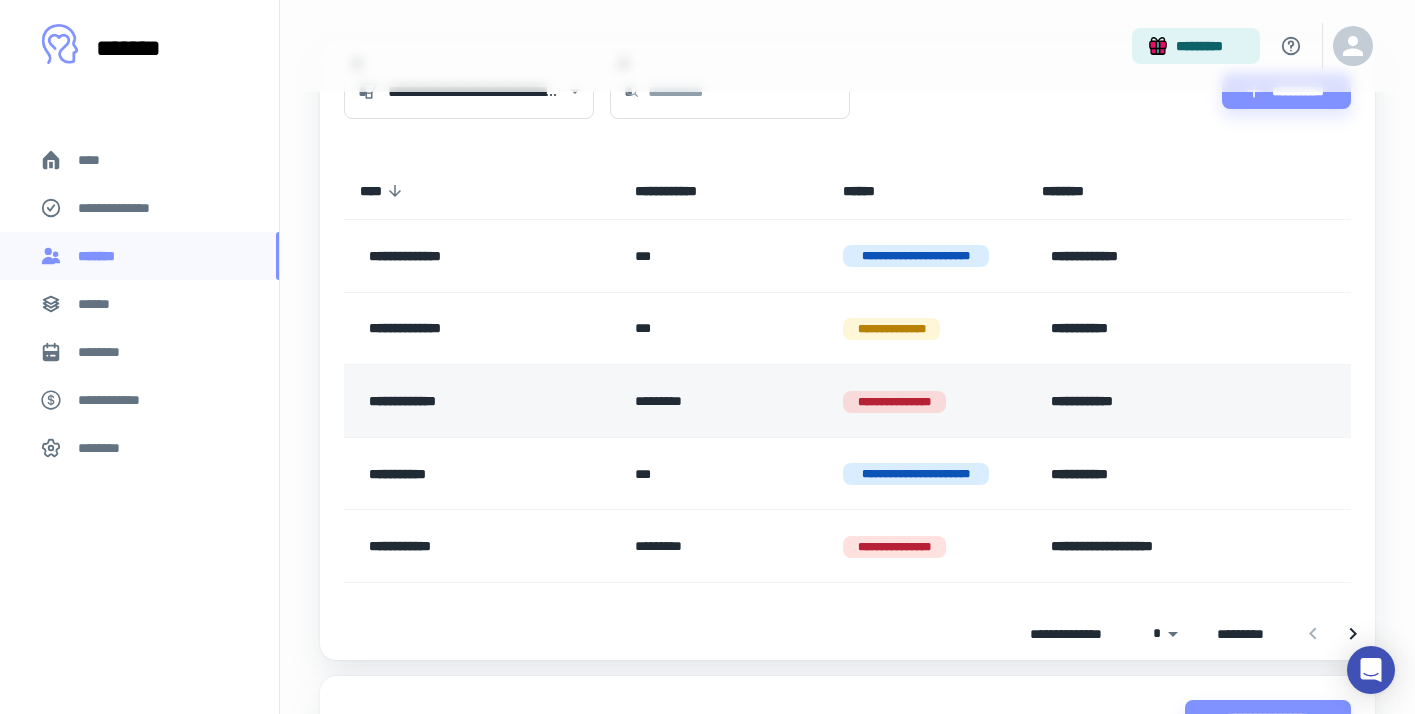 click on "**********" at bounding box center (466, 401) 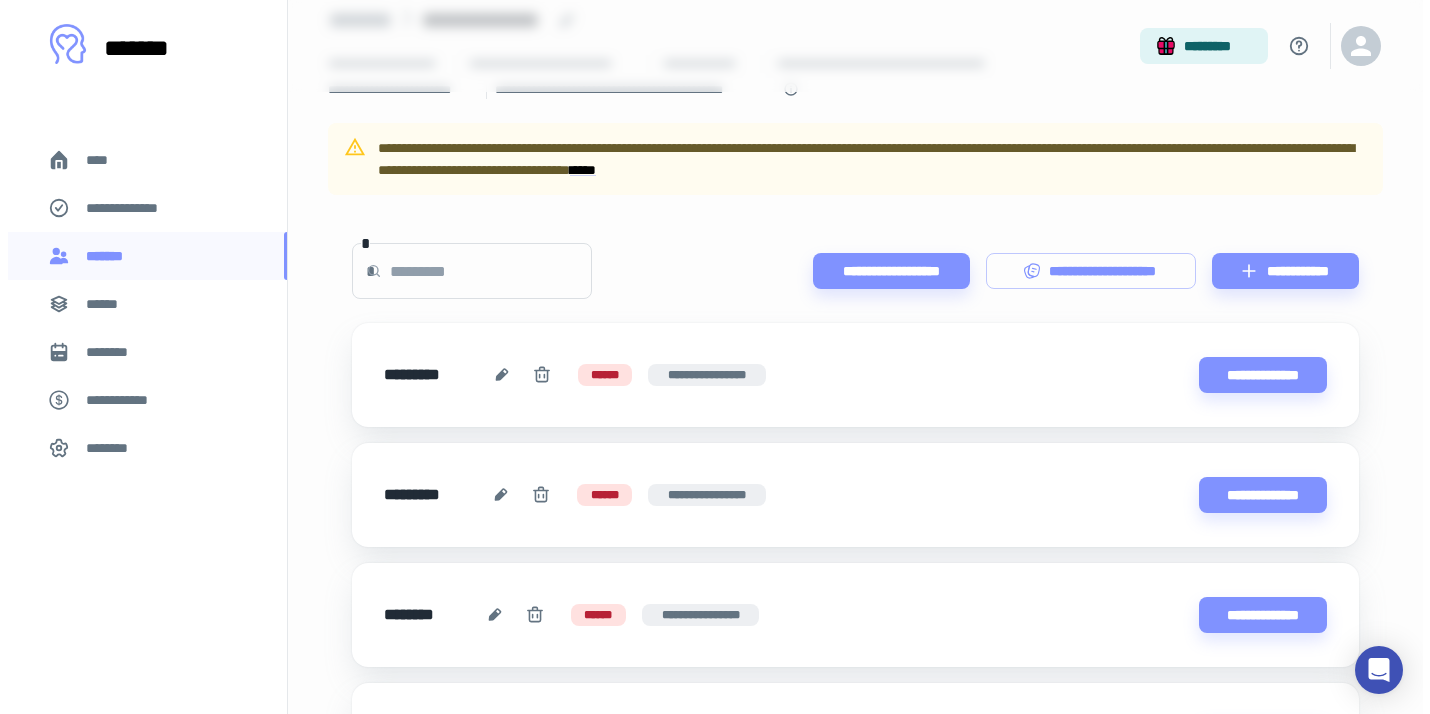 scroll, scrollTop: 0, scrollLeft: 0, axis: both 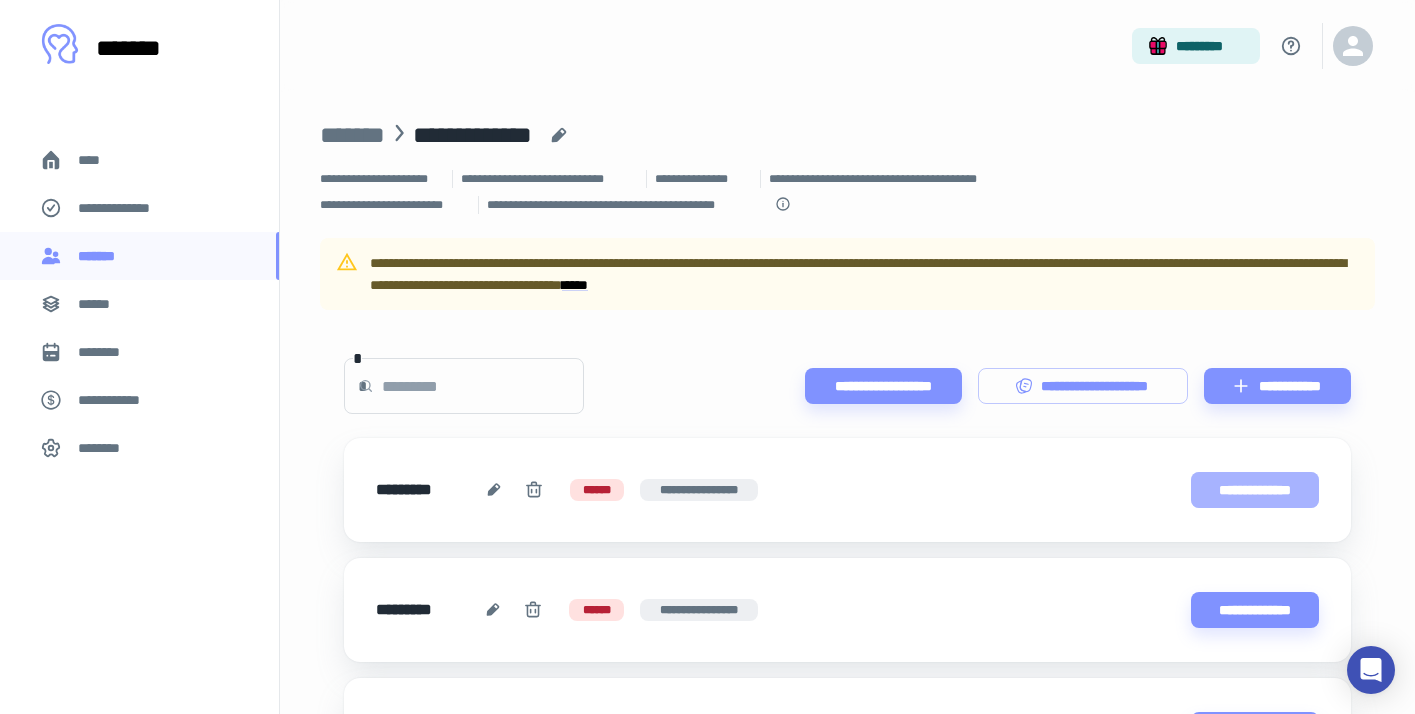 click on "**********" at bounding box center (1255, 490) 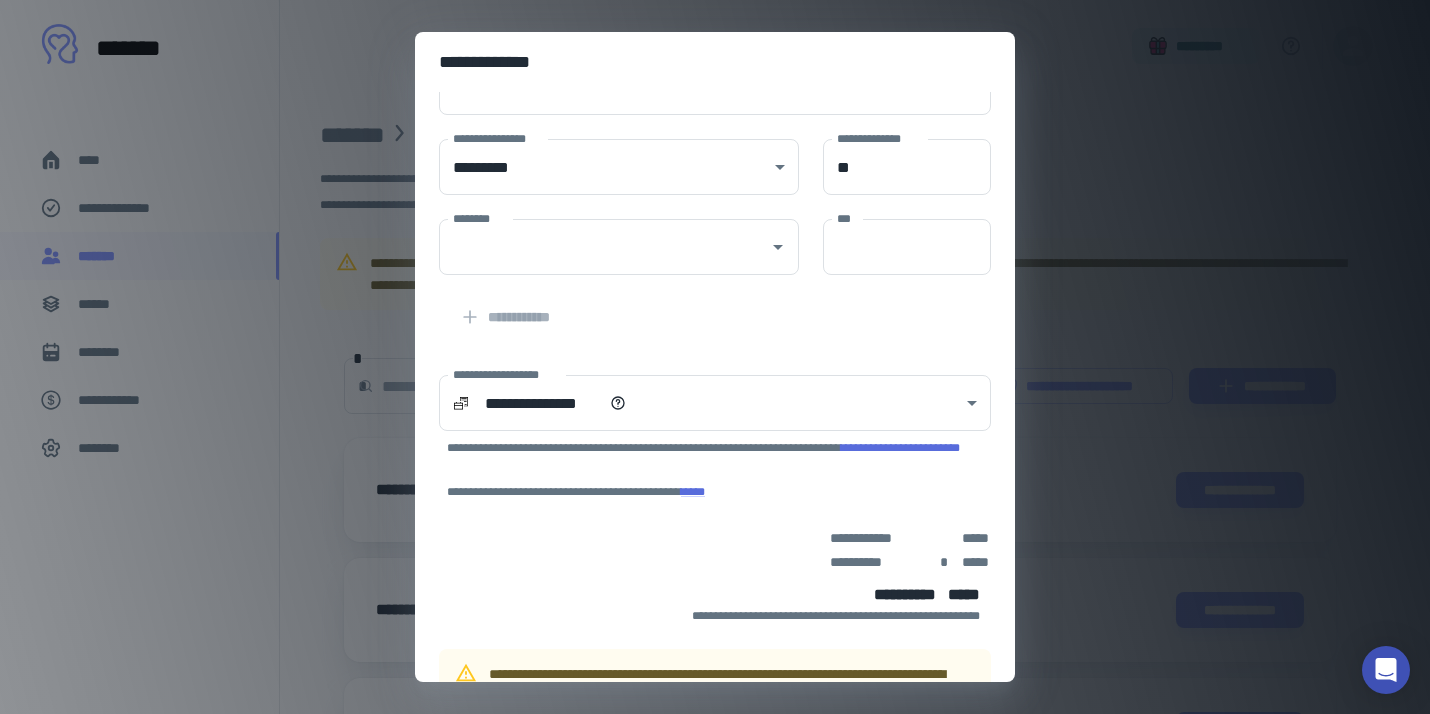scroll, scrollTop: 223, scrollLeft: 0, axis: vertical 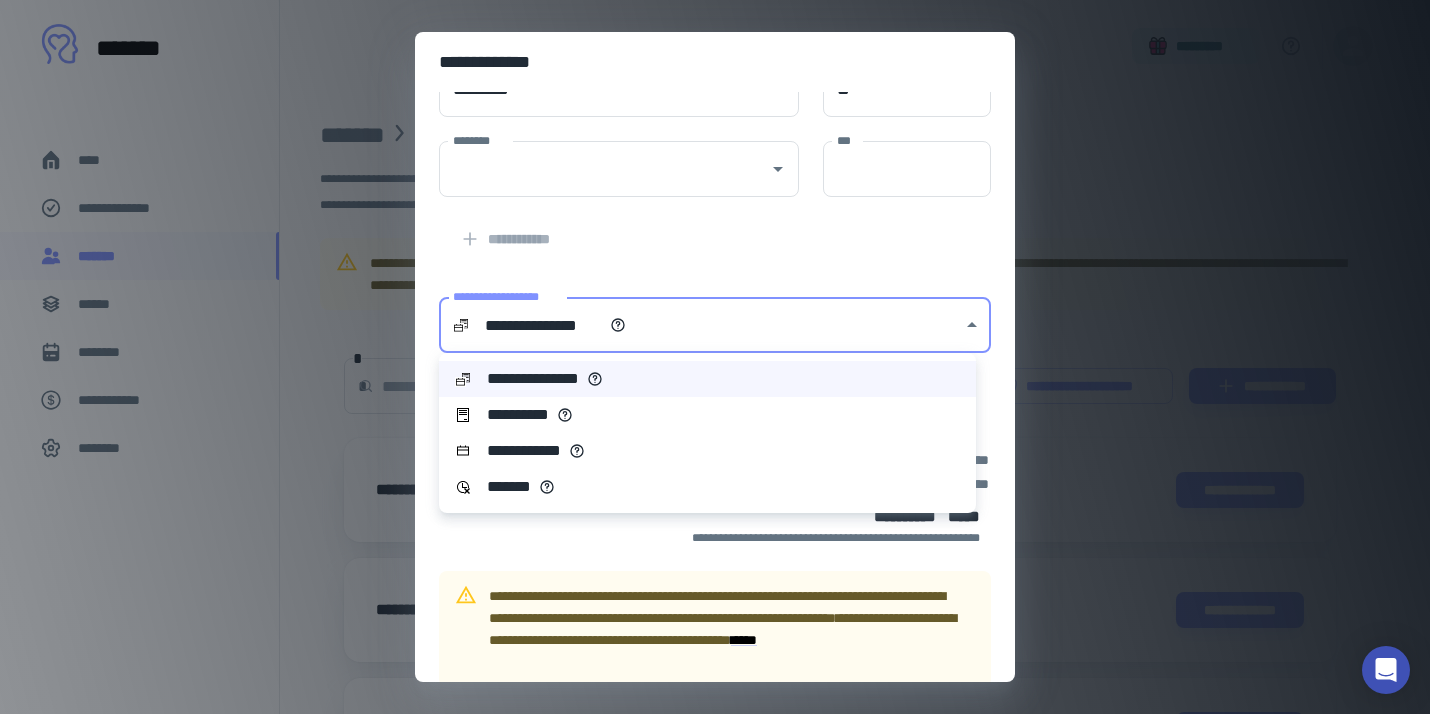 click on "**********" at bounding box center (707, 357) 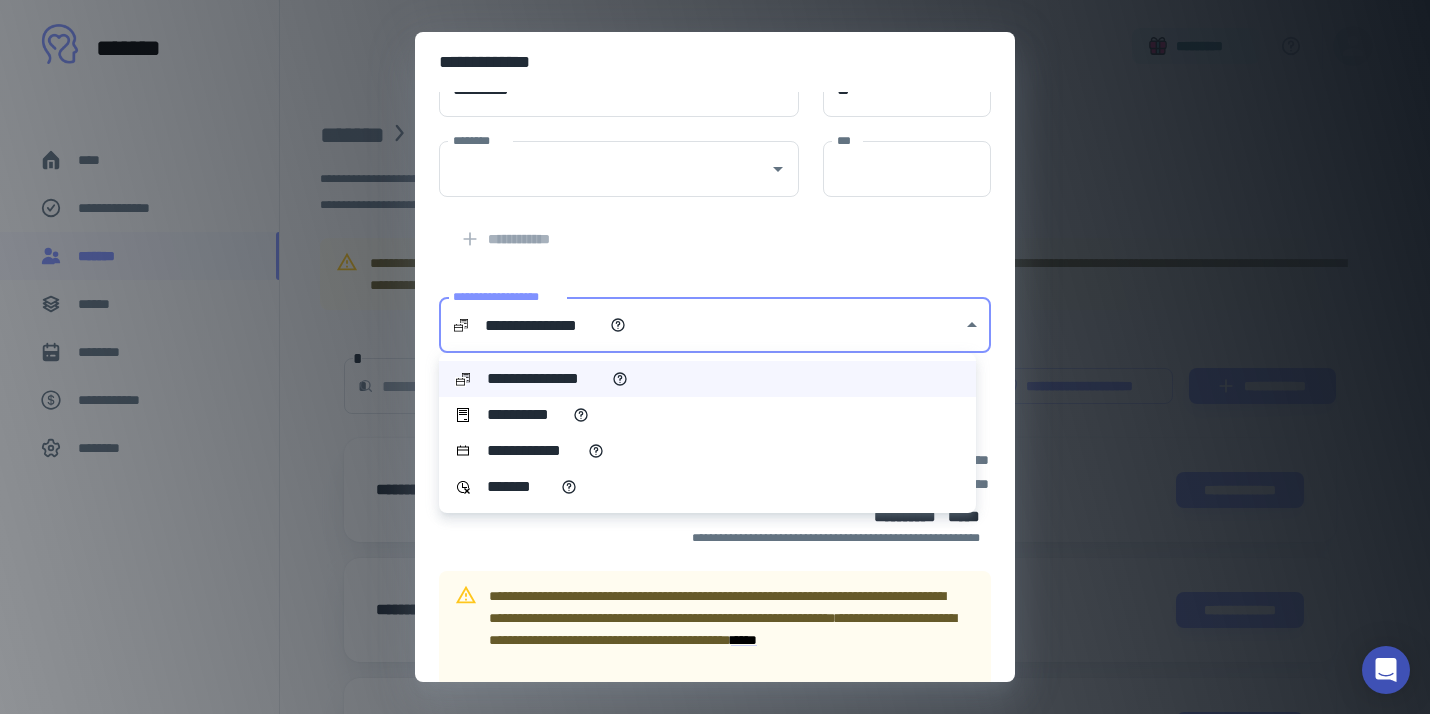 click at bounding box center [715, 357] 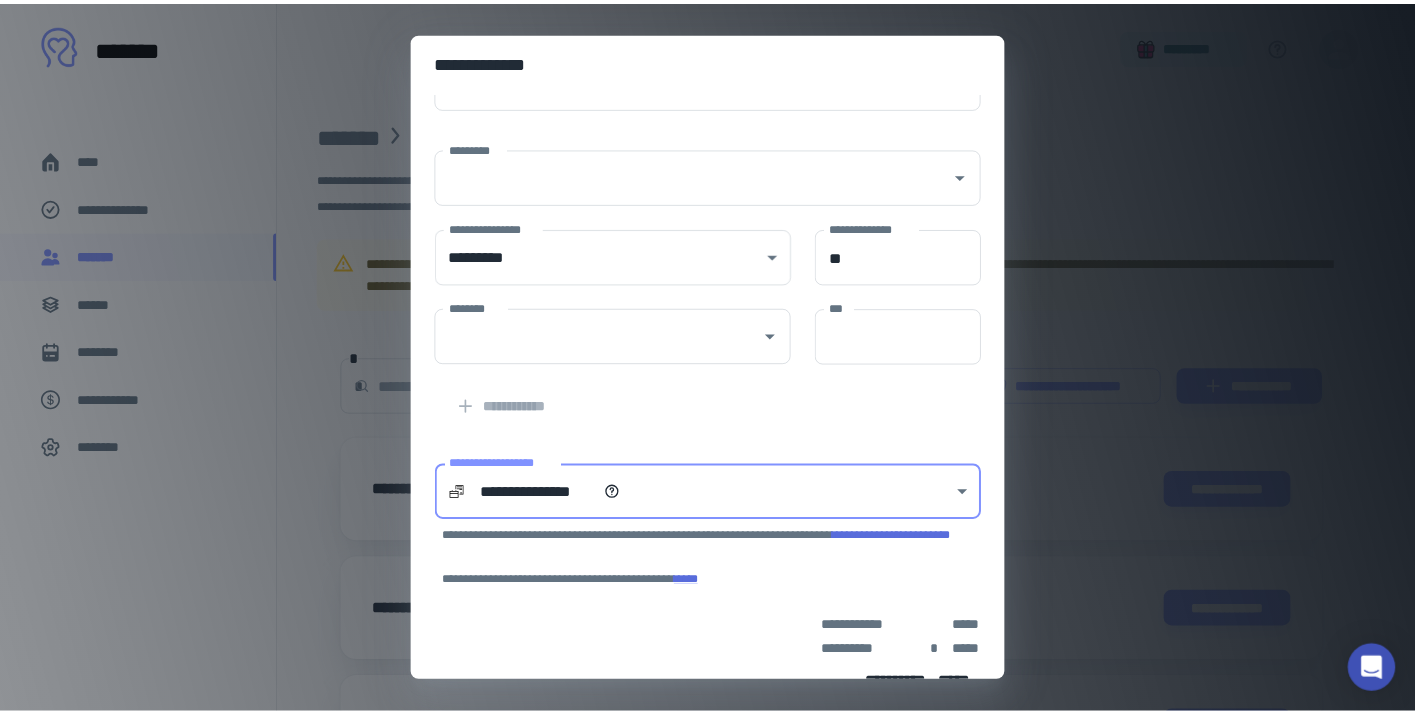 scroll, scrollTop: 0, scrollLeft: 0, axis: both 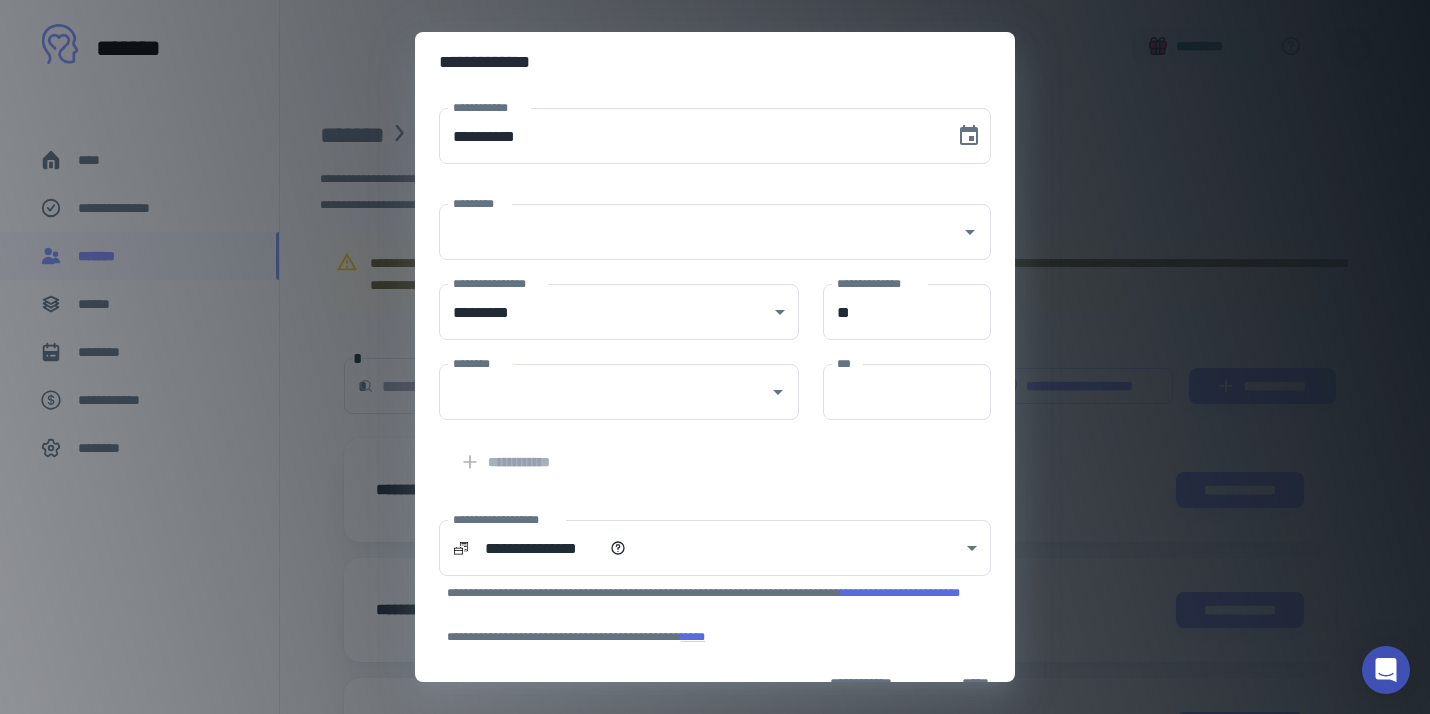 click on "**********" at bounding box center [715, 357] 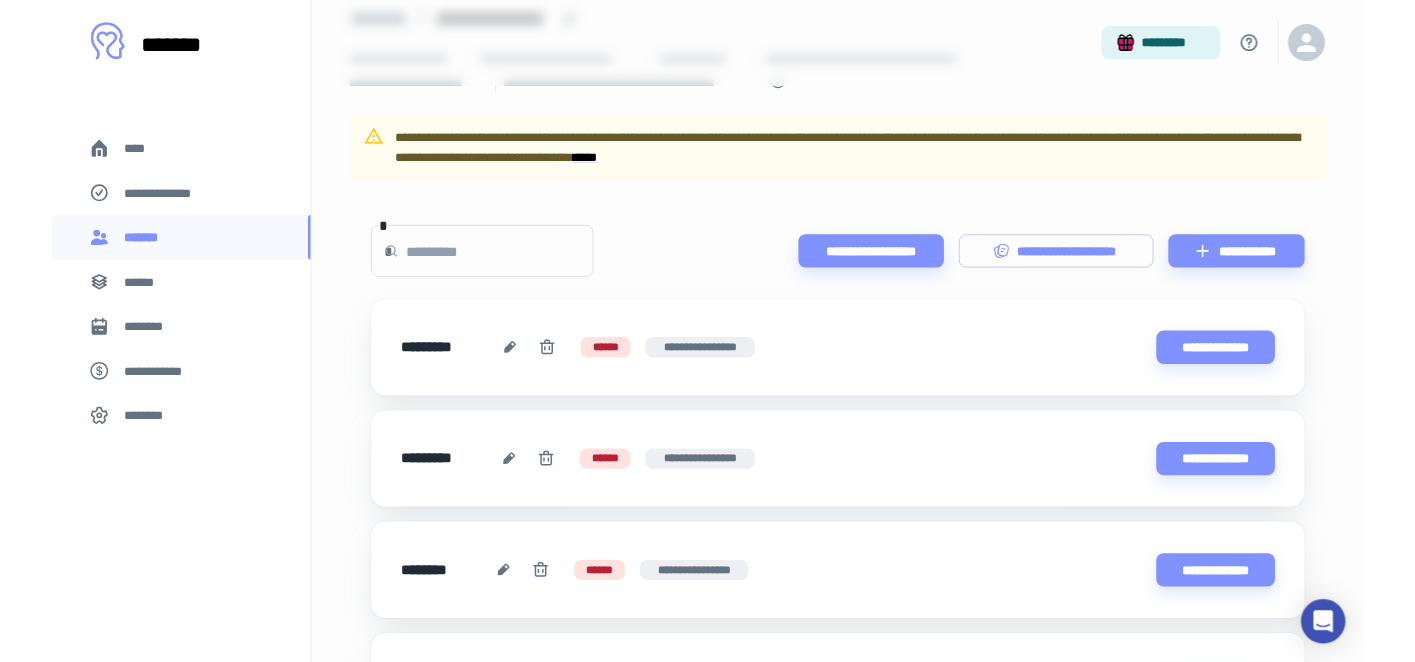 scroll, scrollTop: 115, scrollLeft: 0, axis: vertical 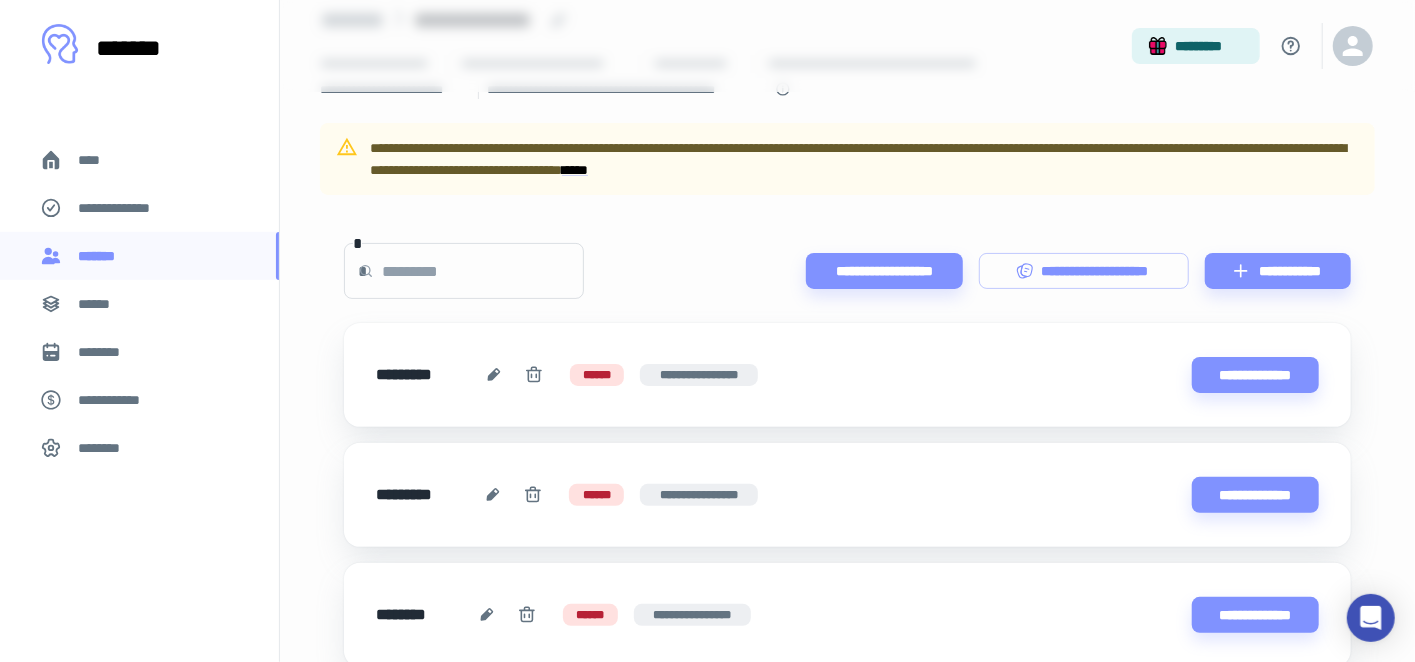click on "****" at bounding box center [97, 160] 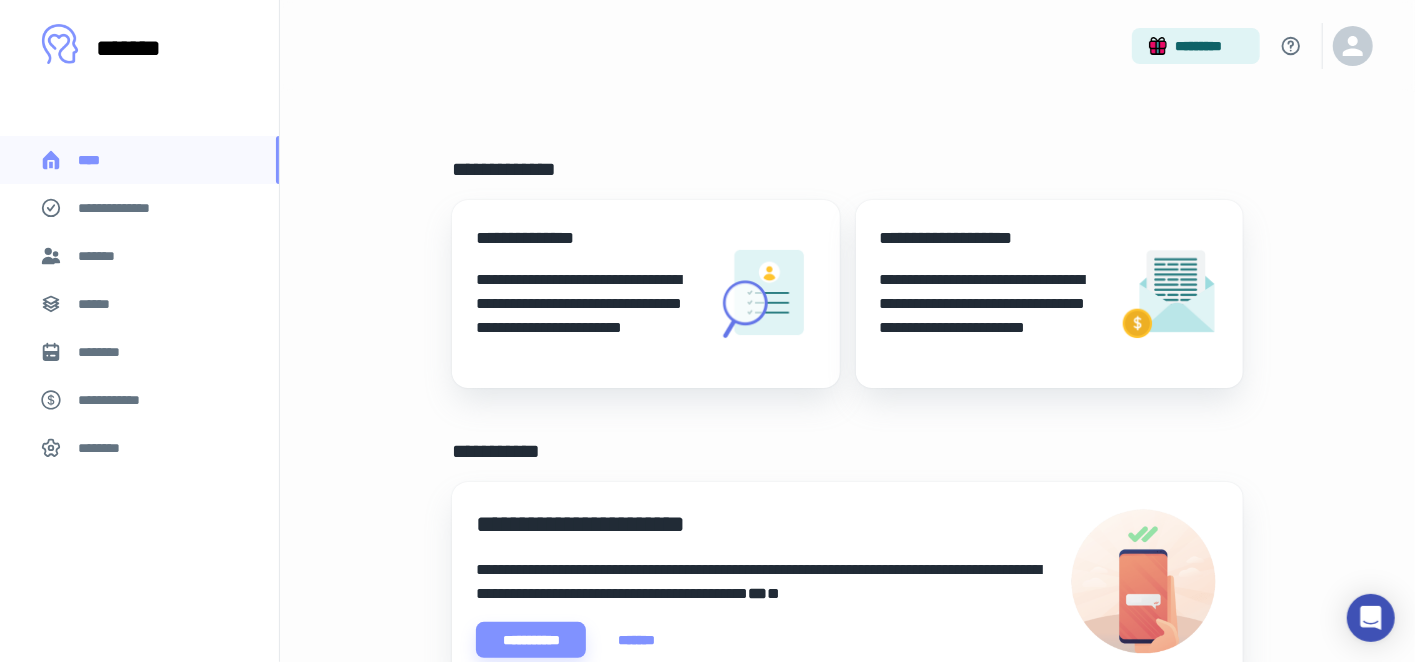 scroll, scrollTop: 34, scrollLeft: 0, axis: vertical 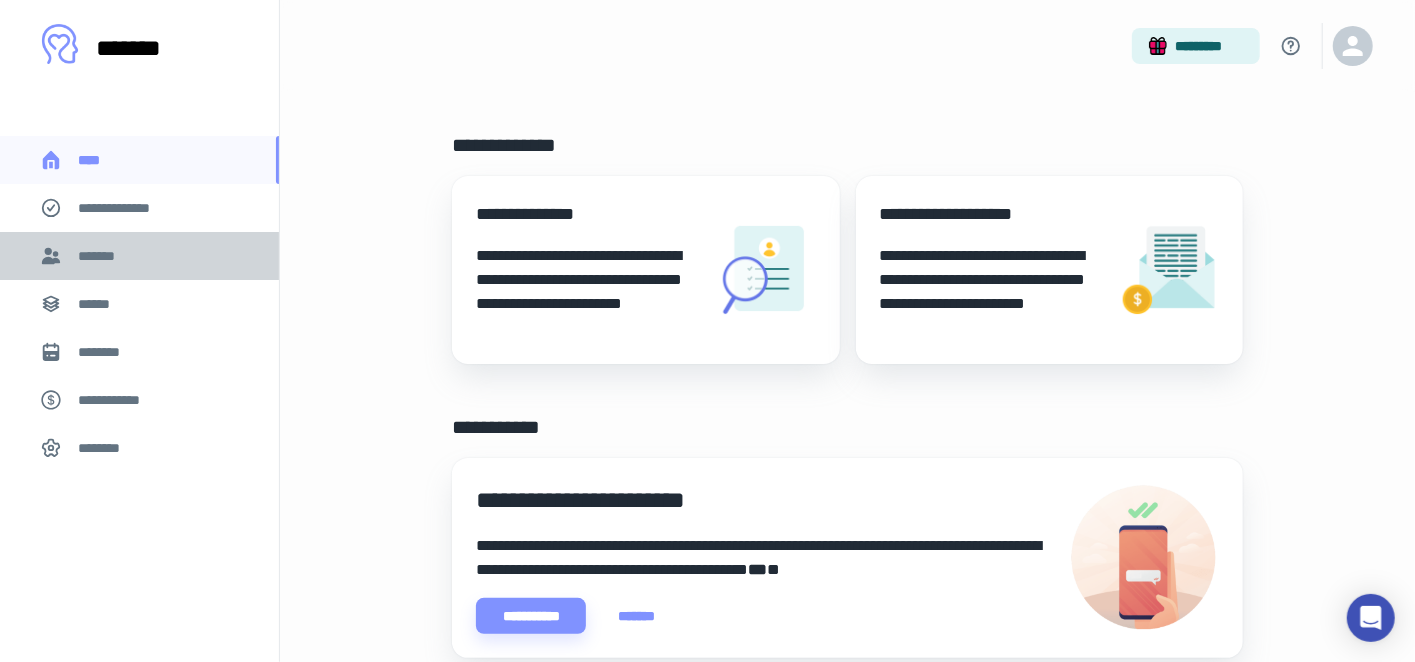 click on "*******" at bounding box center [100, 256] 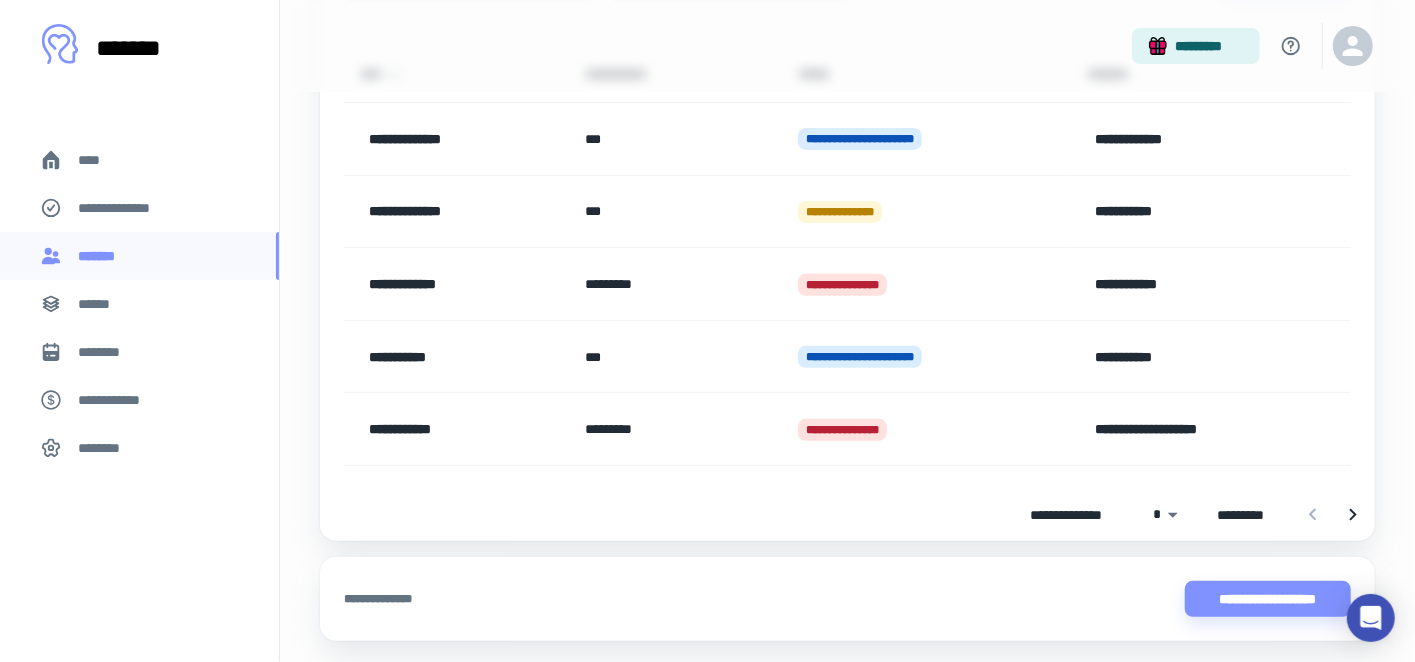 scroll, scrollTop: 262, scrollLeft: 0, axis: vertical 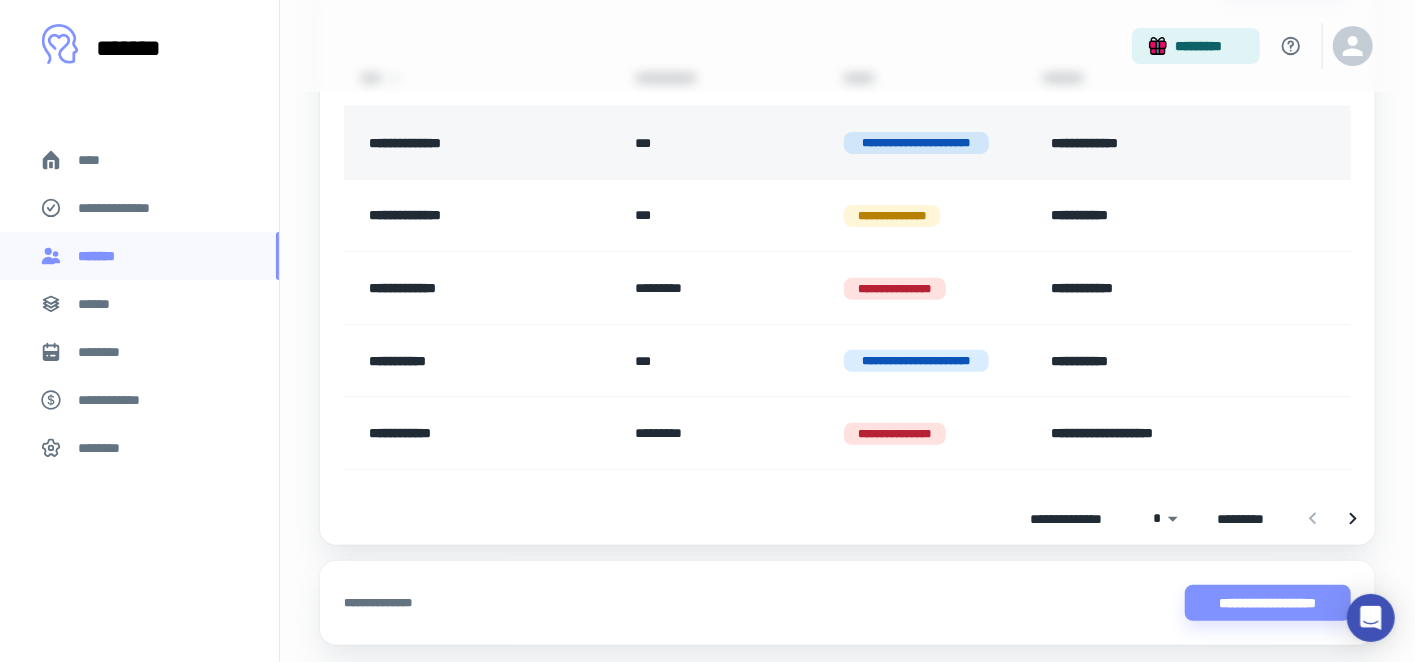 click on "**********" at bounding box center [467, 143] 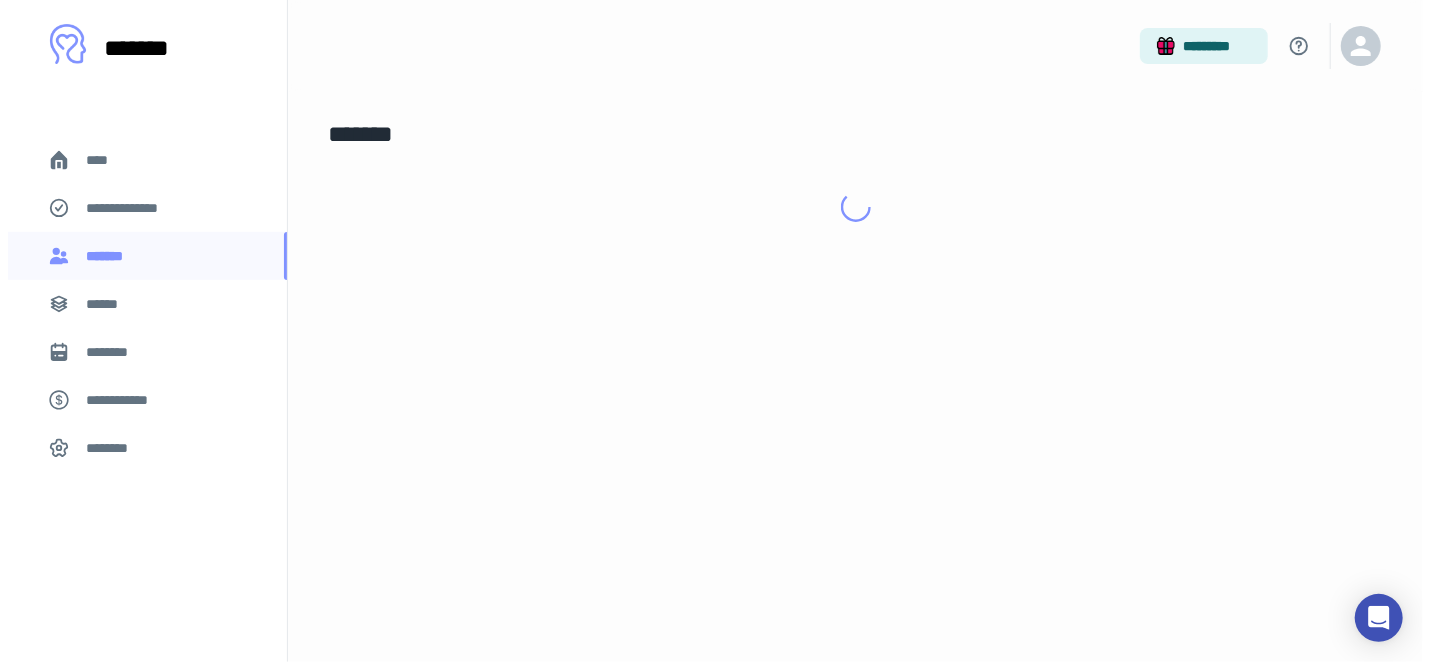 scroll, scrollTop: 0, scrollLeft: 0, axis: both 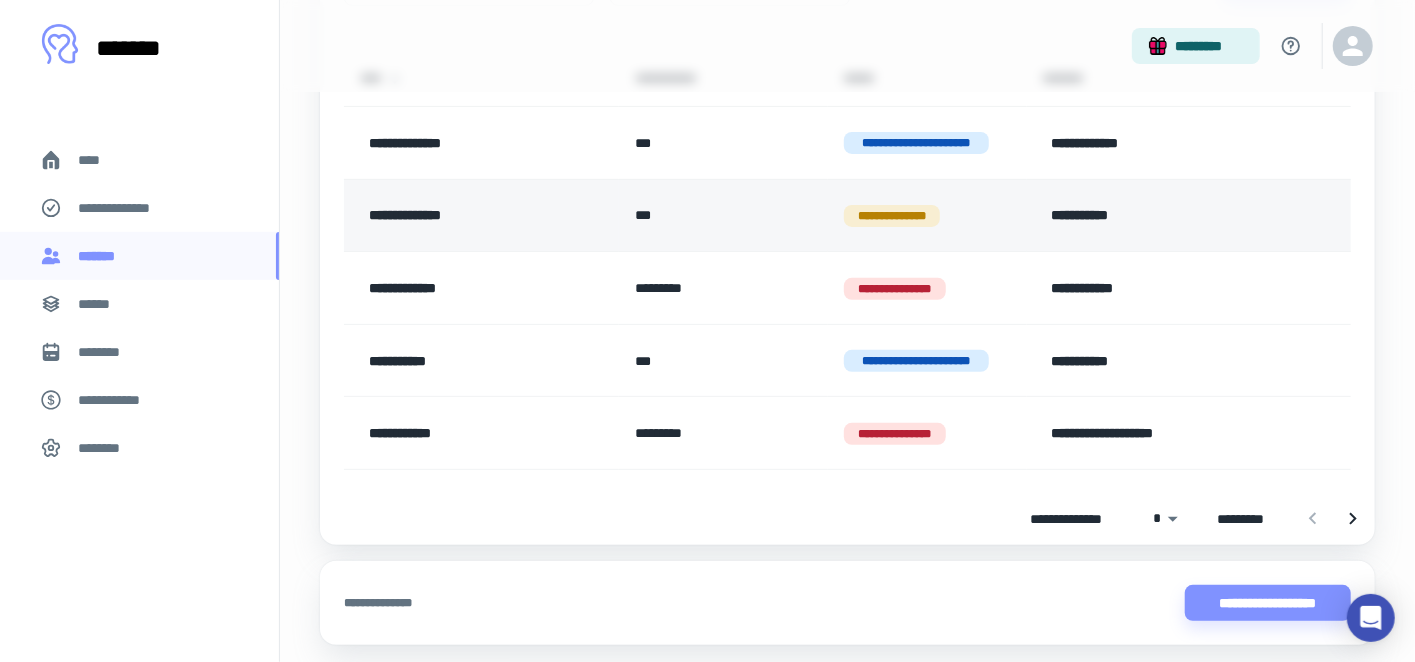 click on "**********" at bounding box center (467, 216) 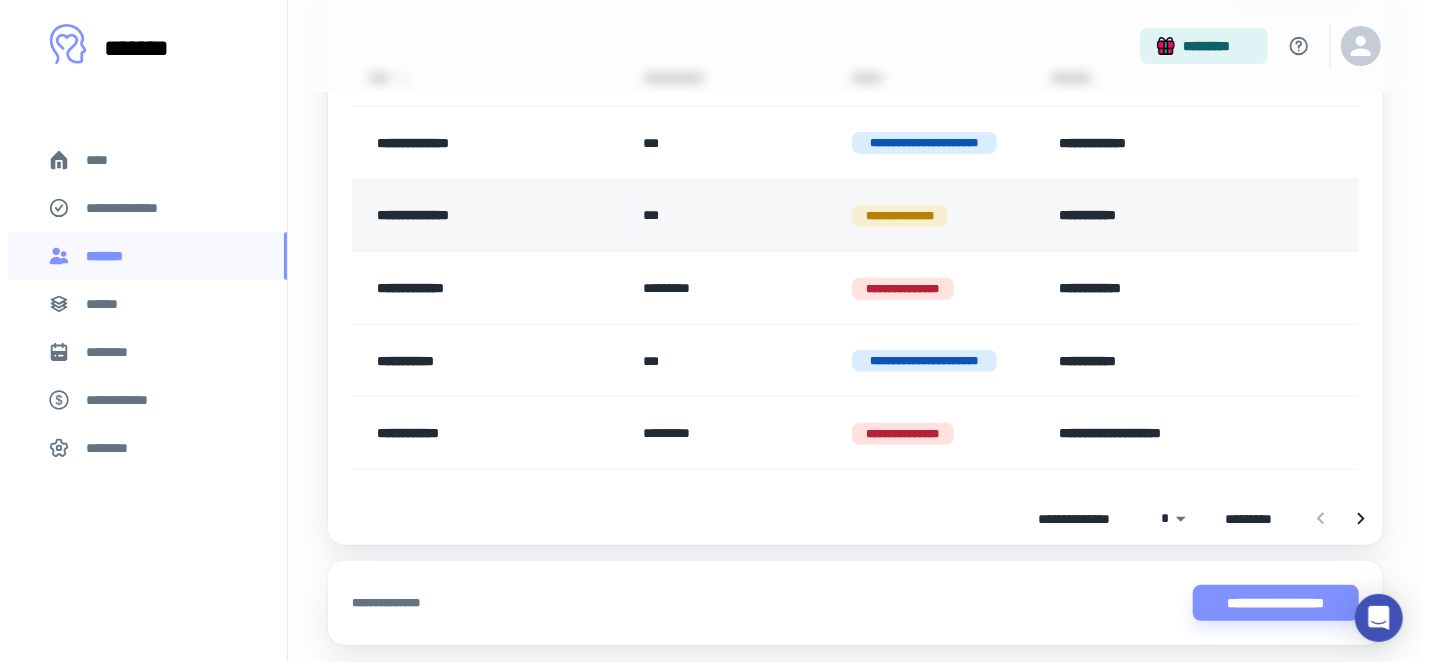 scroll, scrollTop: 0, scrollLeft: 0, axis: both 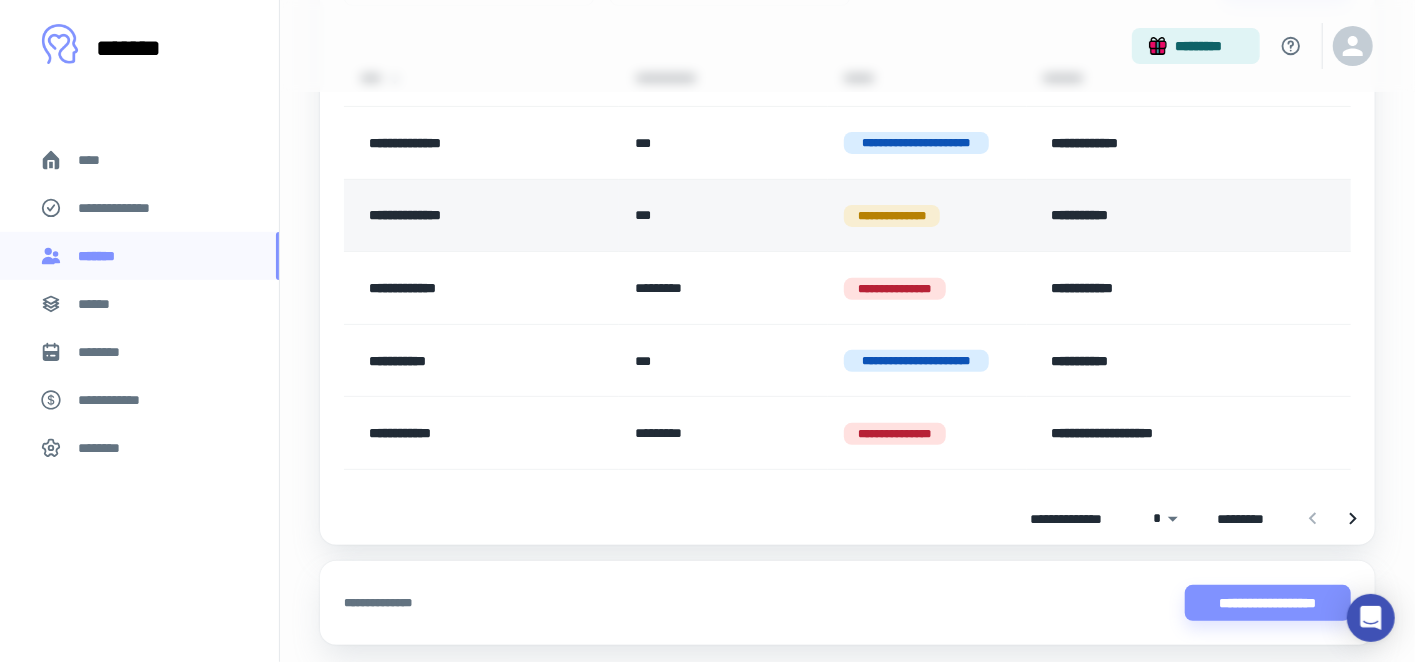 click on "**********" at bounding box center [467, 216] 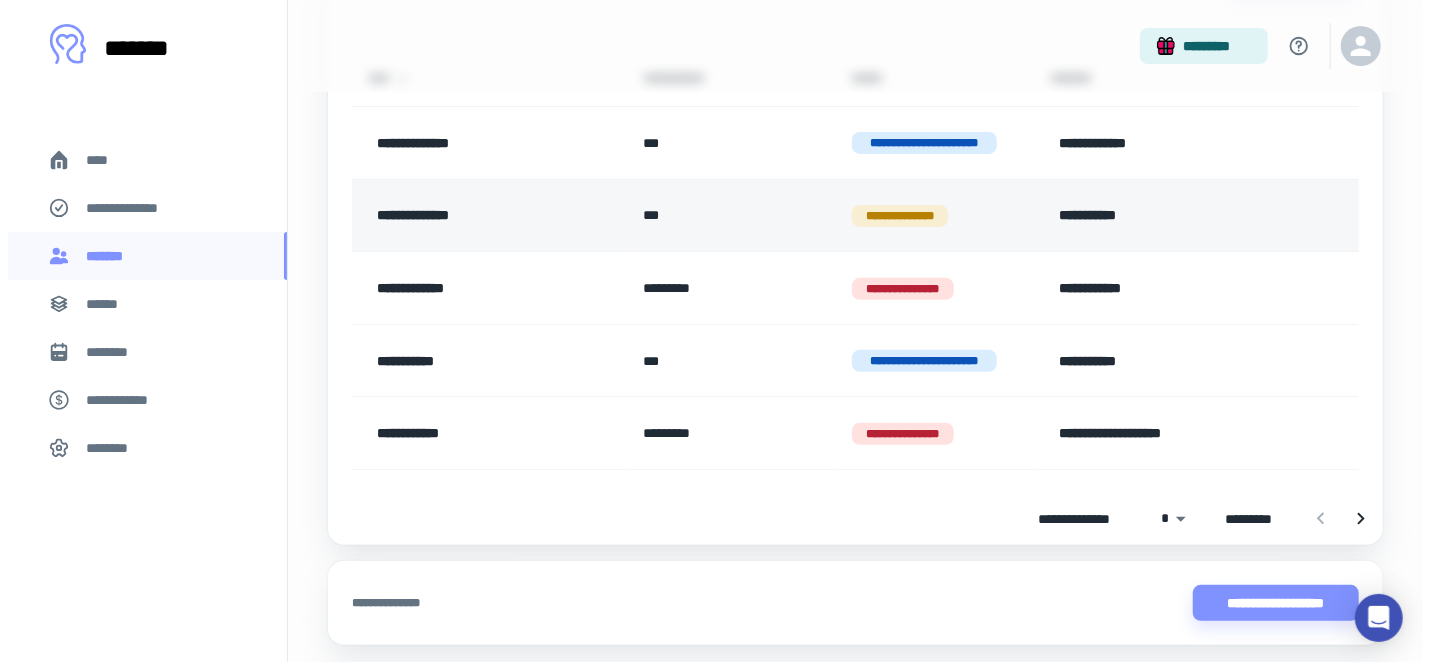 scroll, scrollTop: 0, scrollLeft: 0, axis: both 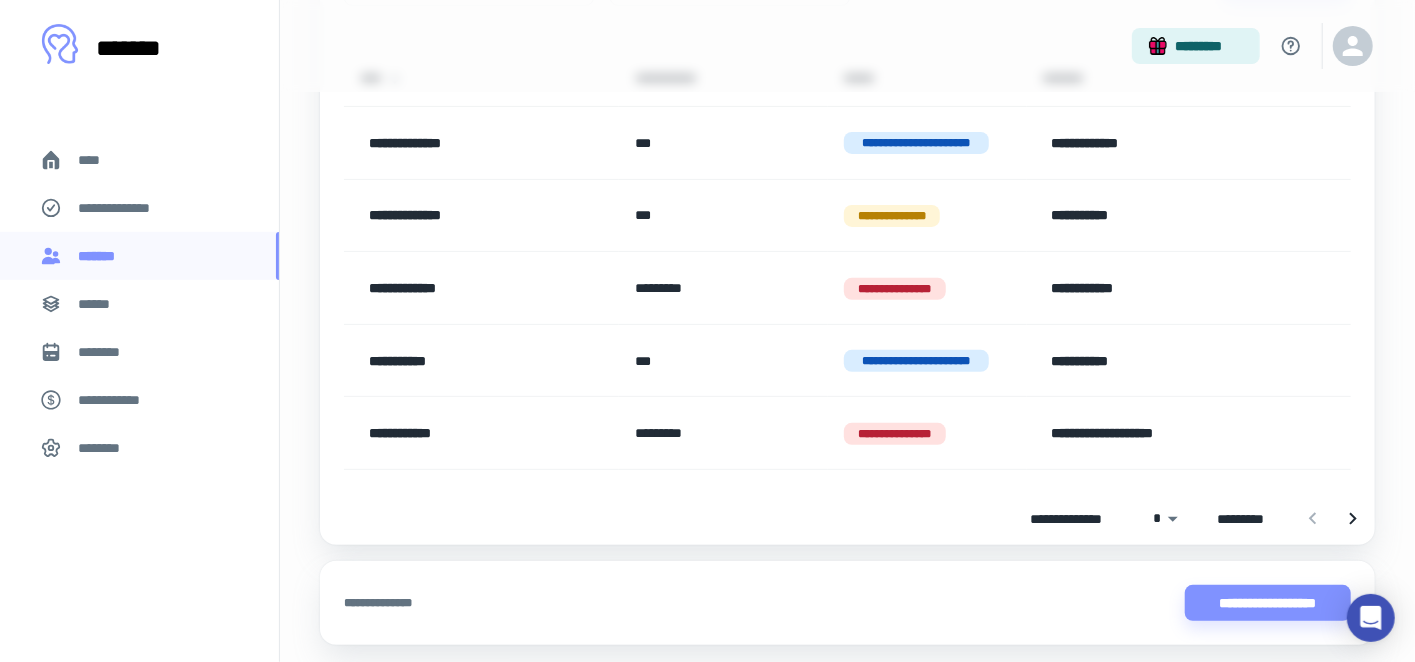 click on "**********" at bounding box center [467, 288] 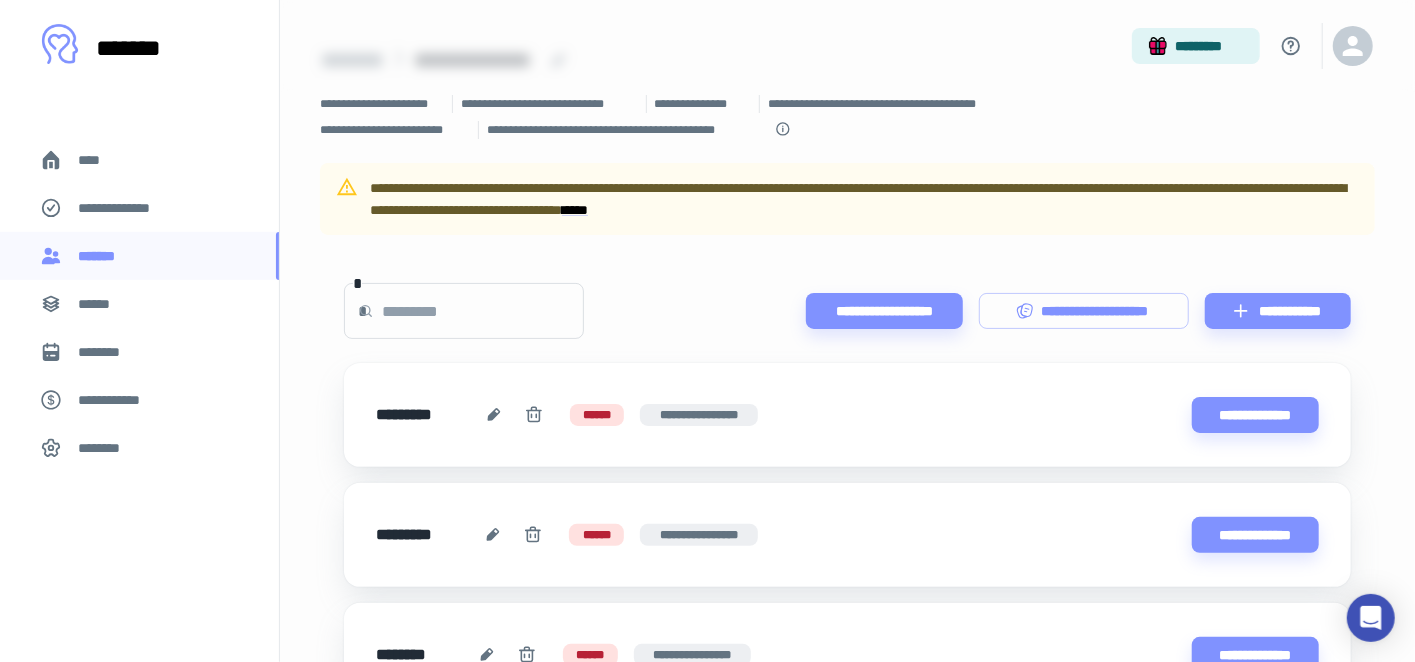 scroll, scrollTop: 84, scrollLeft: 0, axis: vertical 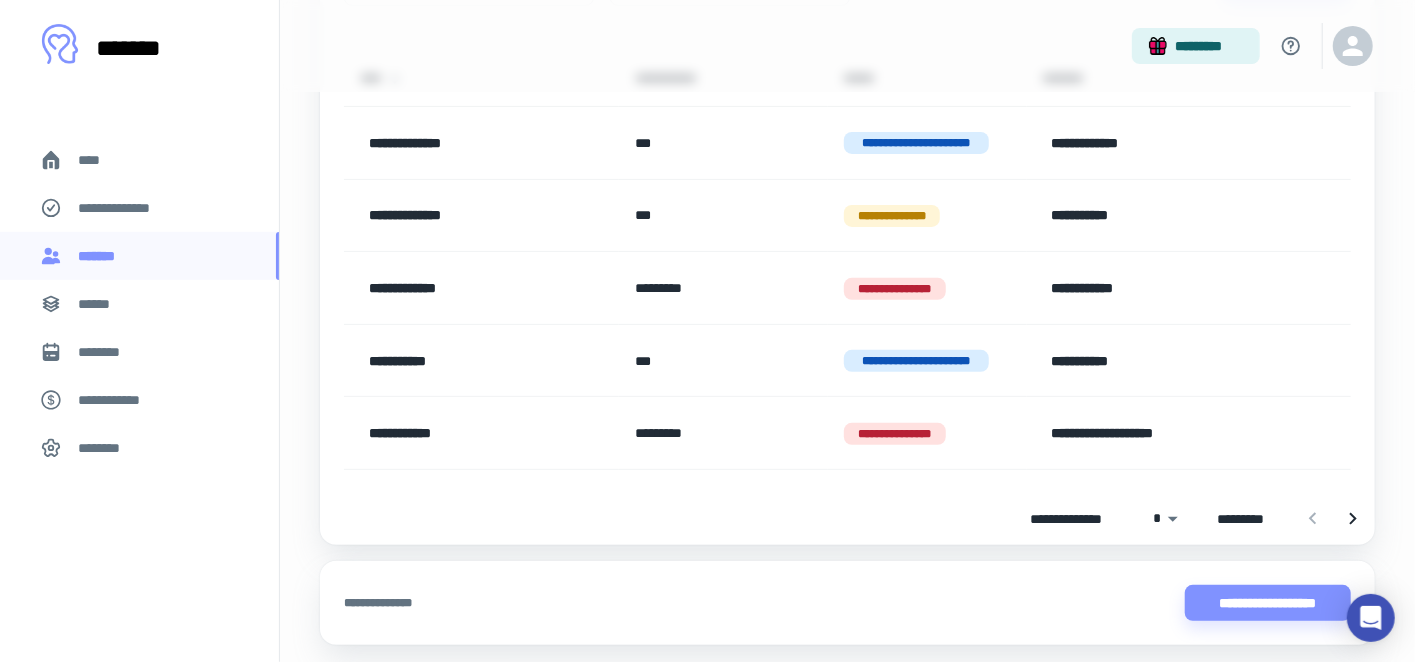 click on "**********" at bounding box center (467, 361) 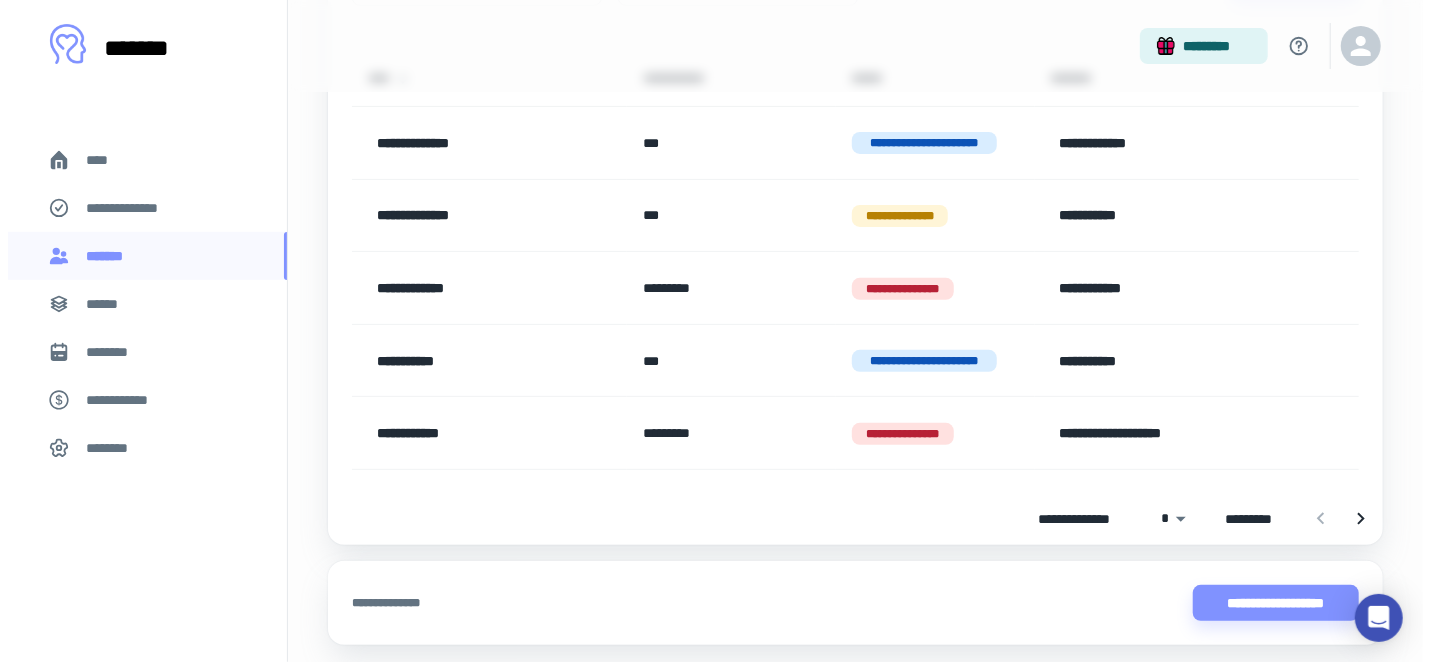 scroll, scrollTop: 0, scrollLeft: 0, axis: both 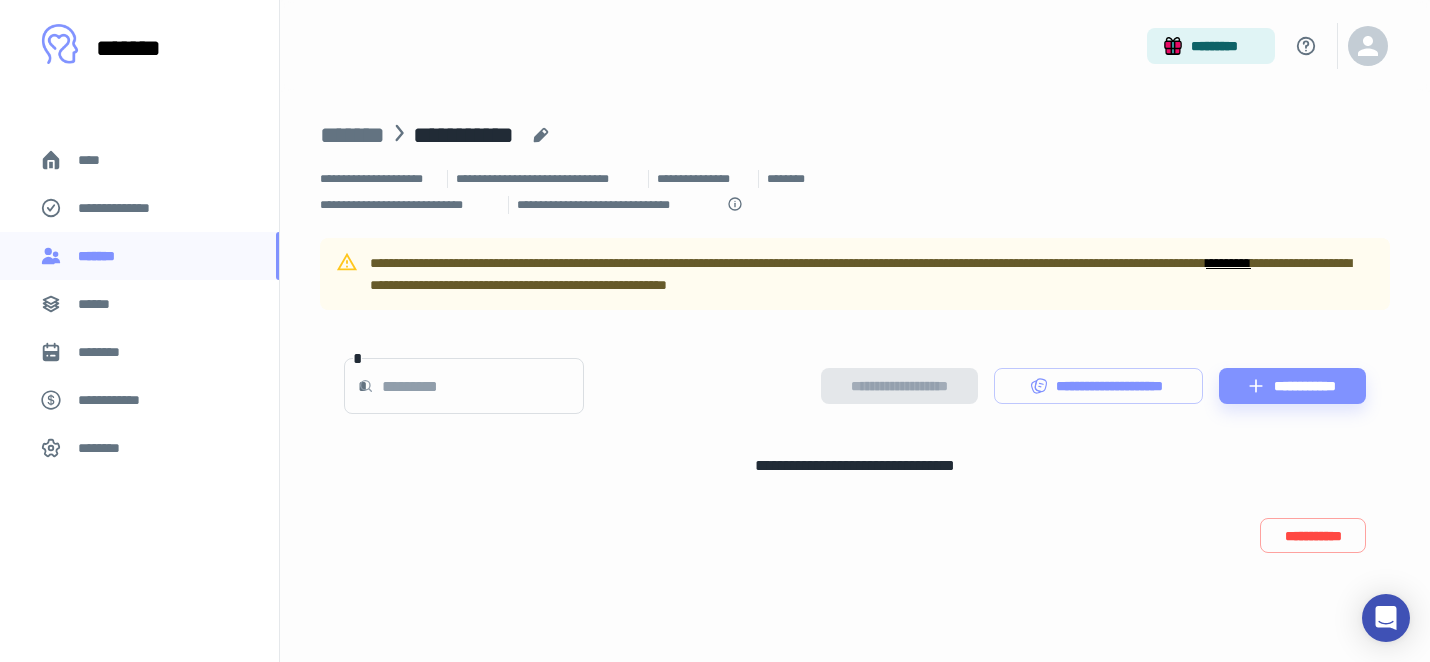 click on "*********" at bounding box center [1228, 263] 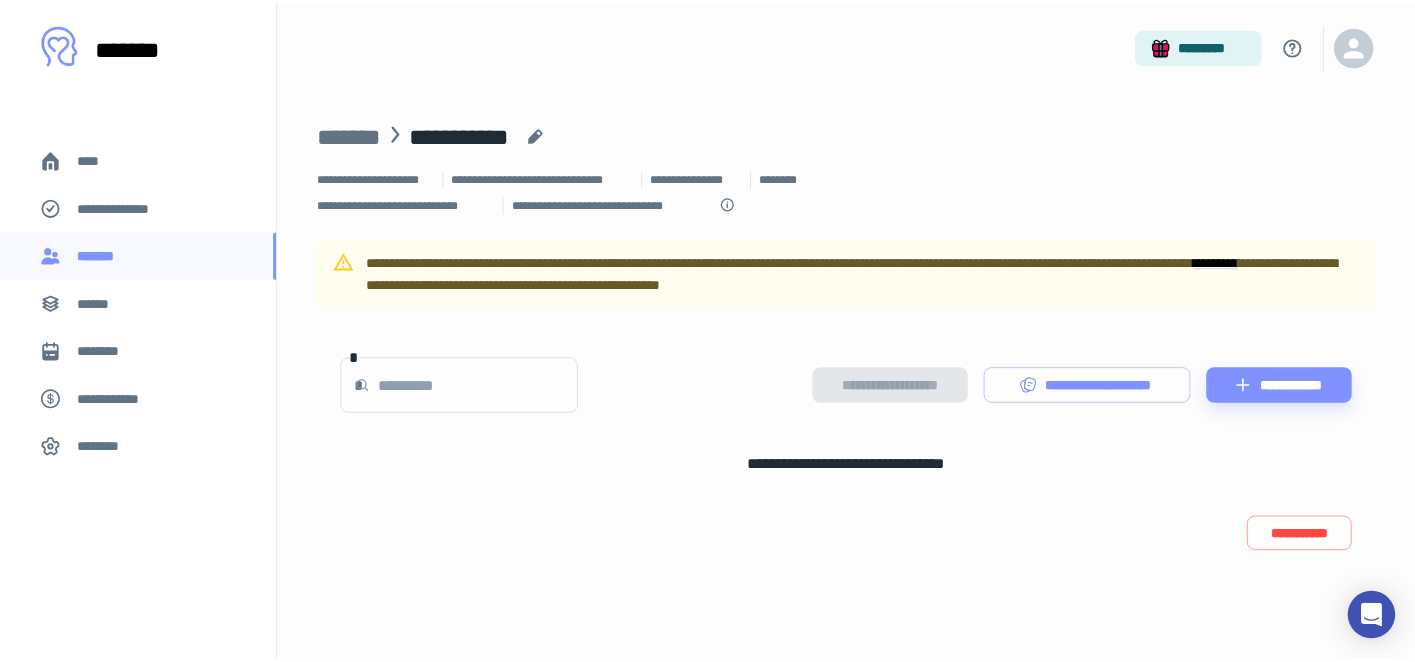 scroll, scrollTop: 262, scrollLeft: 0, axis: vertical 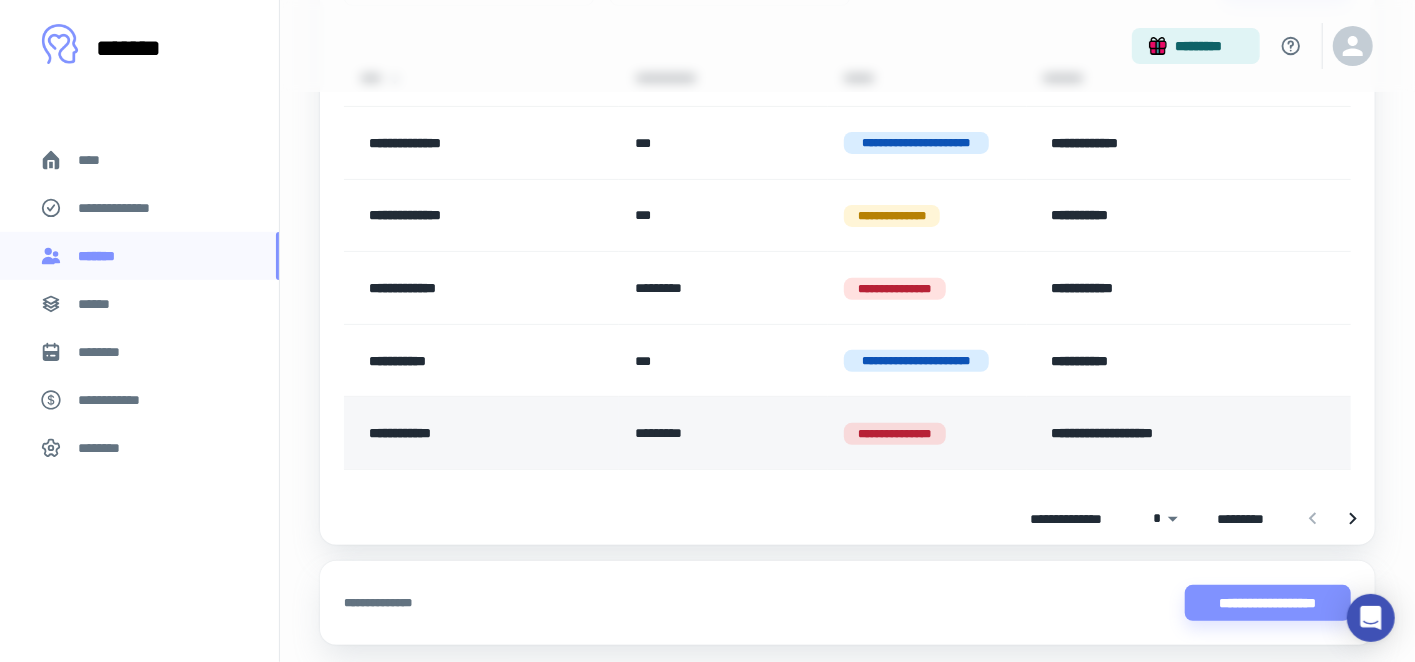 click on "**********" at bounding box center [467, 433] 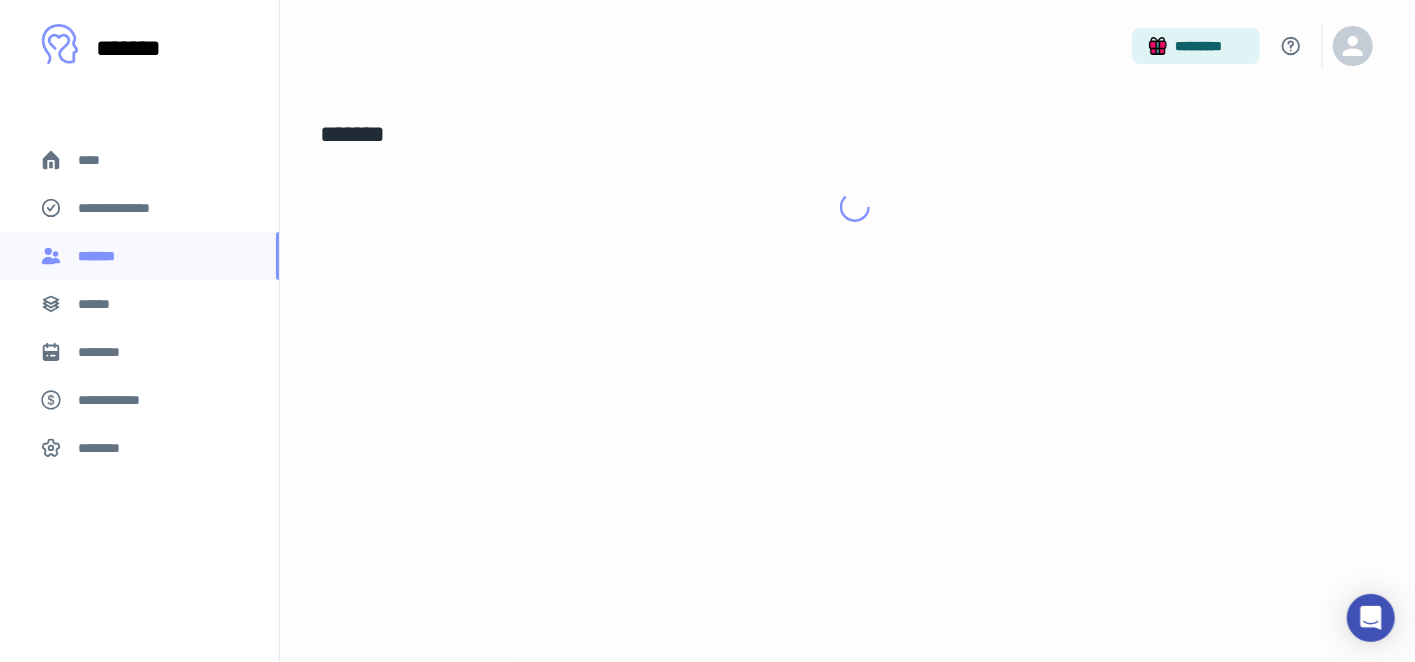 scroll, scrollTop: 0, scrollLeft: 0, axis: both 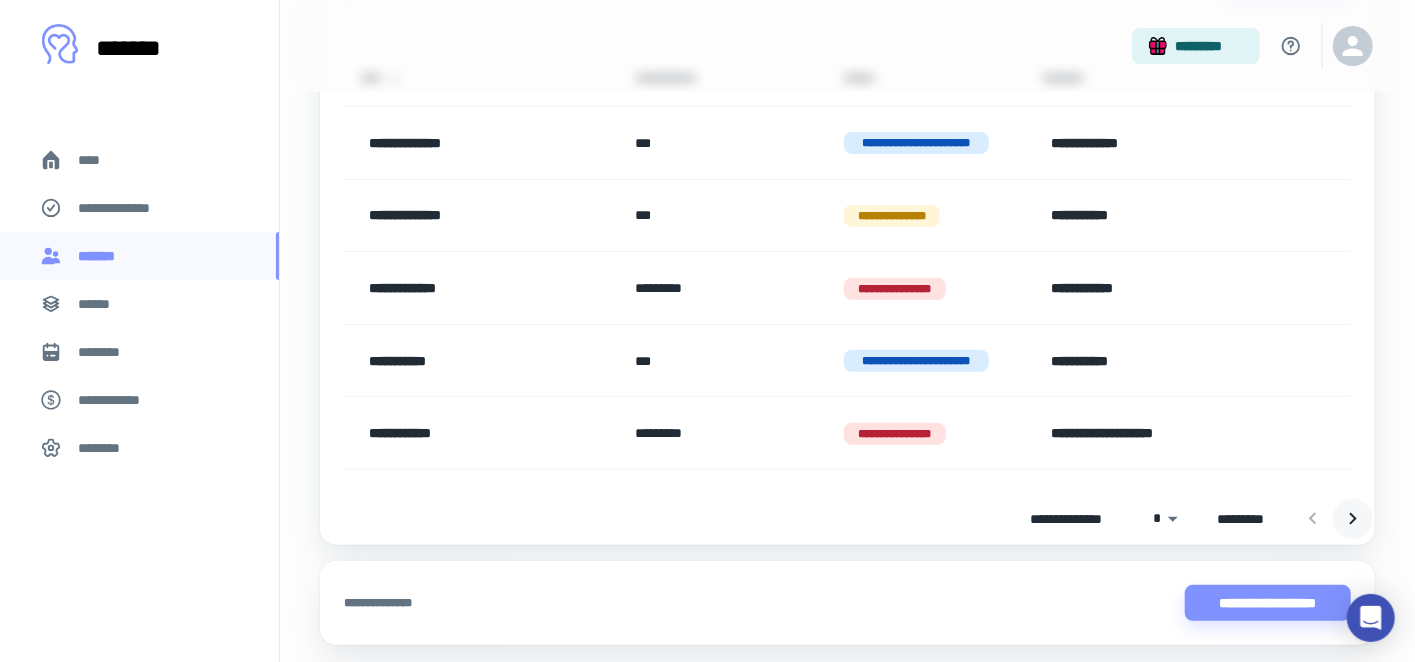 click 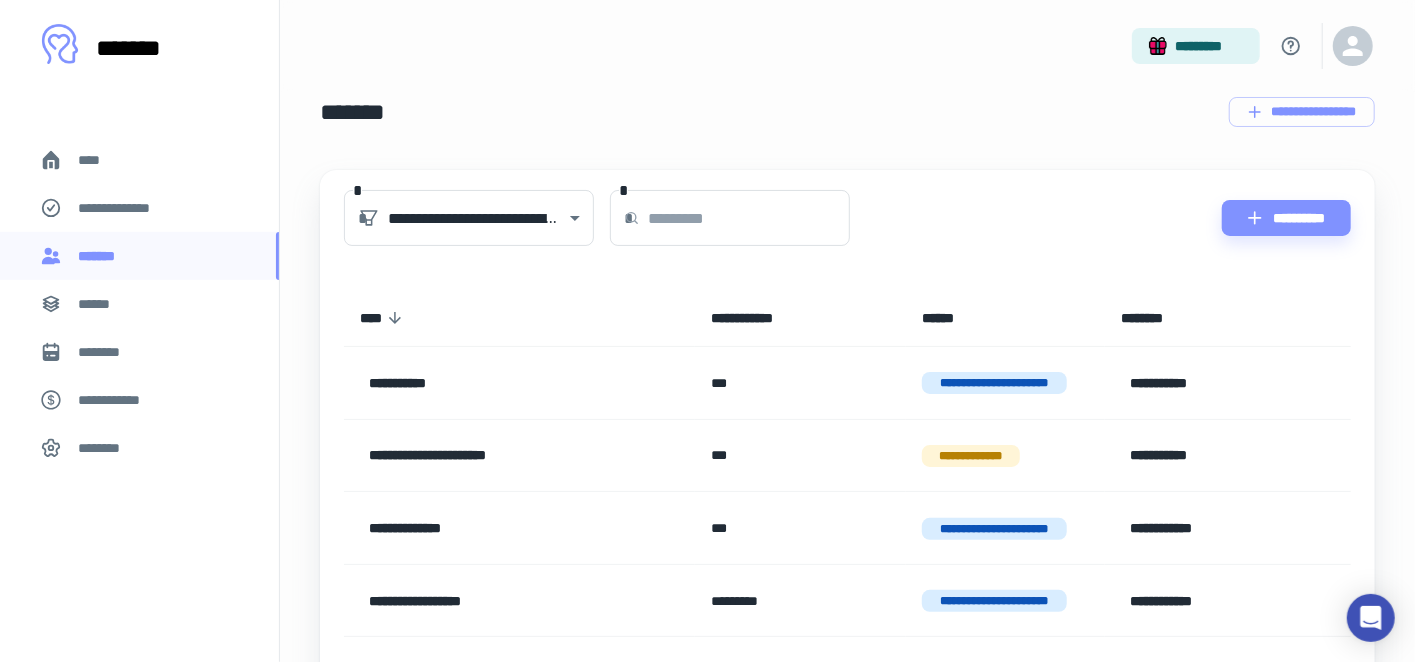 scroll, scrollTop: 0, scrollLeft: 0, axis: both 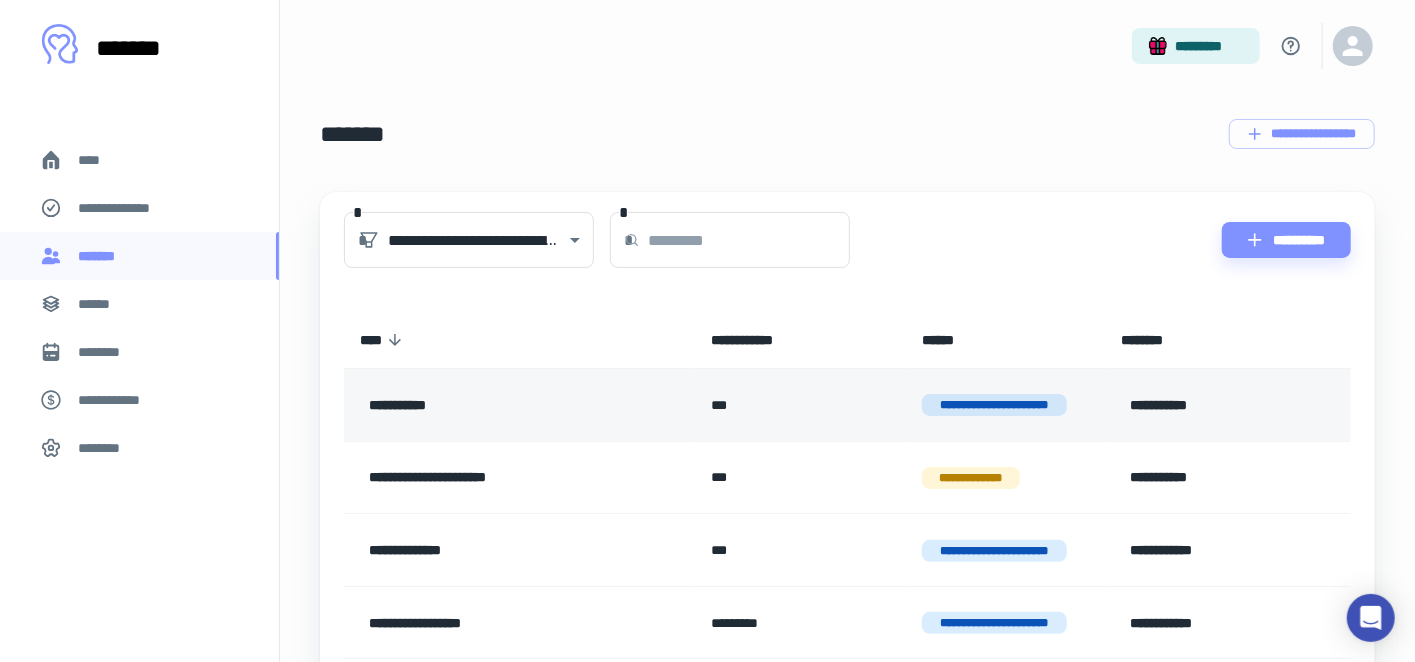 click on "**********" at bounding box center [500, 405] 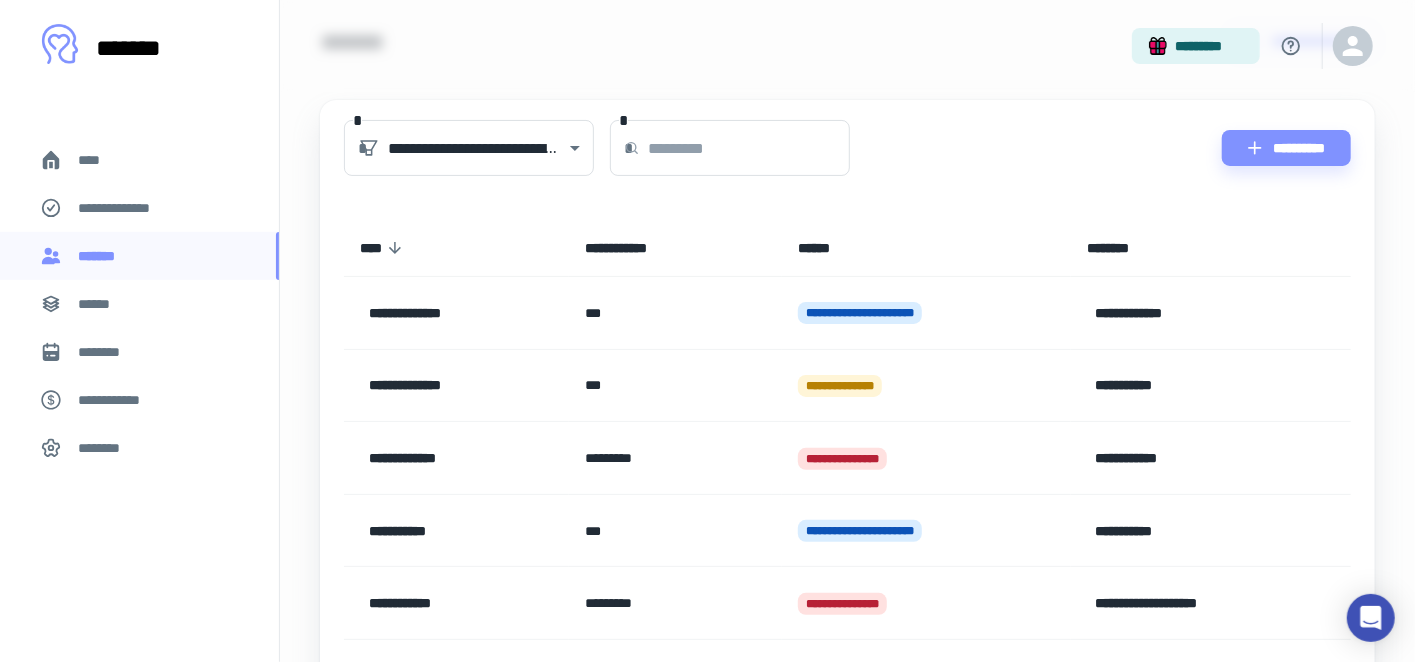 scroll, scrollTop: 284, scrollLeft: 0, axis: vertical 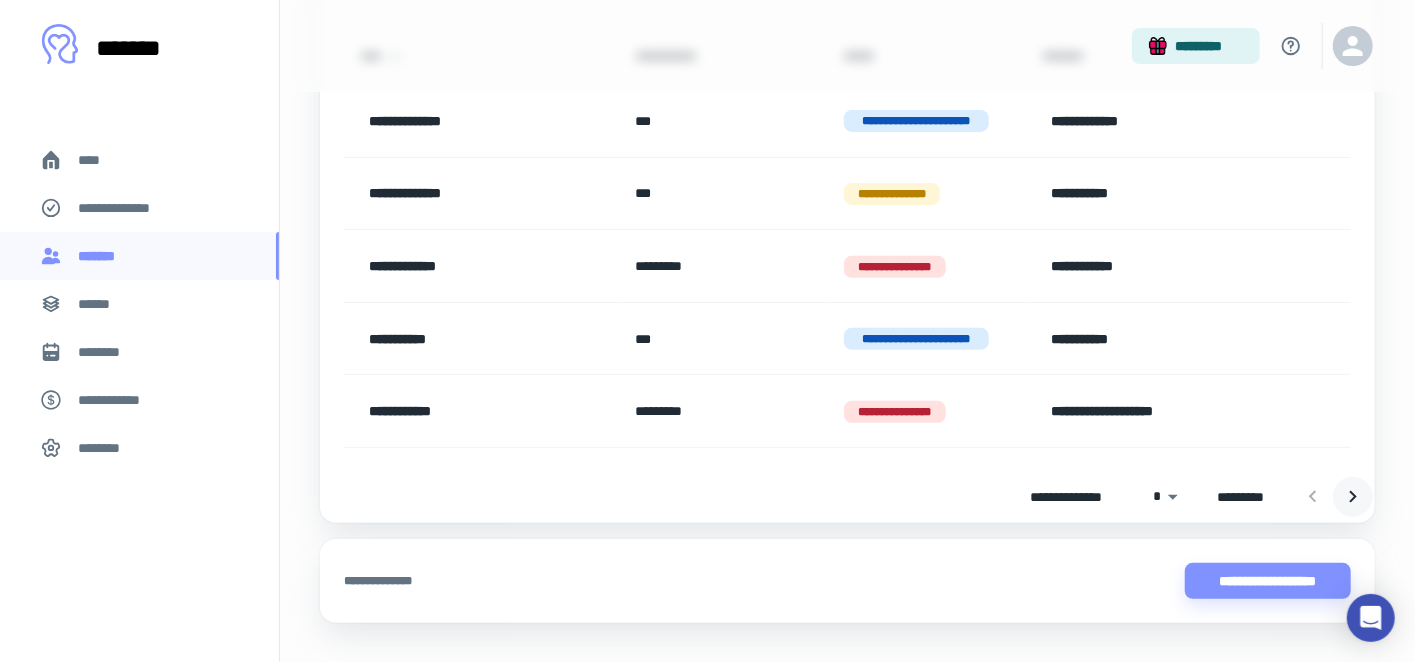 click 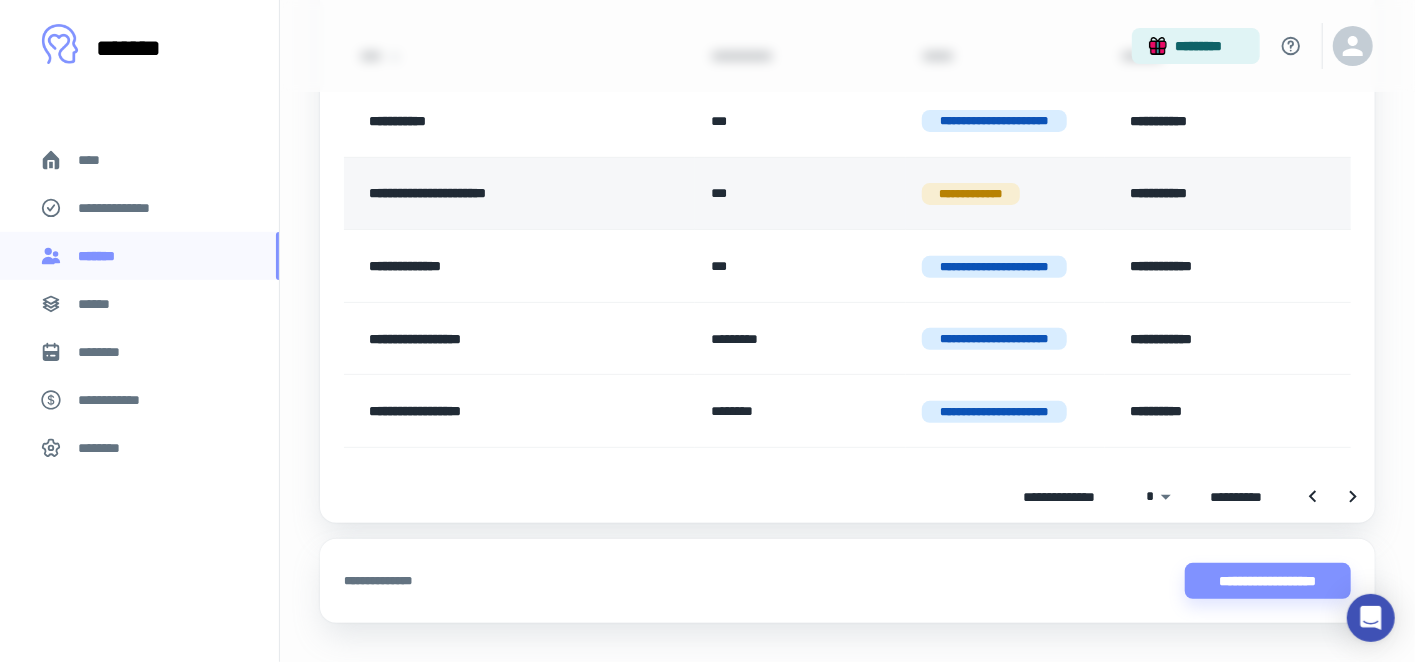 click on "**********" at bounding box center [500, 194] 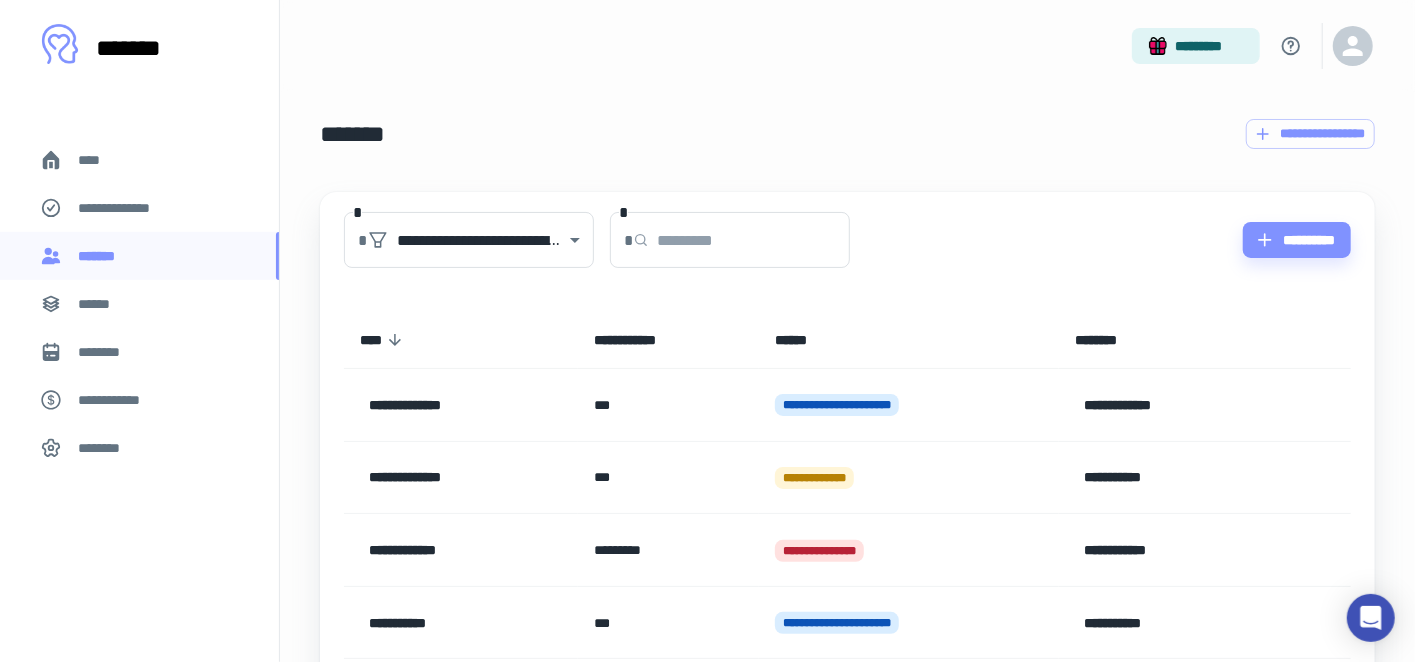 scroll, scrollTop: 284, scrollLeft: 0, axis: vertical 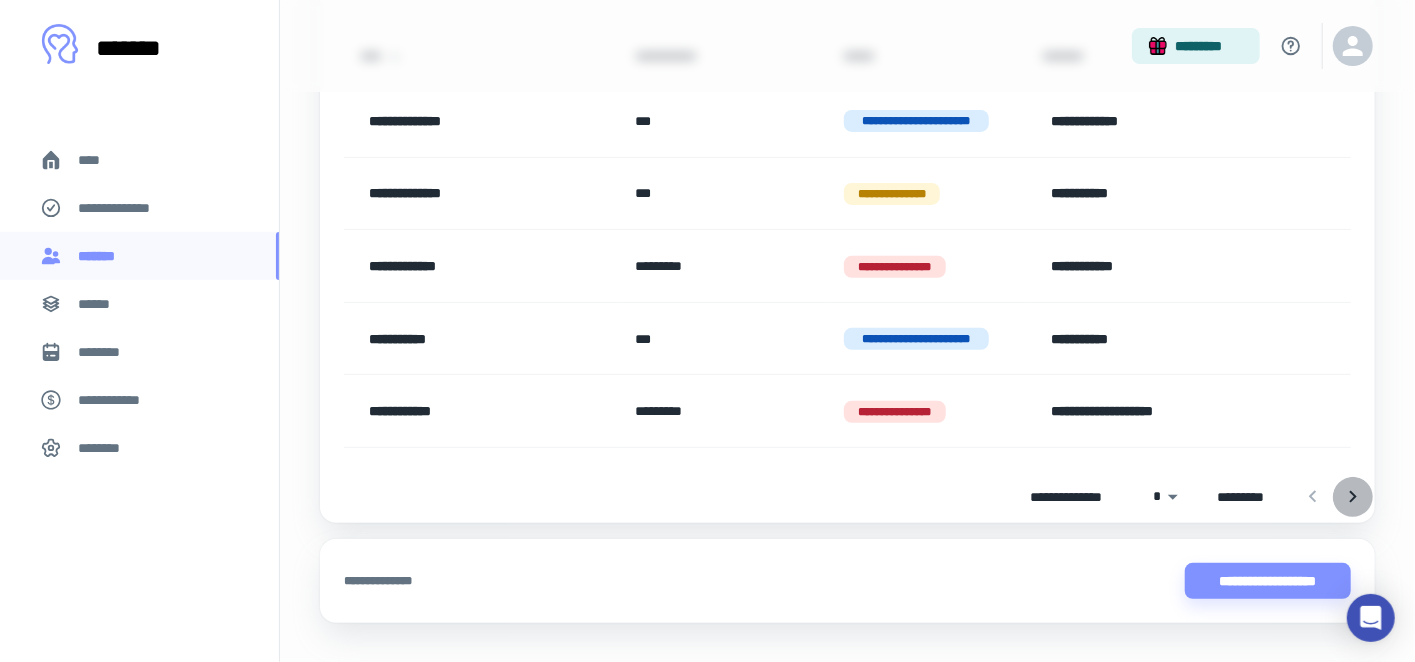 click 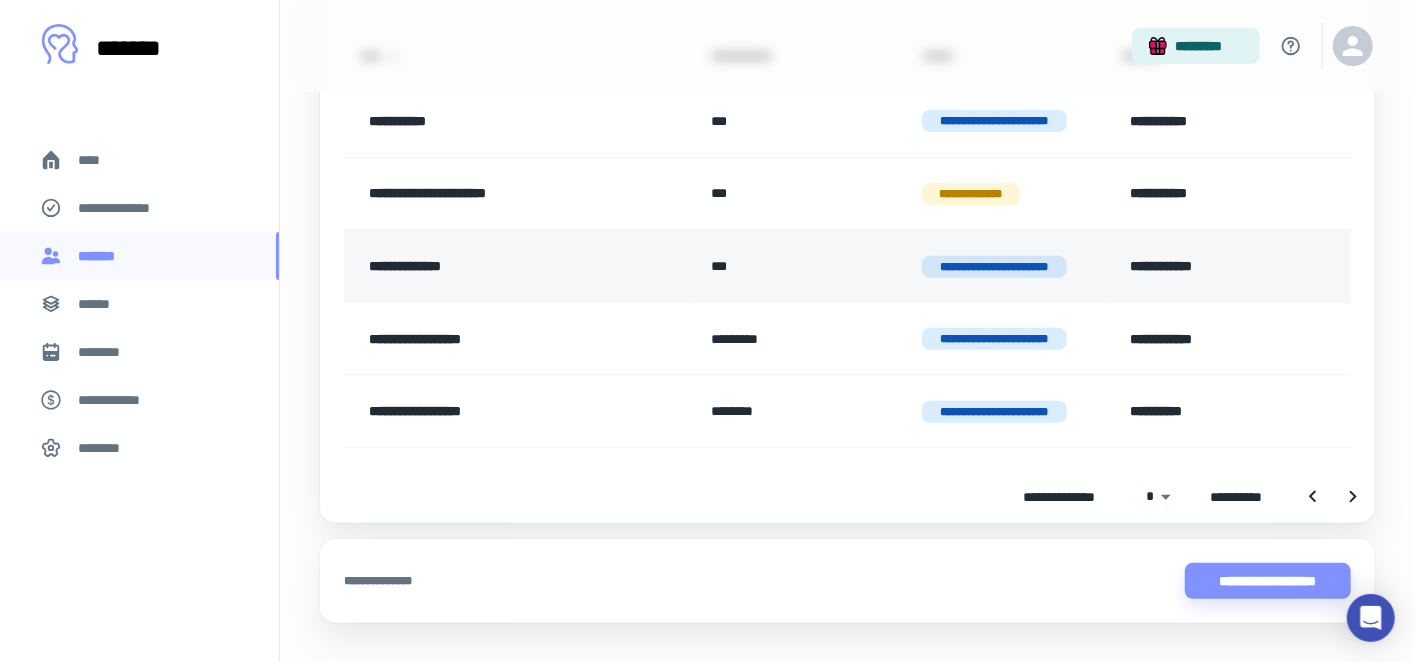 click on "**********" at bounding box center (500, 266) 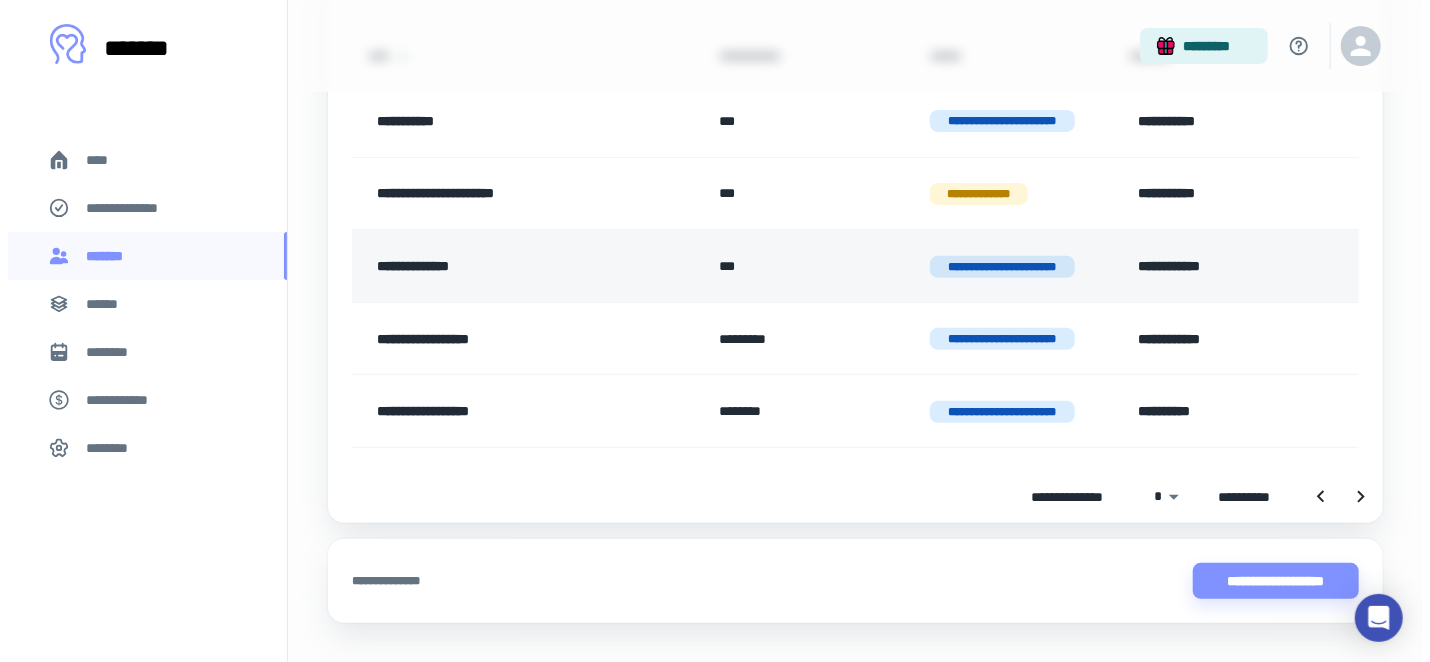 scroll, scrollTop: 0, scrollLeft: 0, axis: both 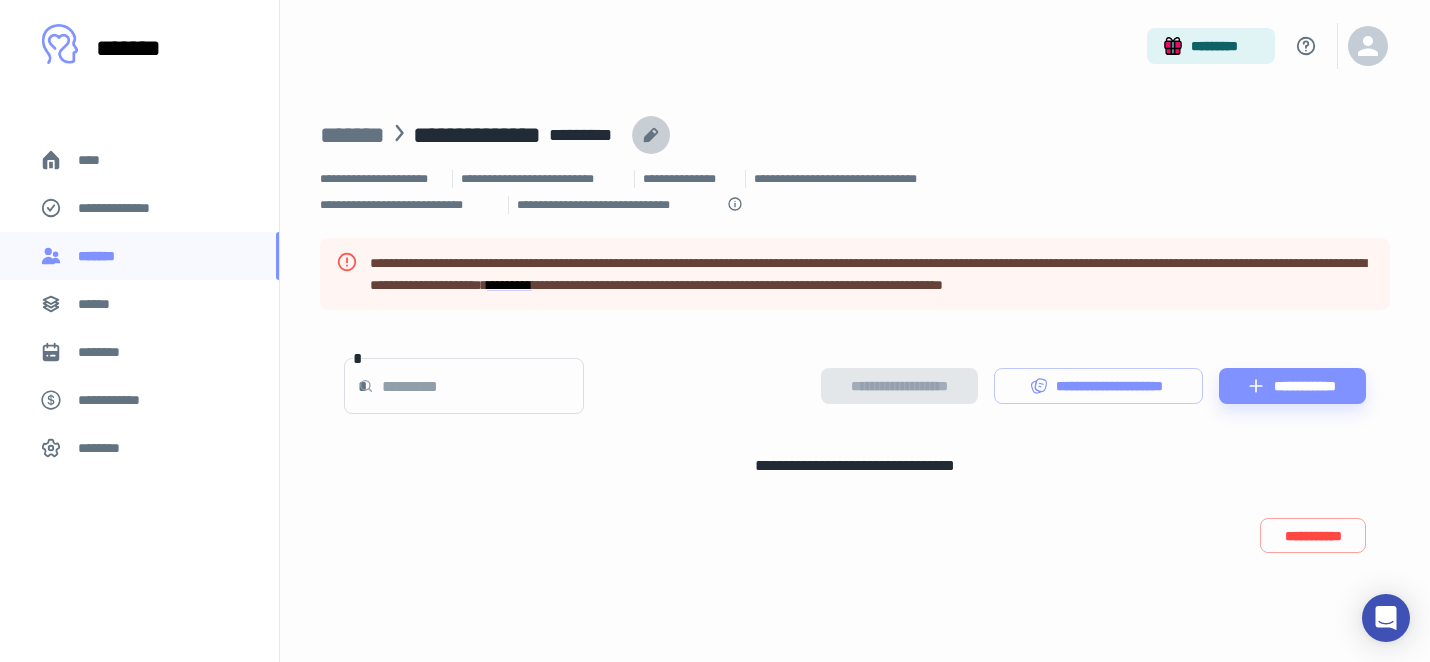 click 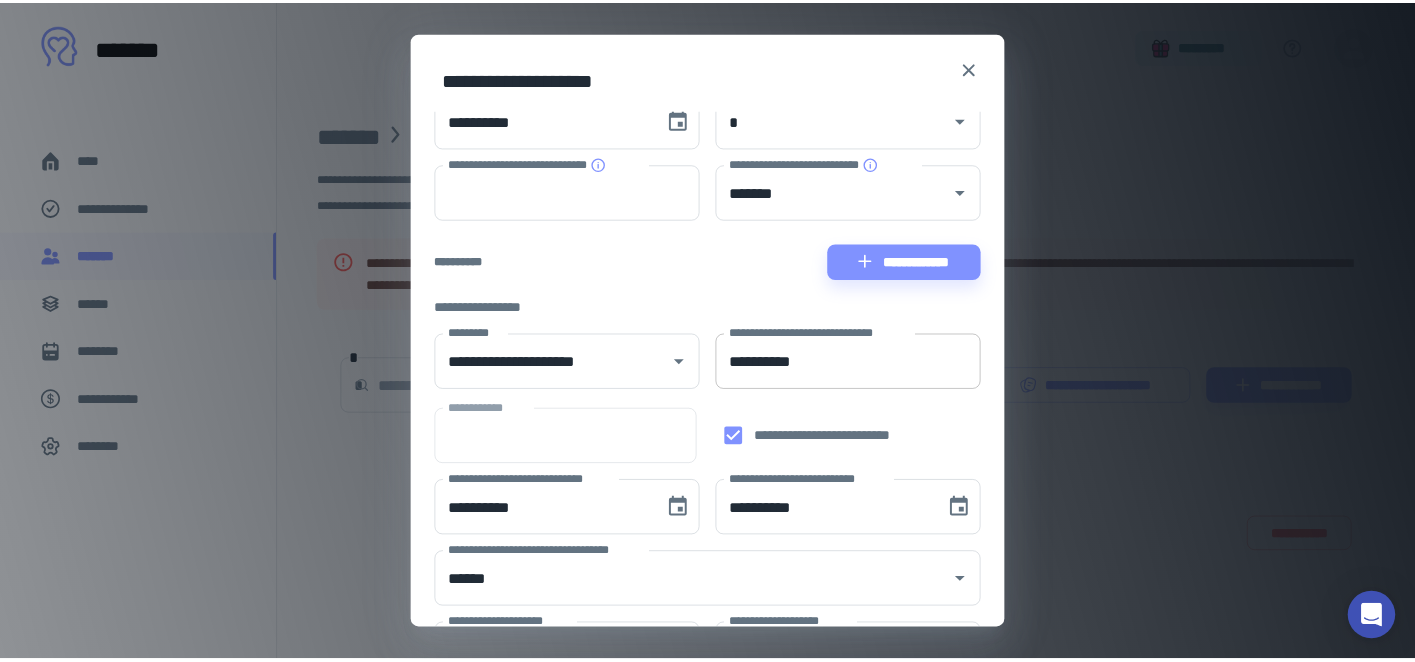 scroll, scrollTop: 552, scrollLeft: 0, axis: vertical 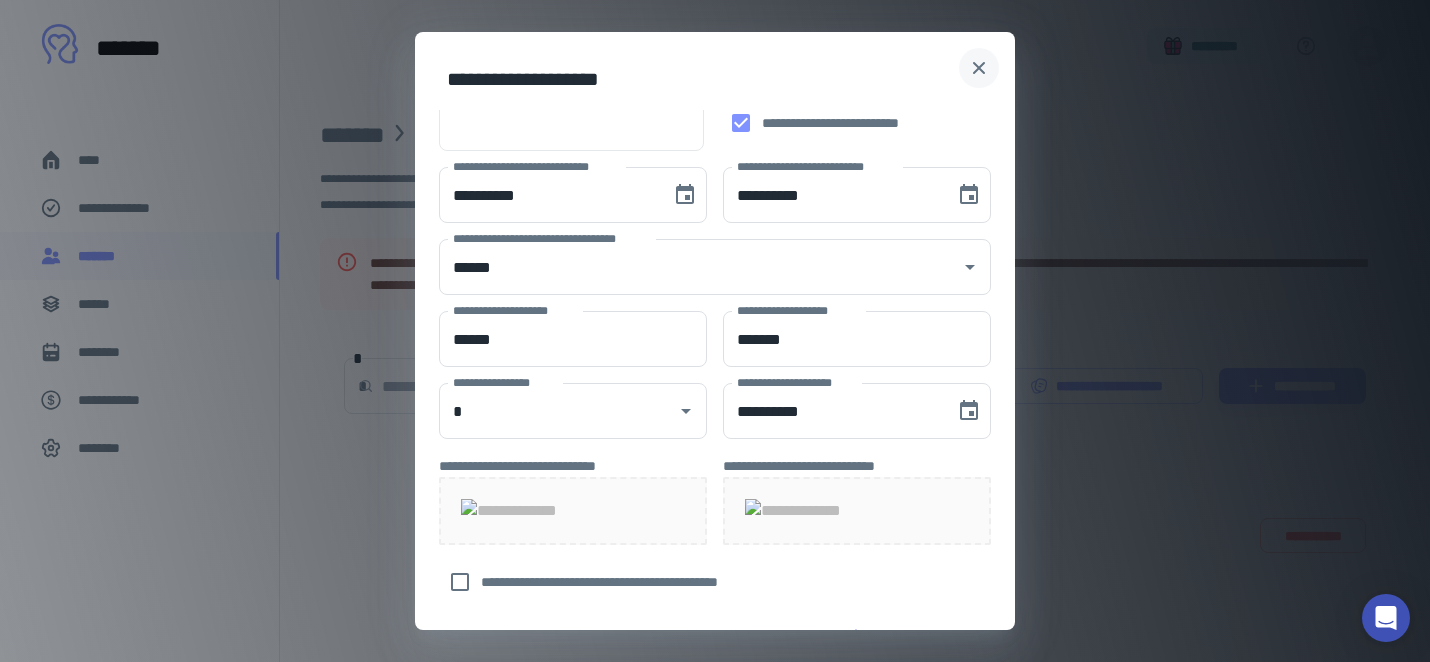 click 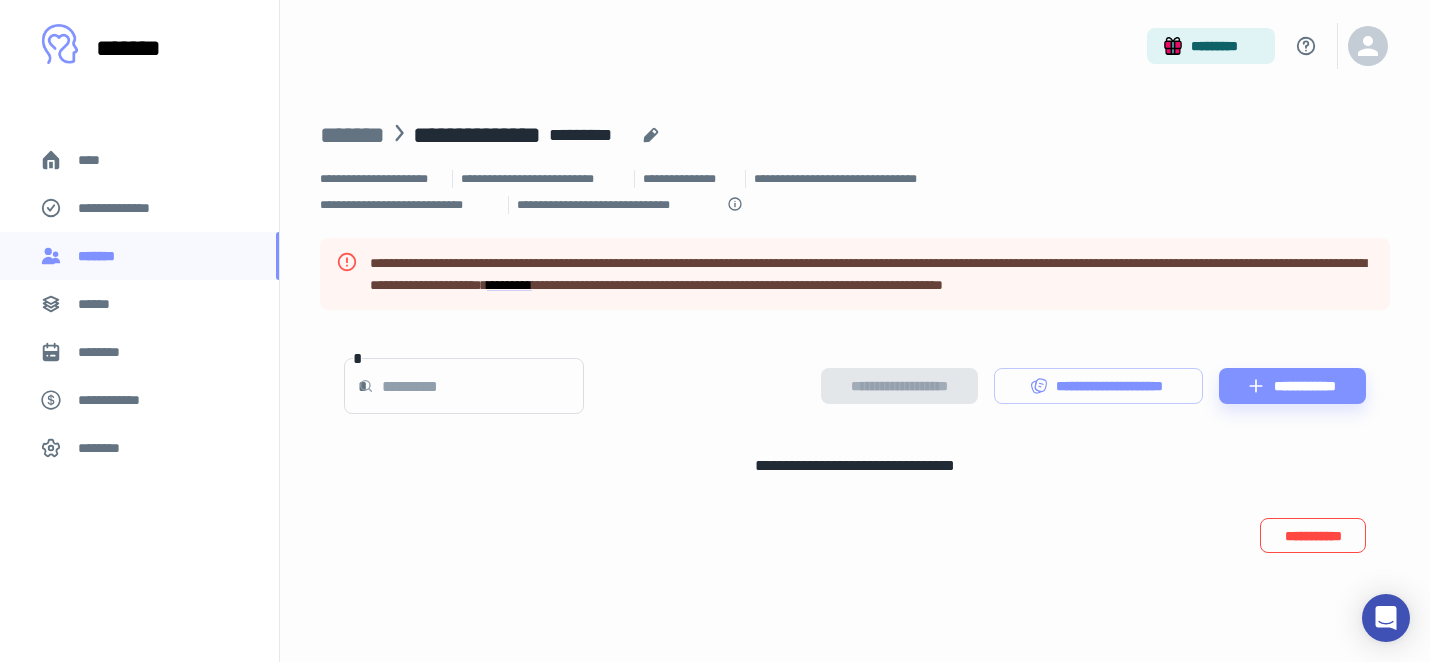 click on "**********" at bounding box center [1313, 535] 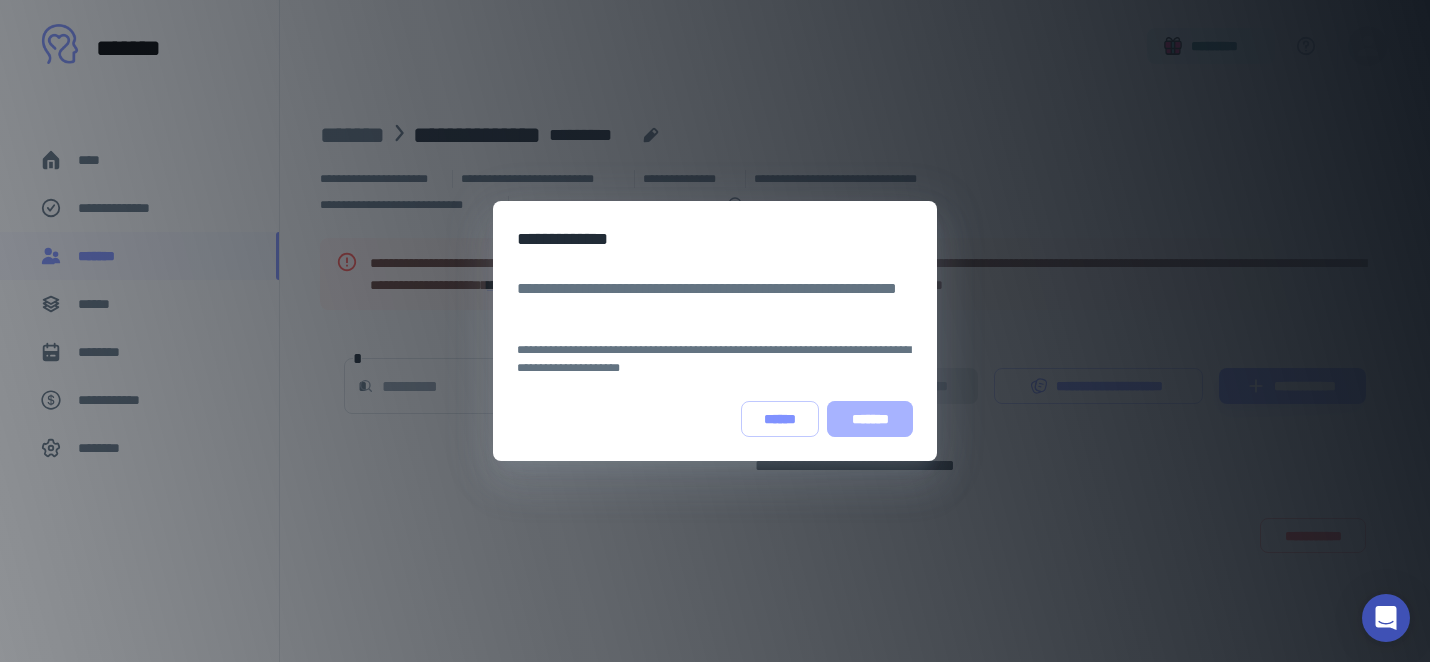 click on "*******" at bounding box center [870, 419] 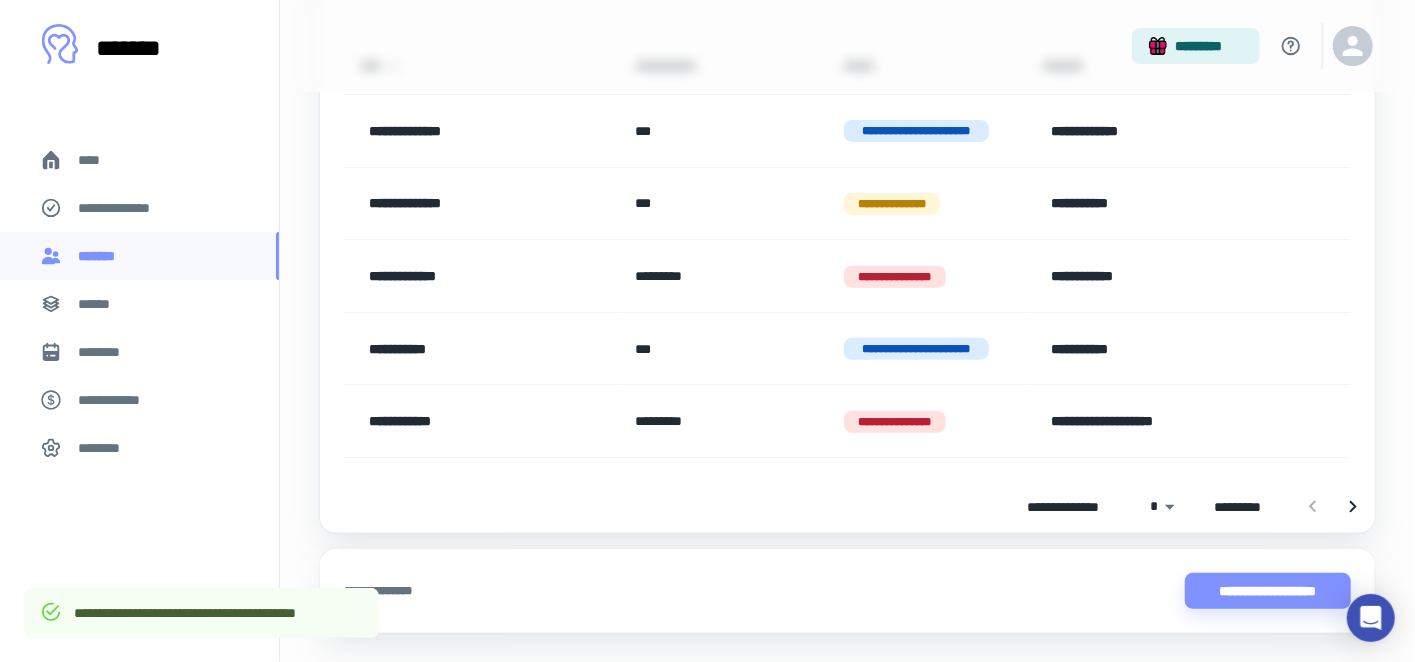 scroll, scrollTop: 325, scrollLeft: 0, axis: vertical 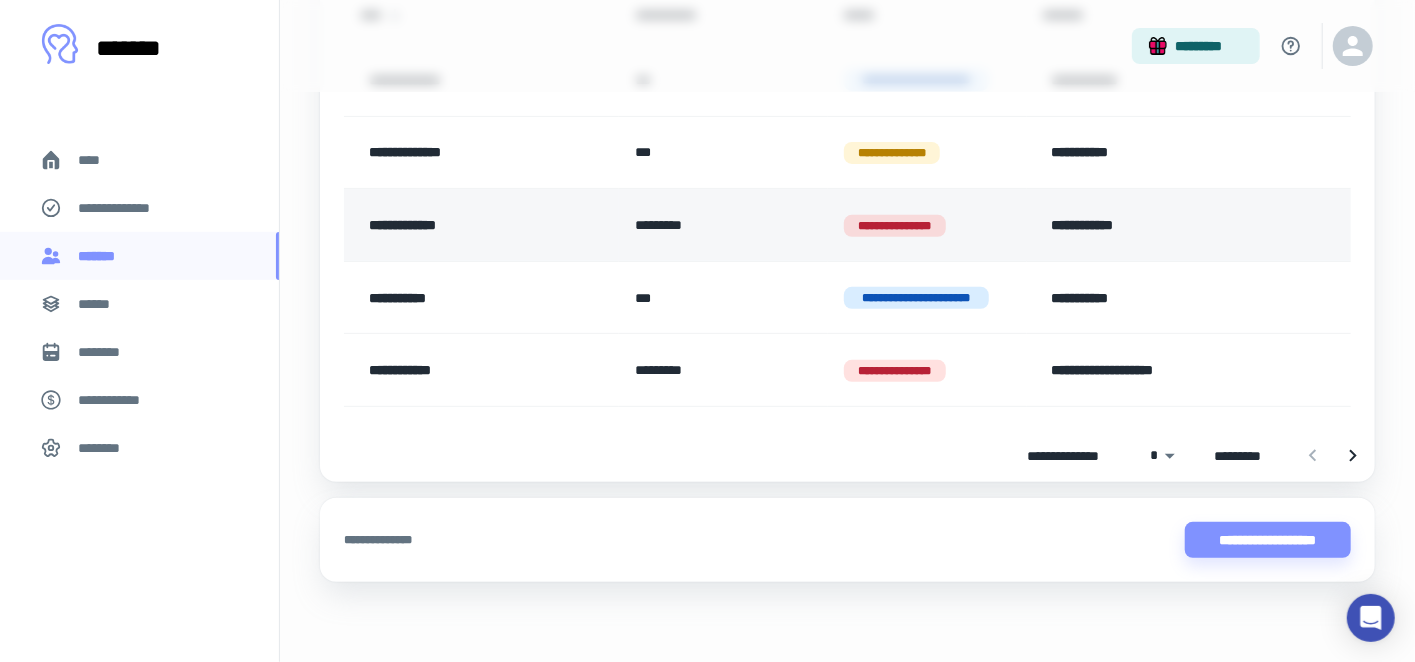 click on "**********" at bounding box center [467, 225] 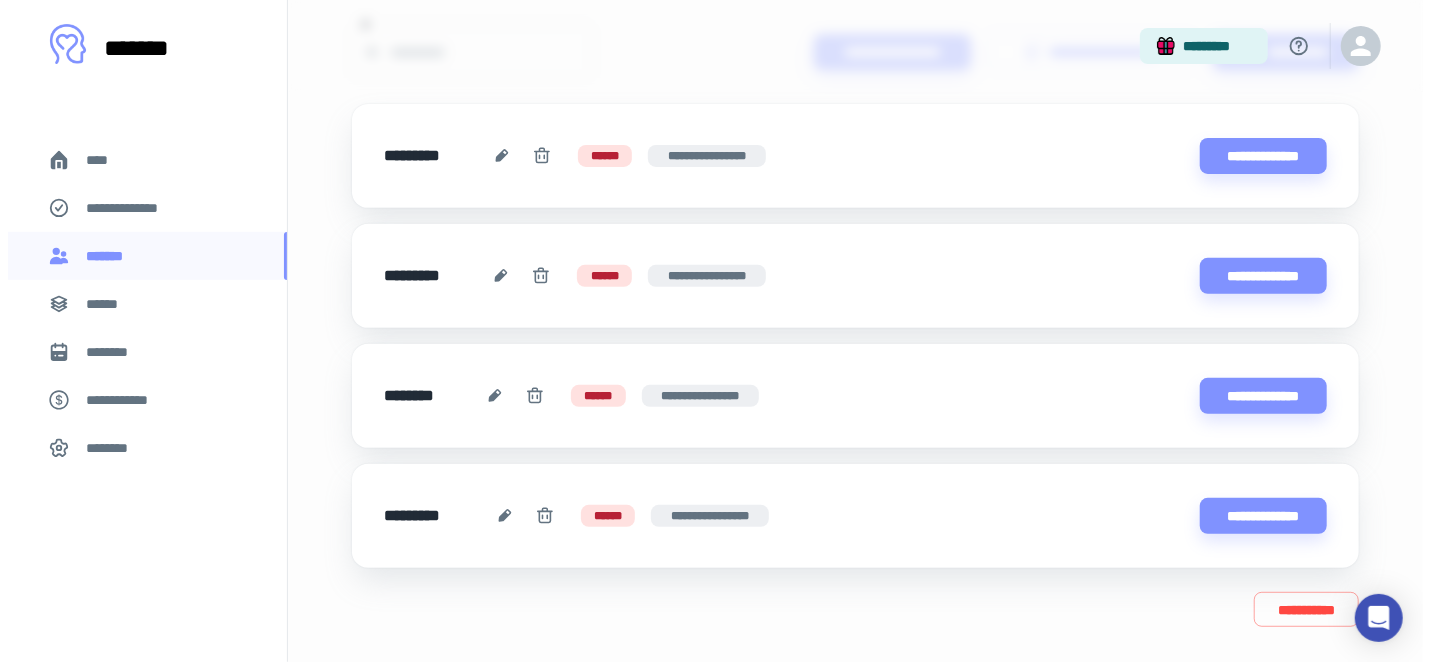 scroll, scrollTop: 379, scrollLeft: 0, axis: vertical 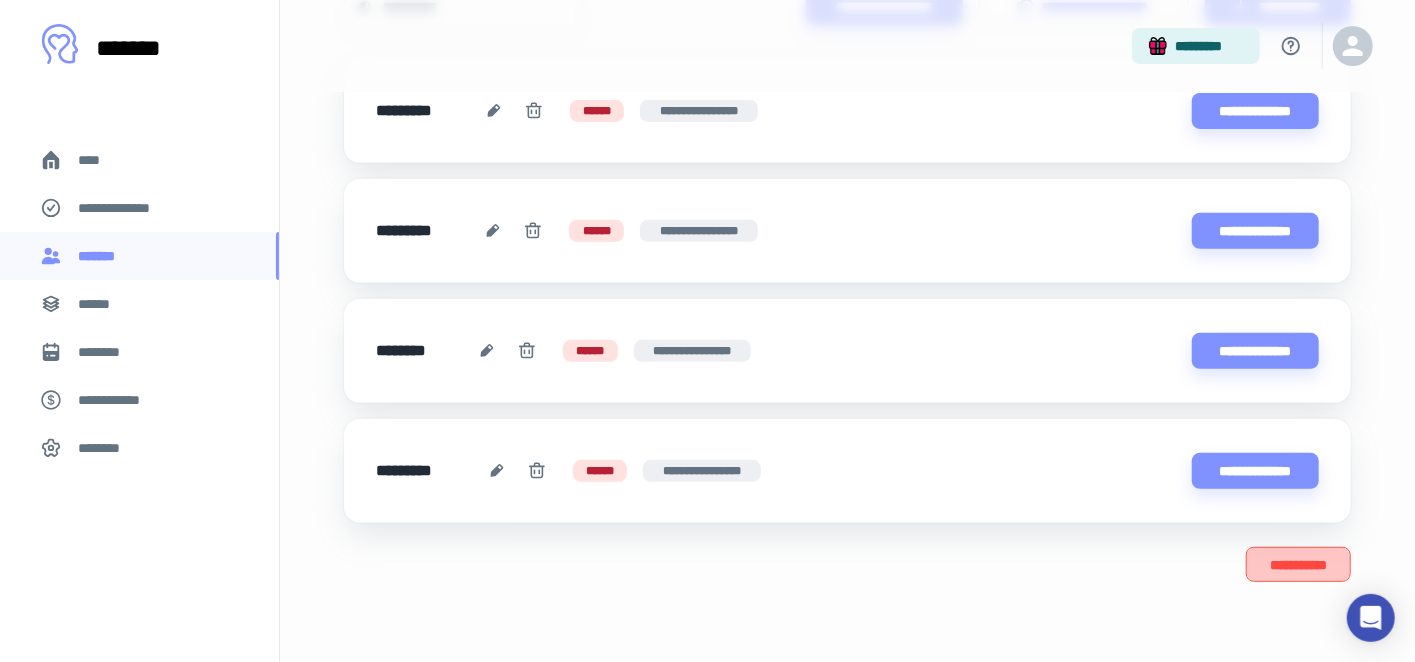 click on "**********" at bounding box center (1299, 564) 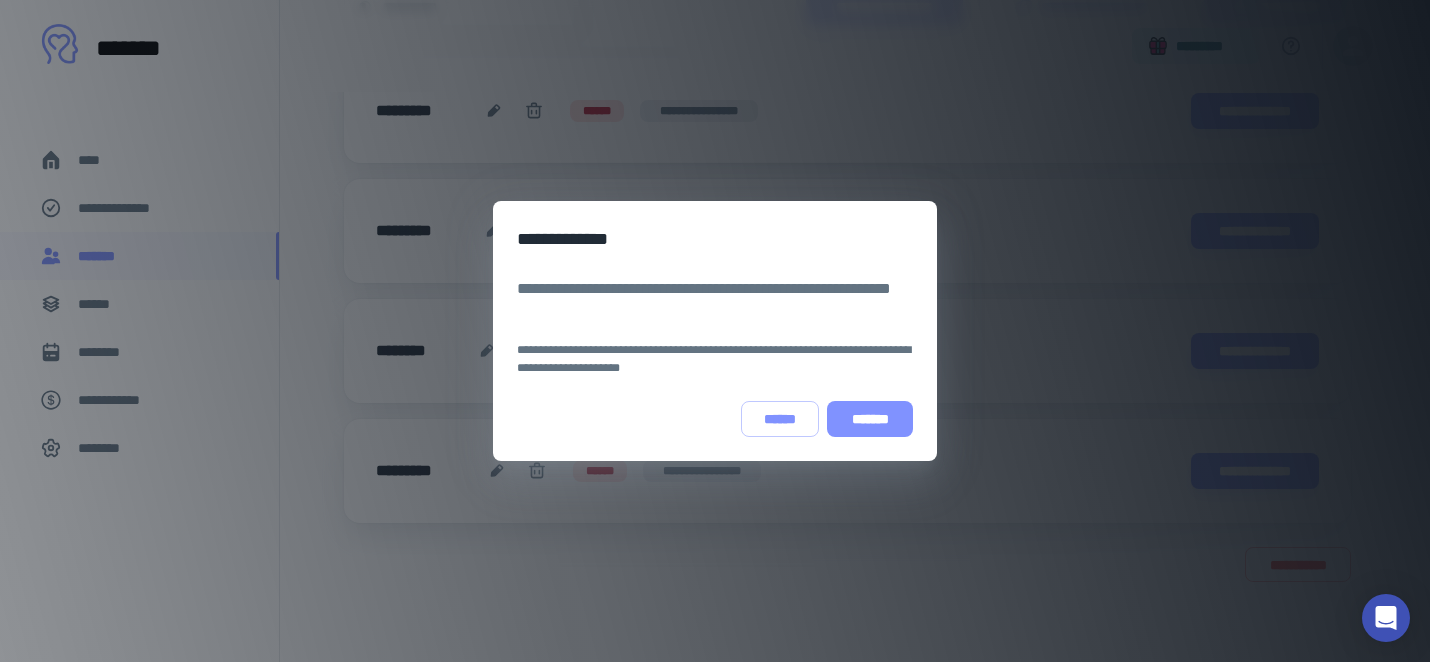 click on "*******" at bounding box center [870, 419] 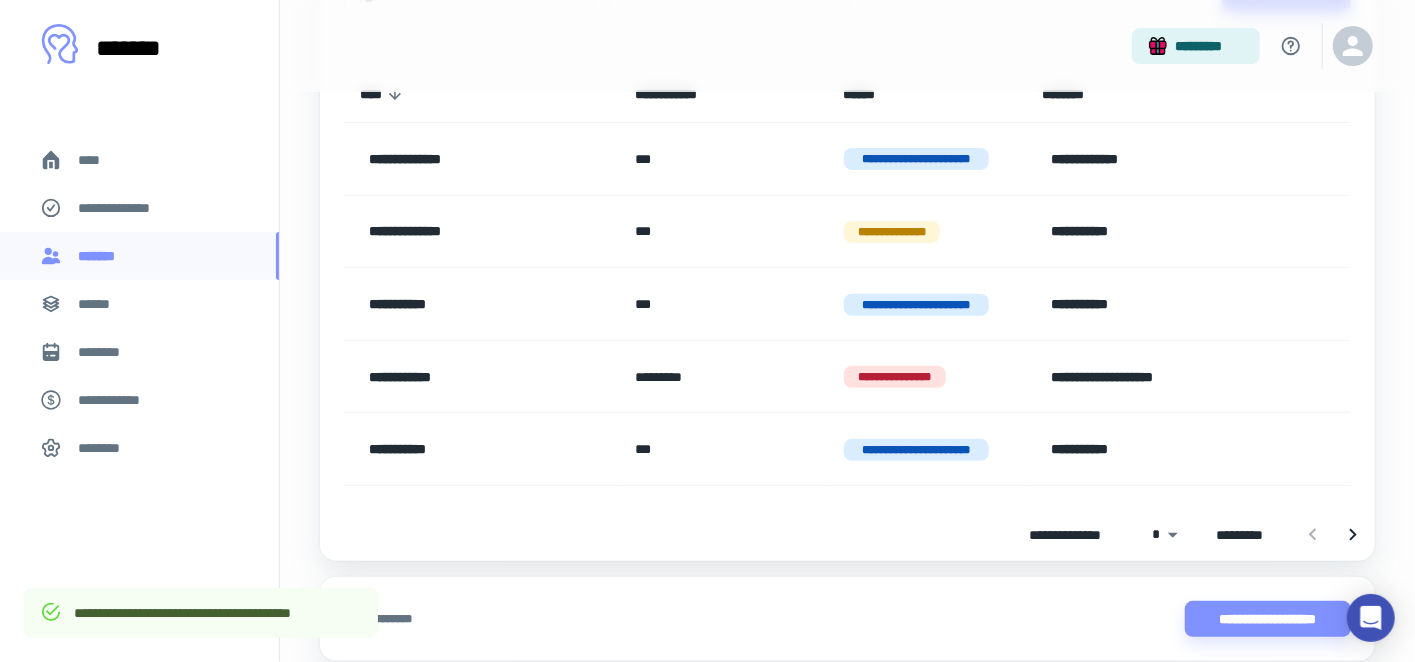 scroll, scrollTop: 319, scrollLeft: 0, axis: vertical 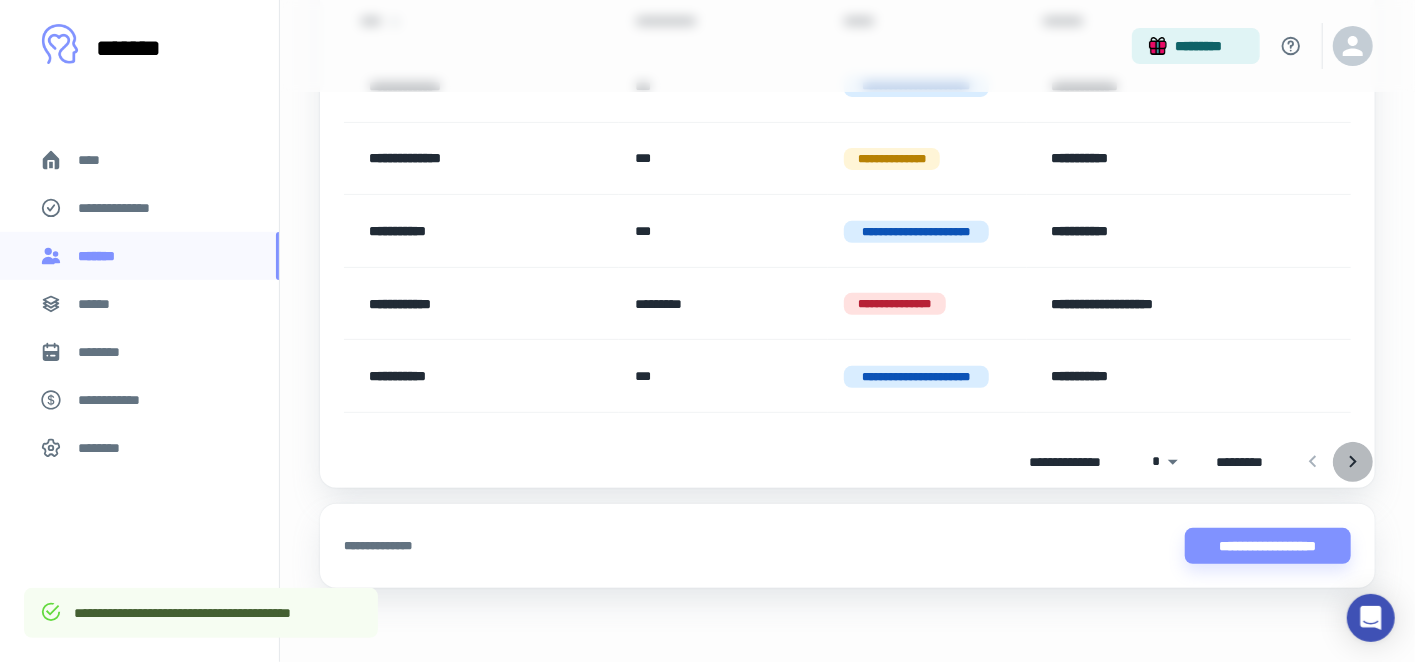 click 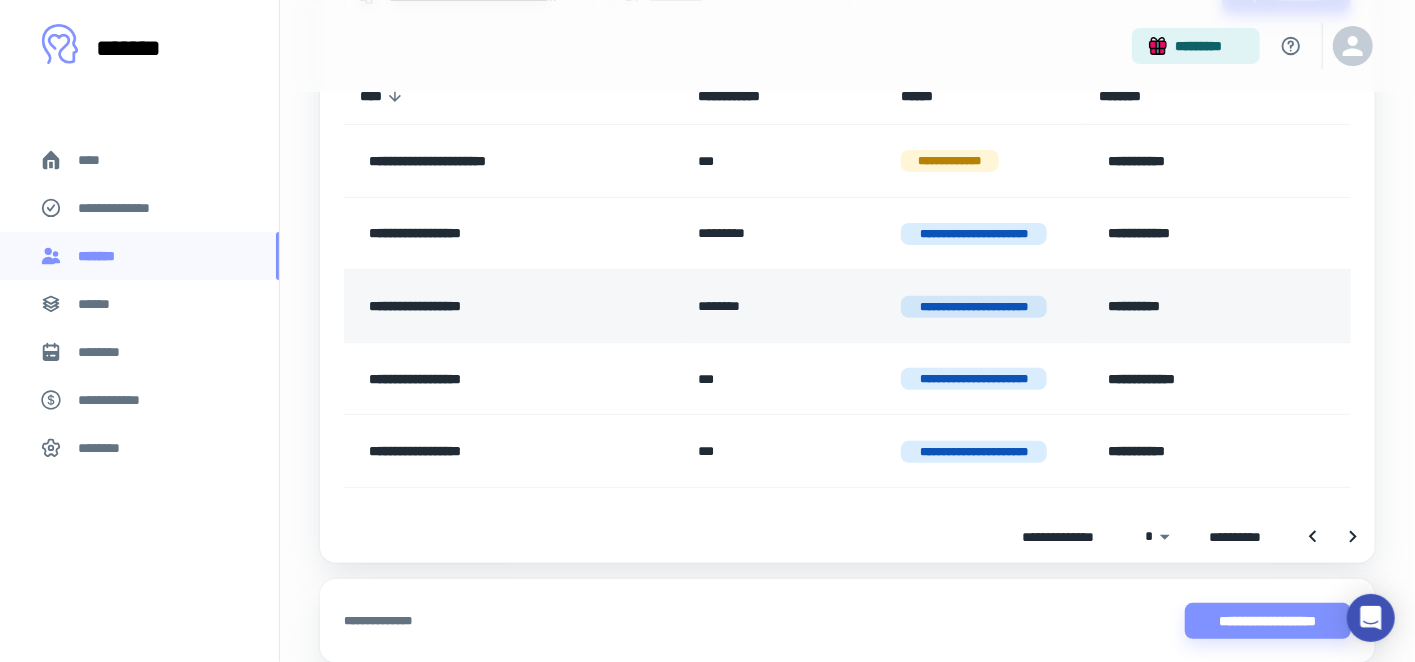 scroll, scrollTop: 174, scrollLeft: 0, axis: vertical 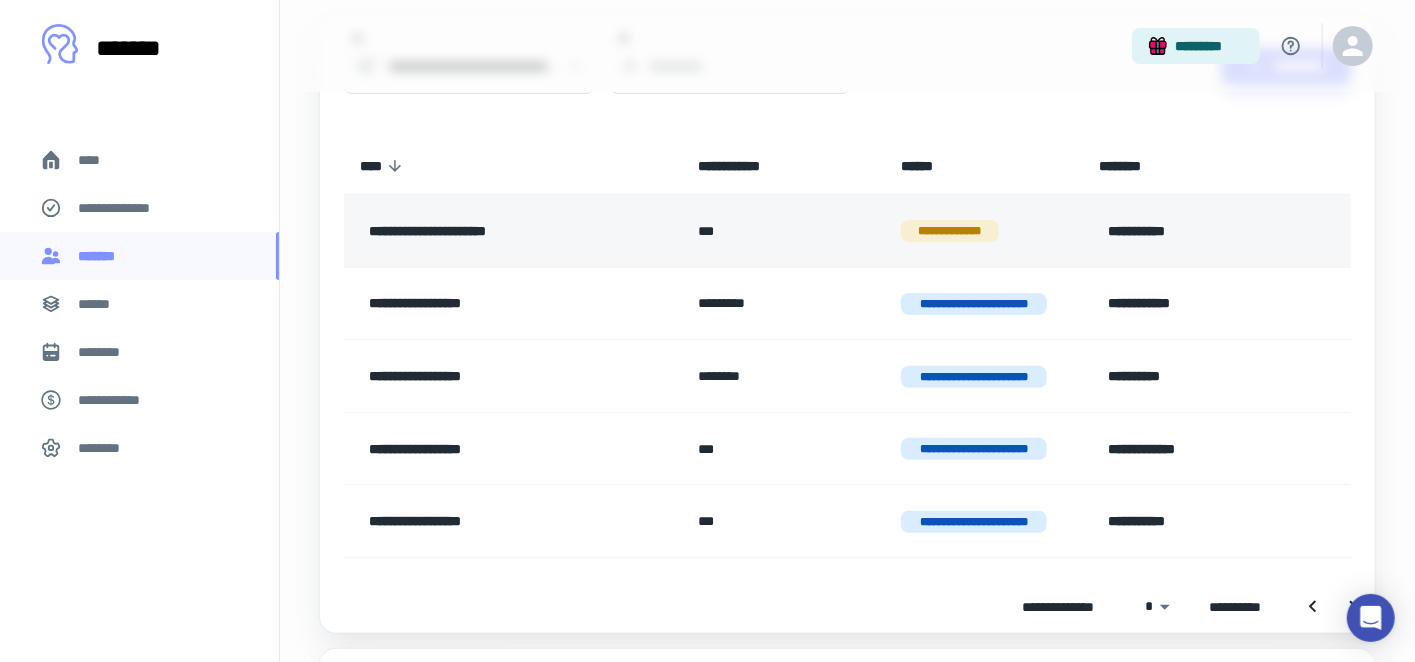 click on "**********" at bounding box center (496, 231) 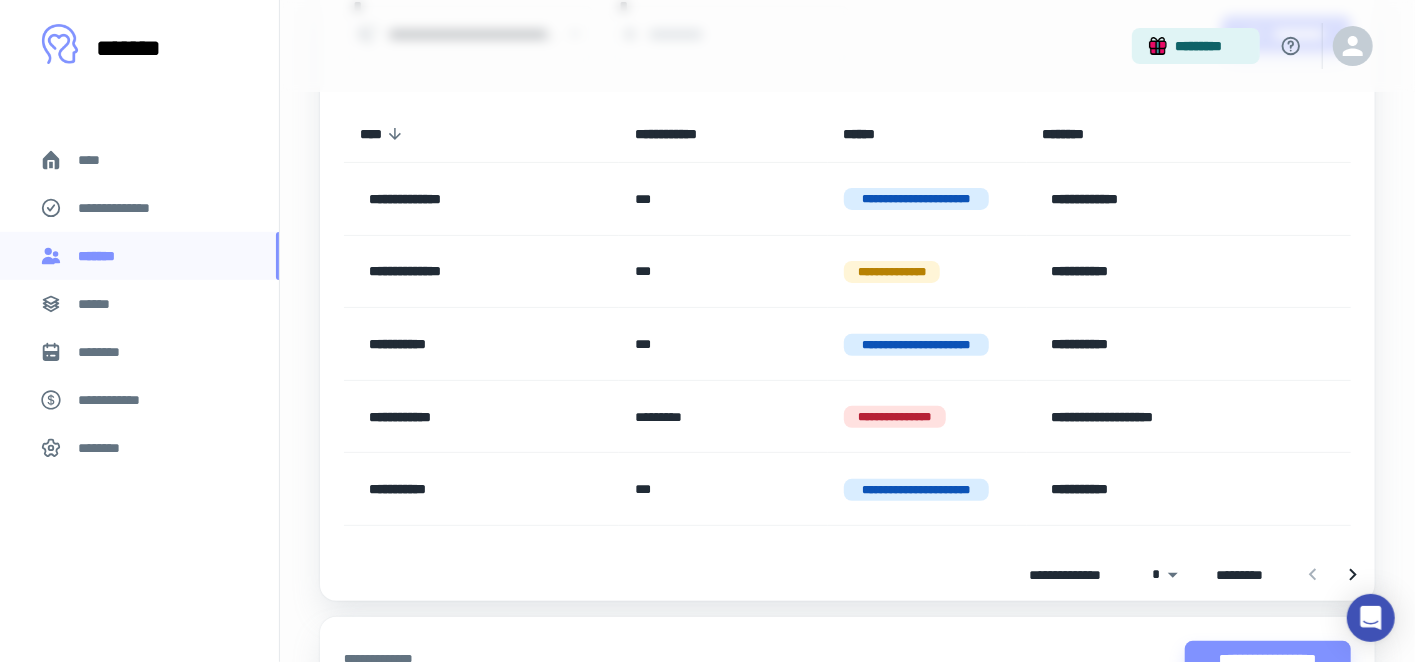 scroll, scrollTop: 212, scrollLeft: 0, axis: vertical 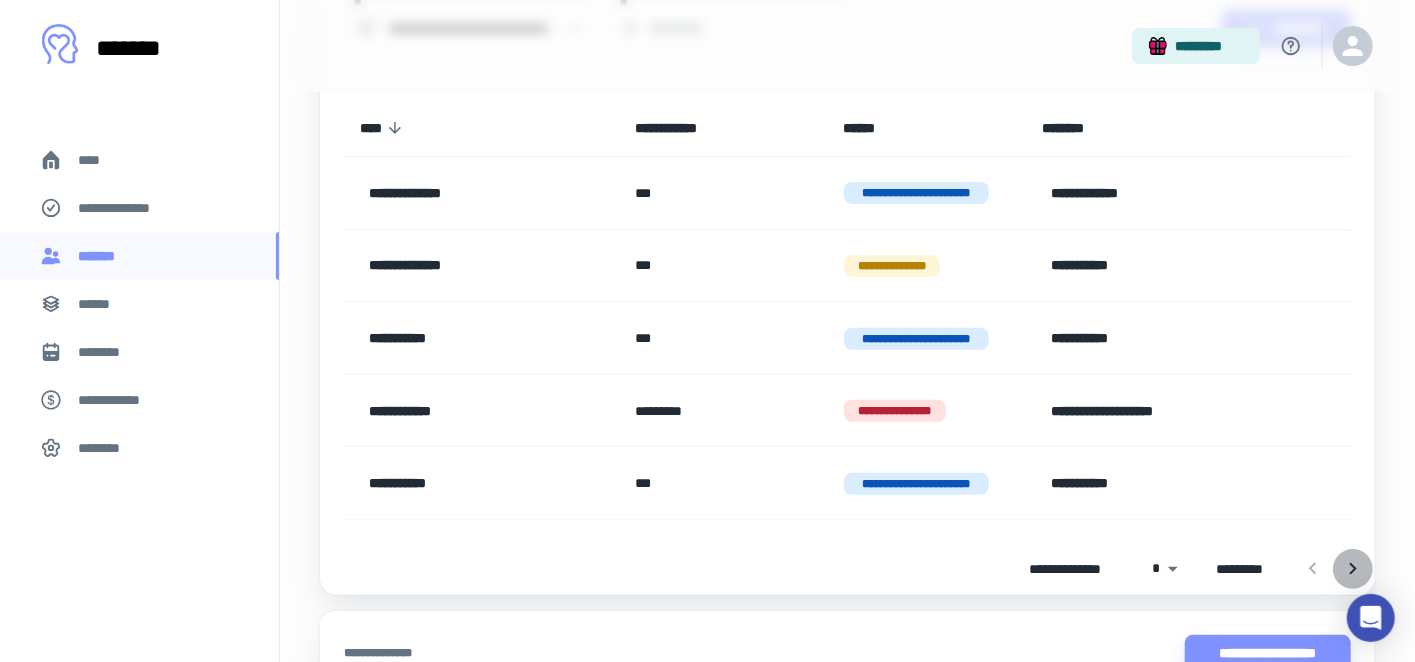 click 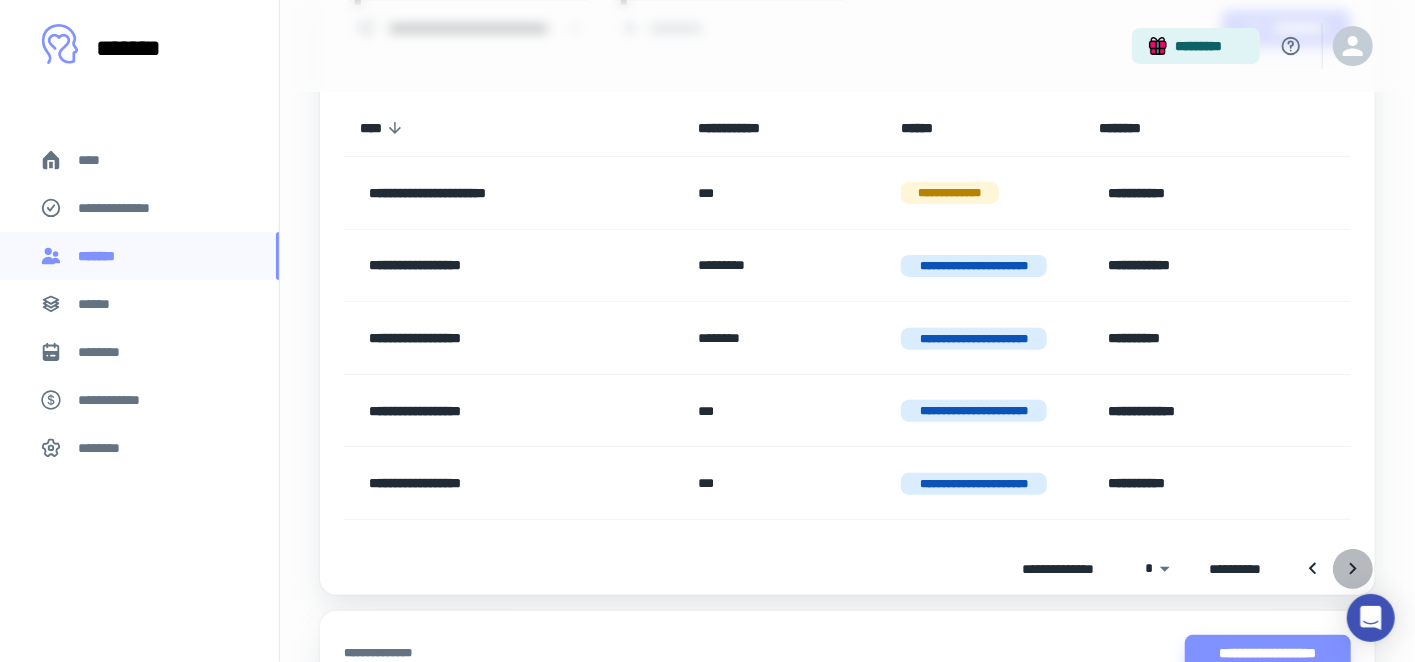 click 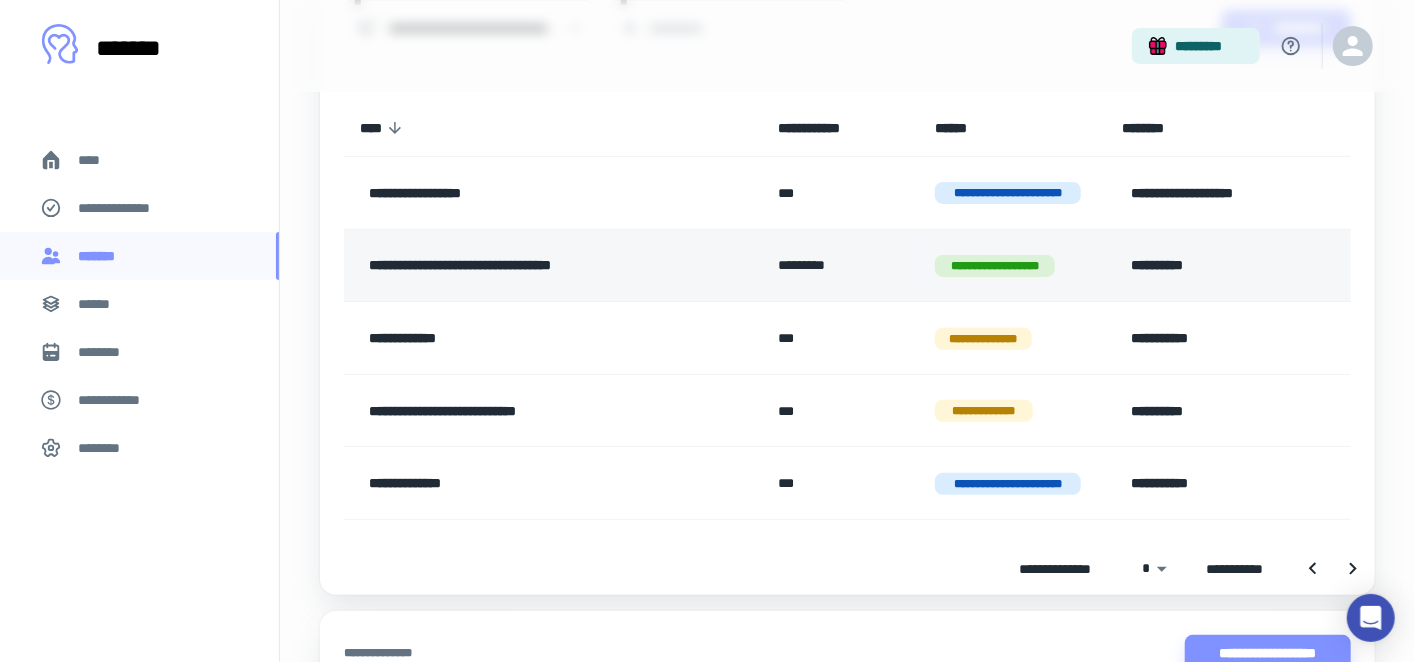 click on "**********" at bounding box center (542, 266) 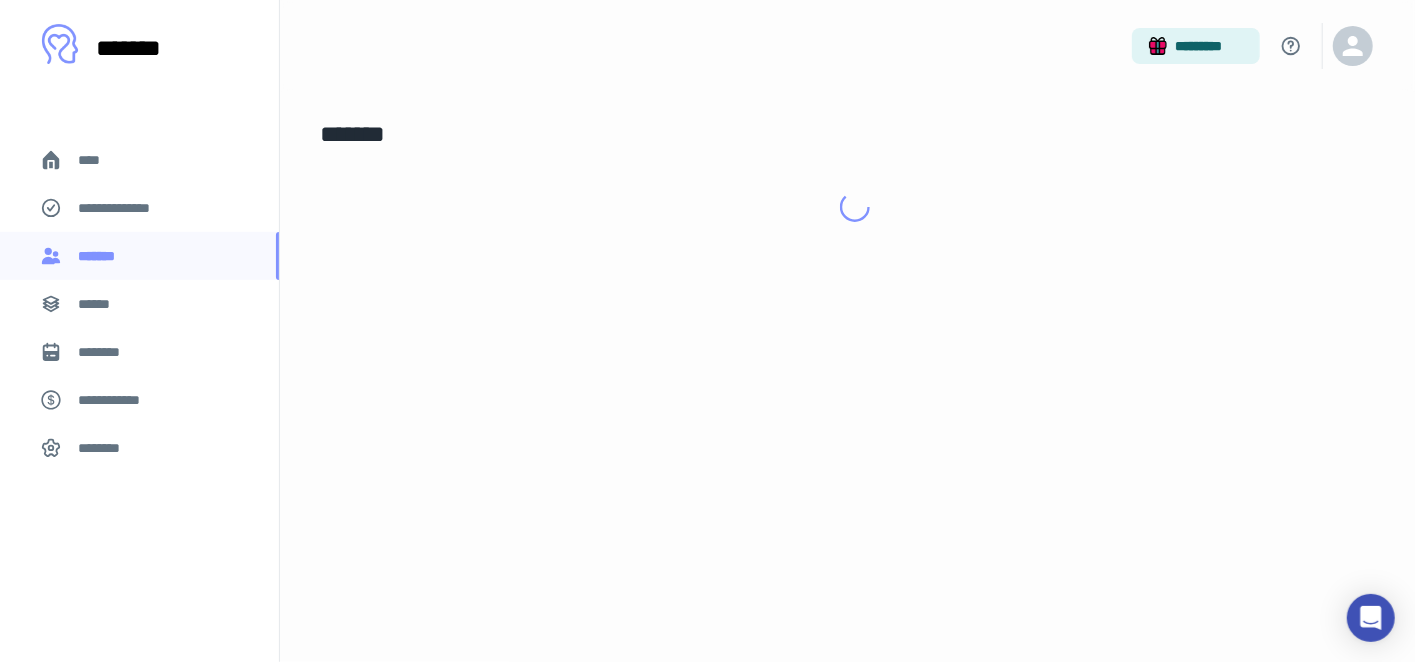 scroll, scrollTop: 0, scrollLeft: 0, axis: both 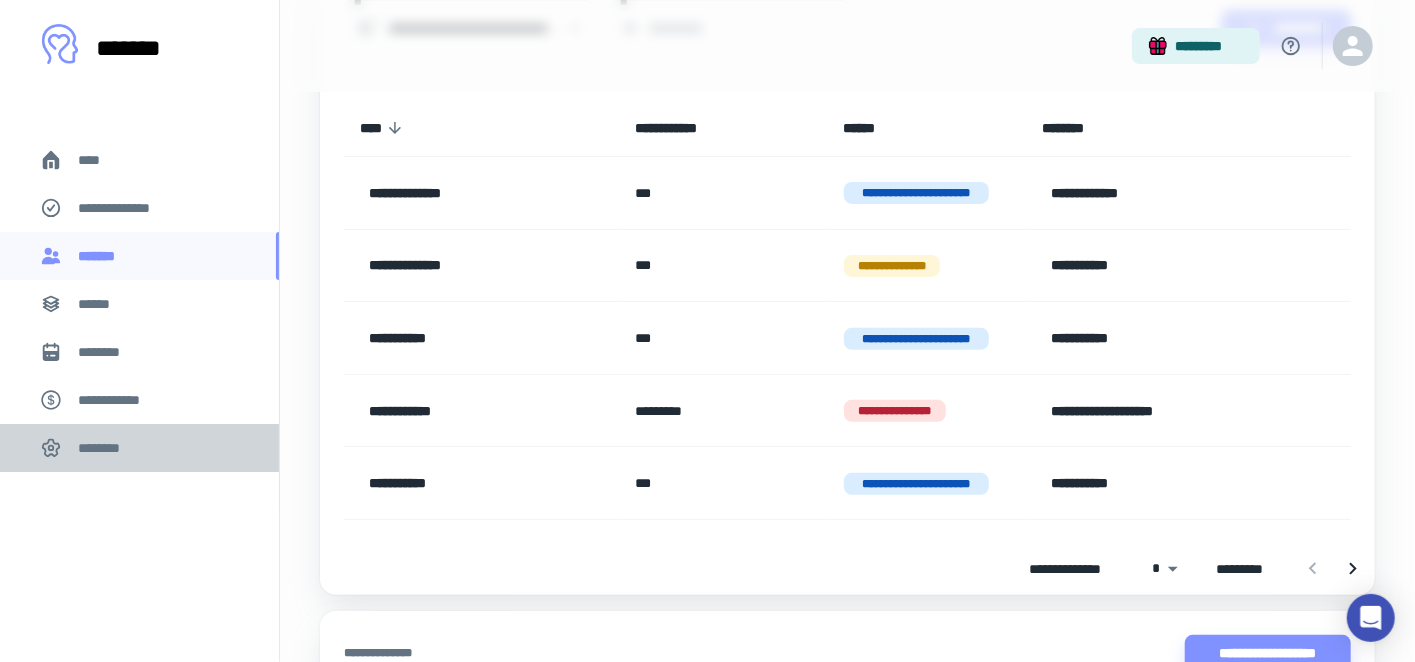 click on "********" at bounding box center [105, 448] 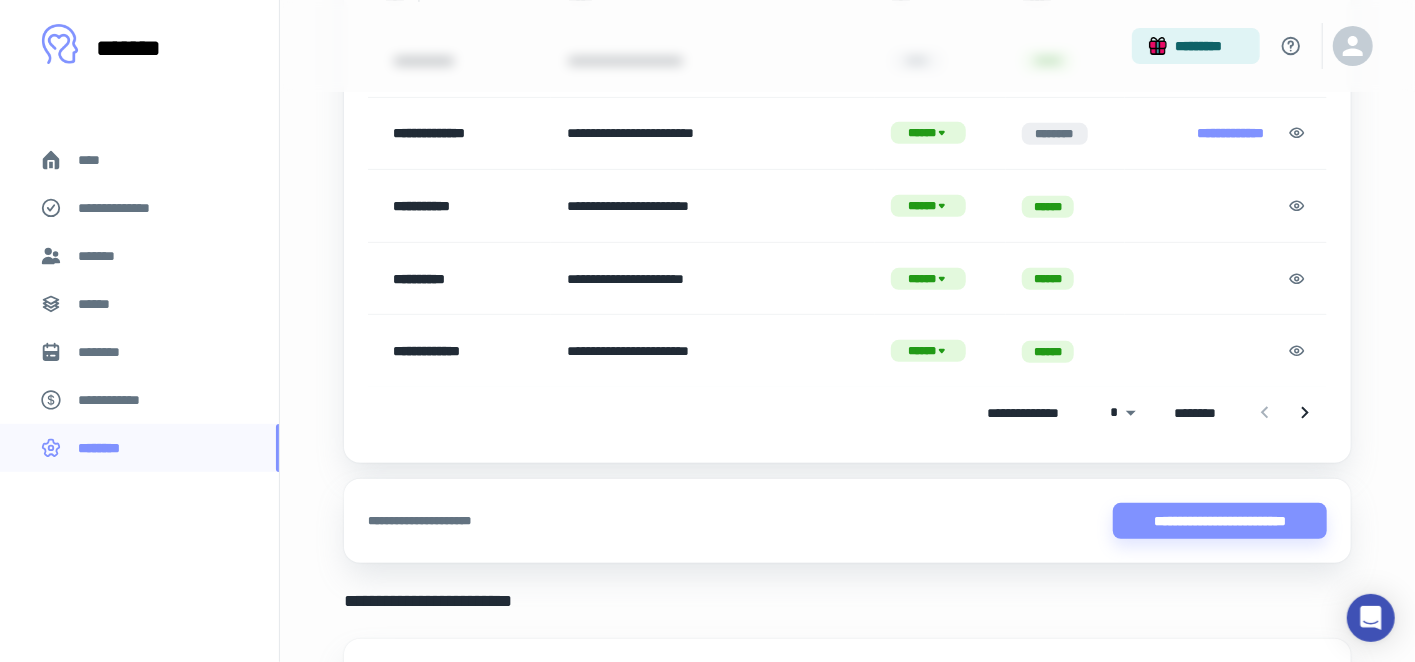 scroll, scrollTop: 472, scrollLeft: 0, axis: vertical 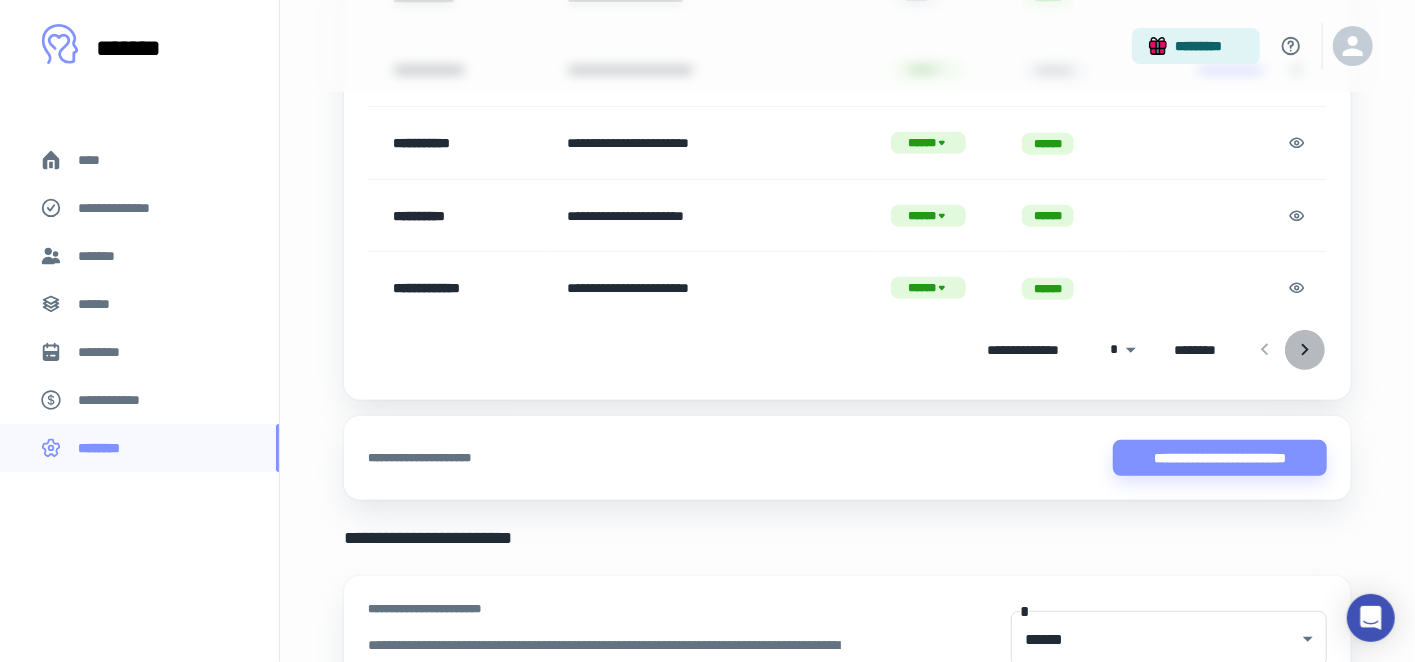 click 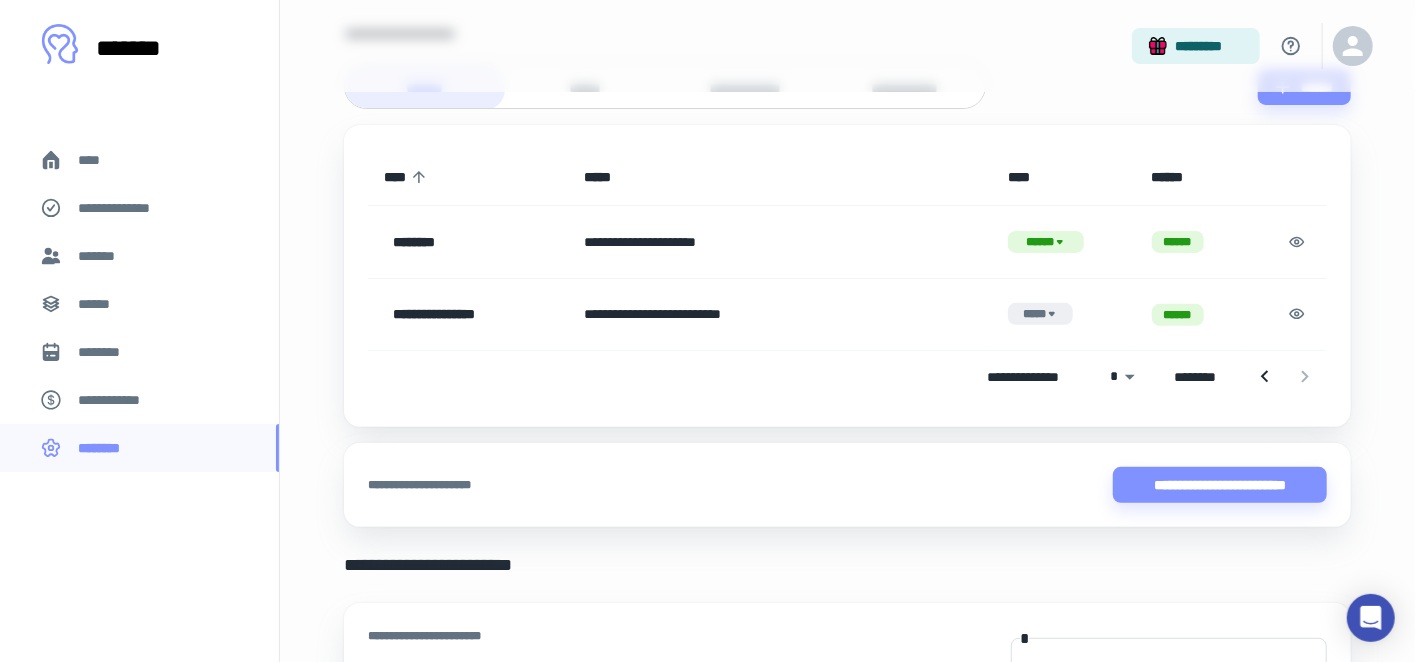 scroll, scrollTop: 130, scrollLeft: 0, axis: vertical 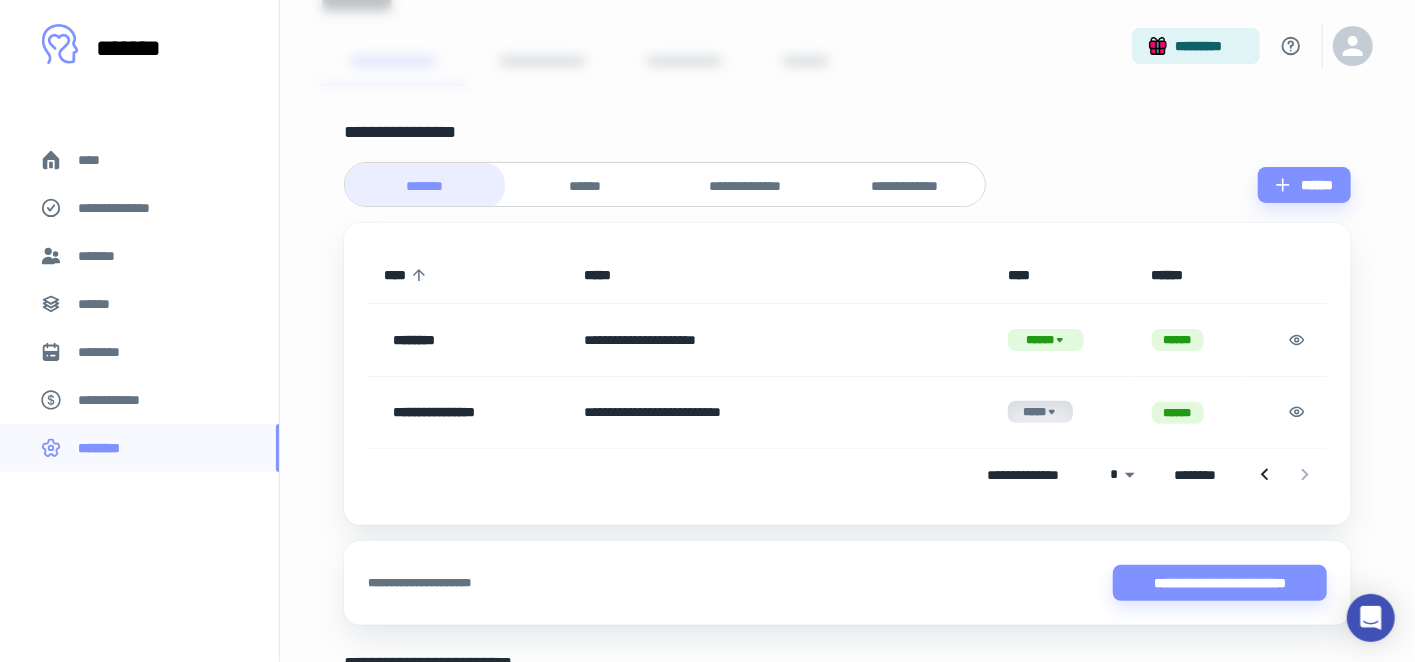 click on "*****" at bounding box center [1040, 412] 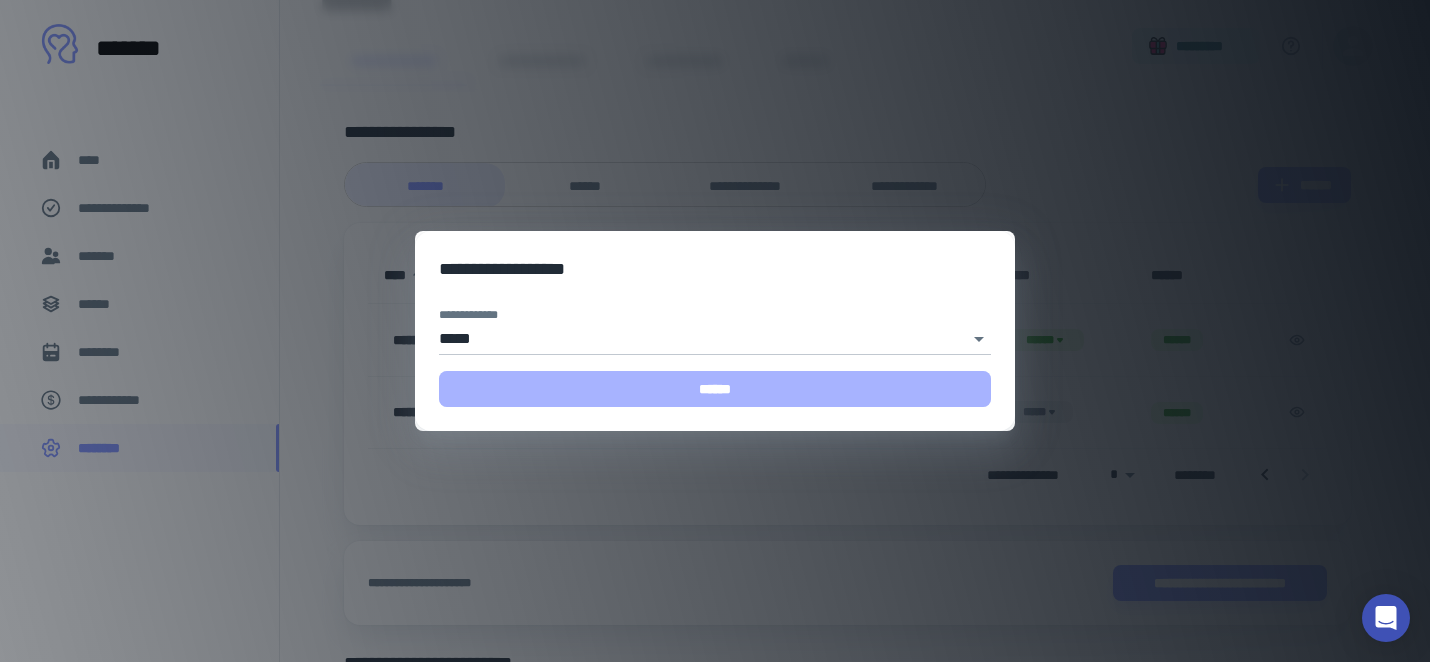 click on "******" at bounding box center [715, 389] 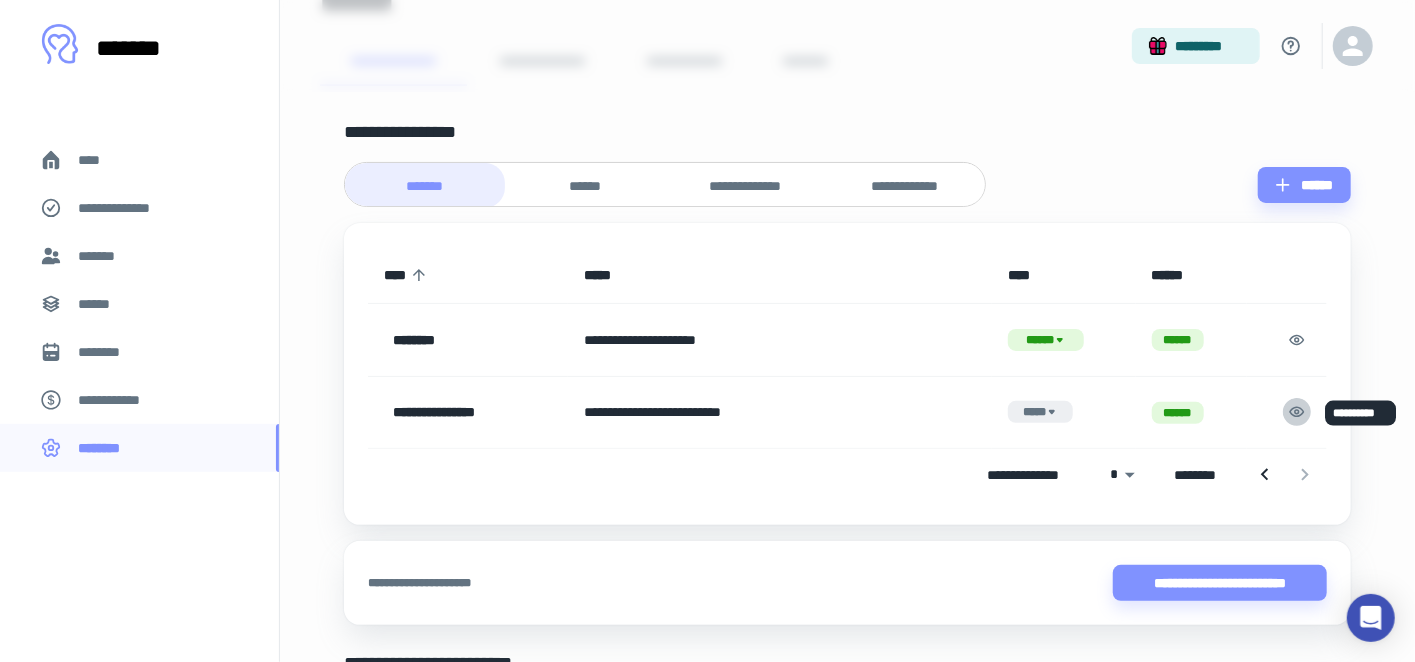 click 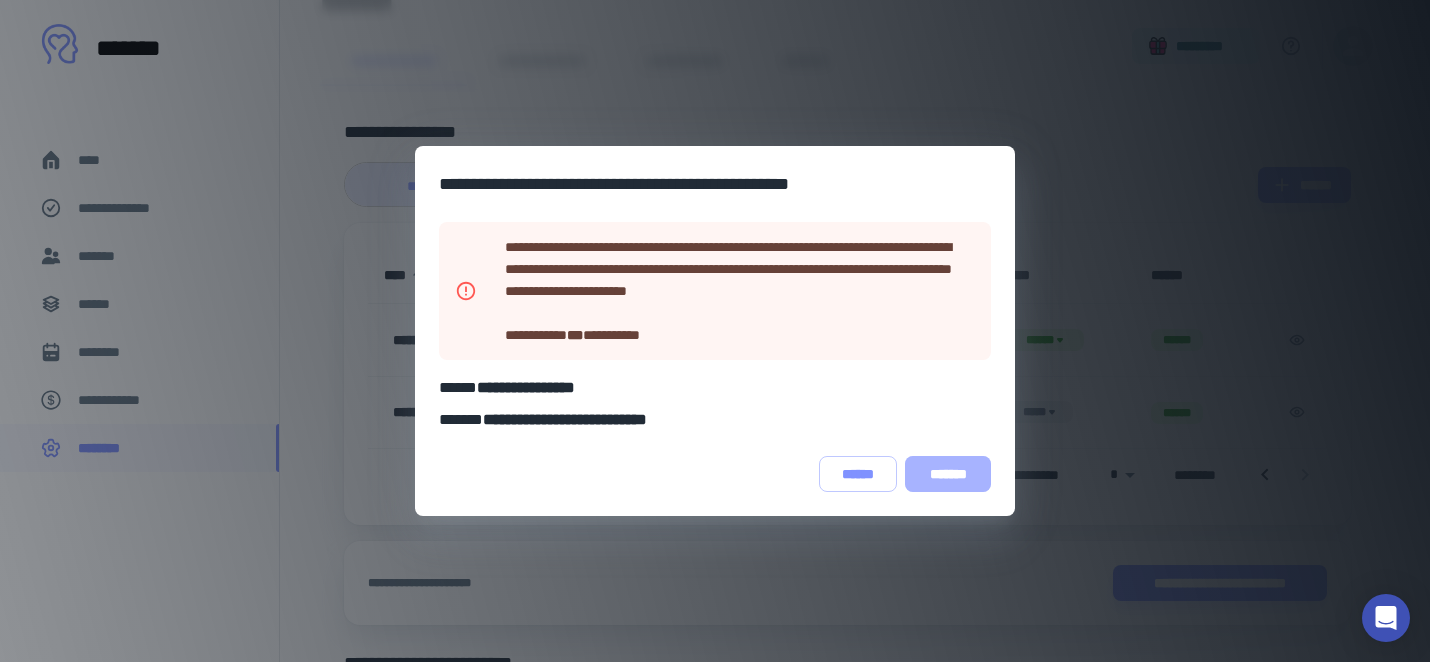 click on "*******" at bounding box center [948, 474] 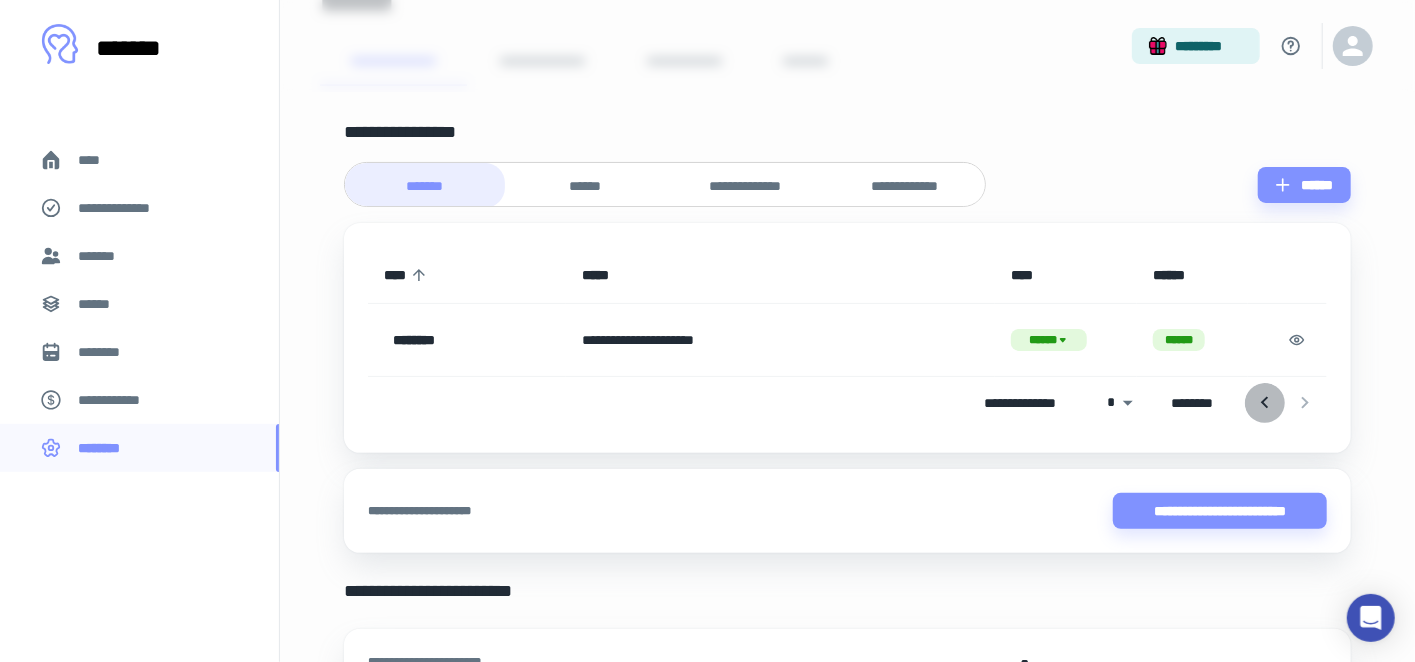 click 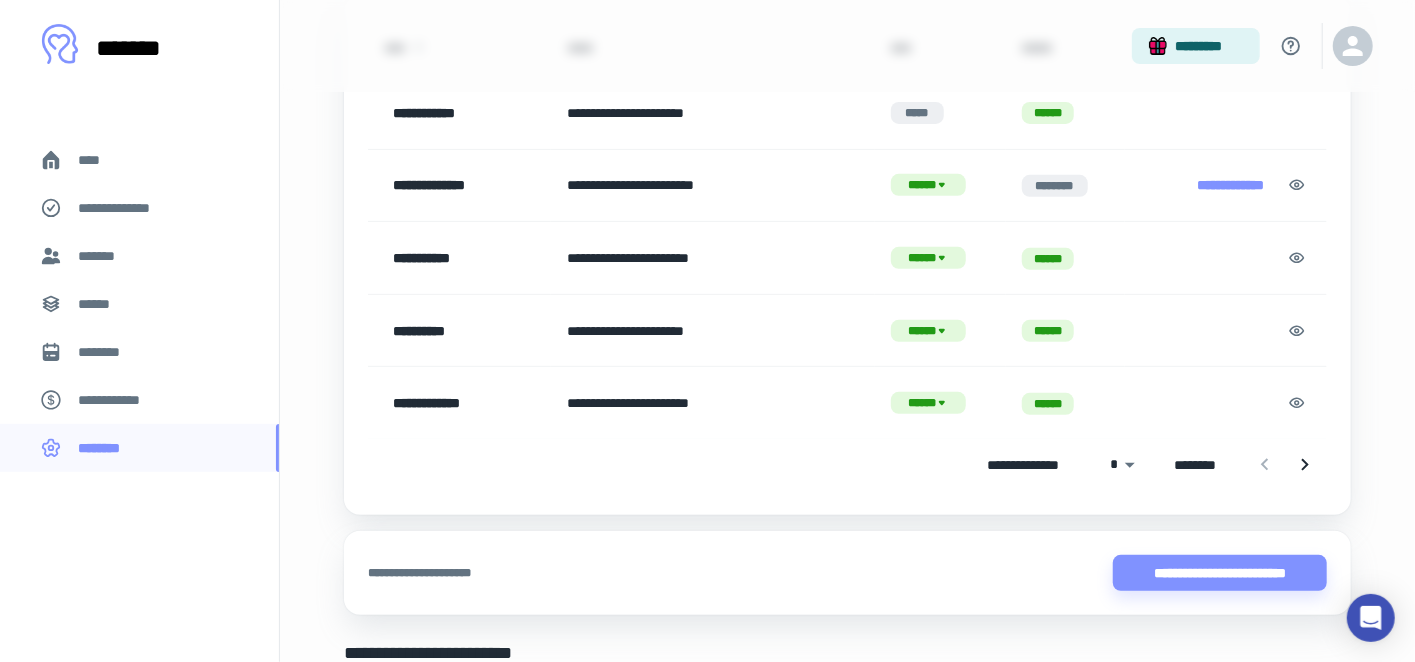 scroll, scrollTop: 288, scrollLeft: 0, axis: vertical 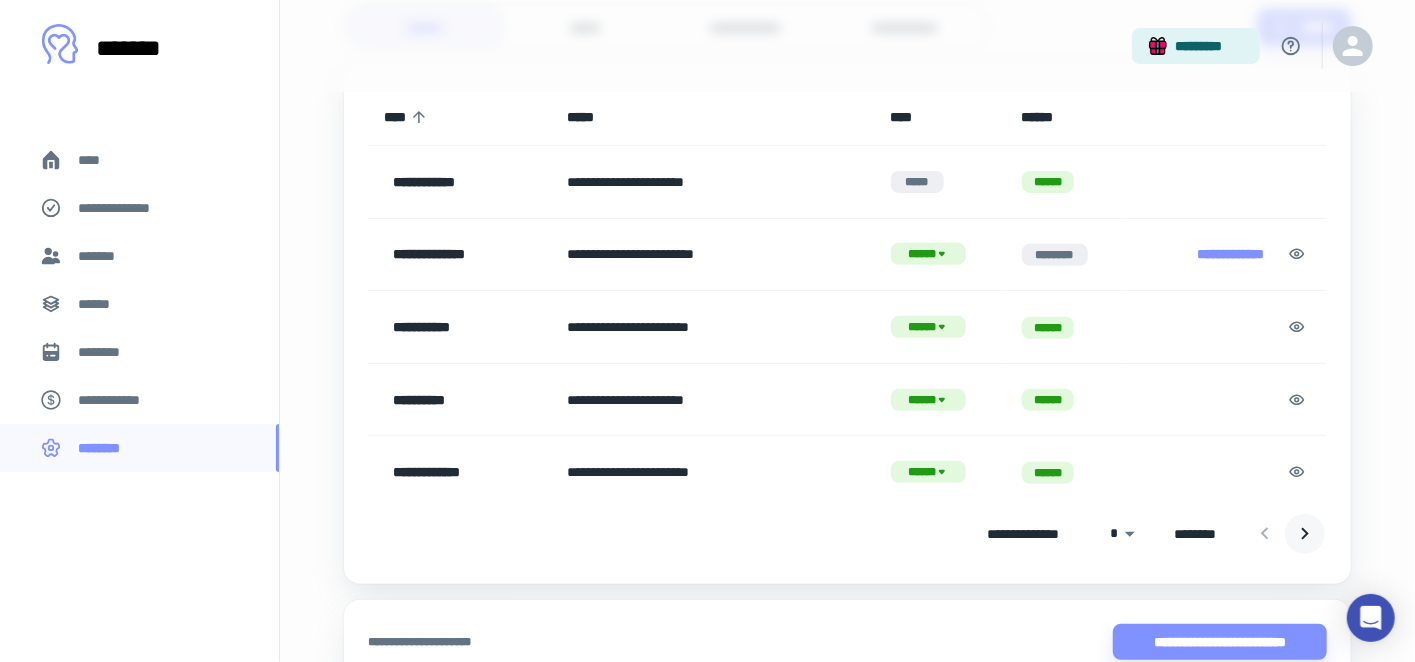 click 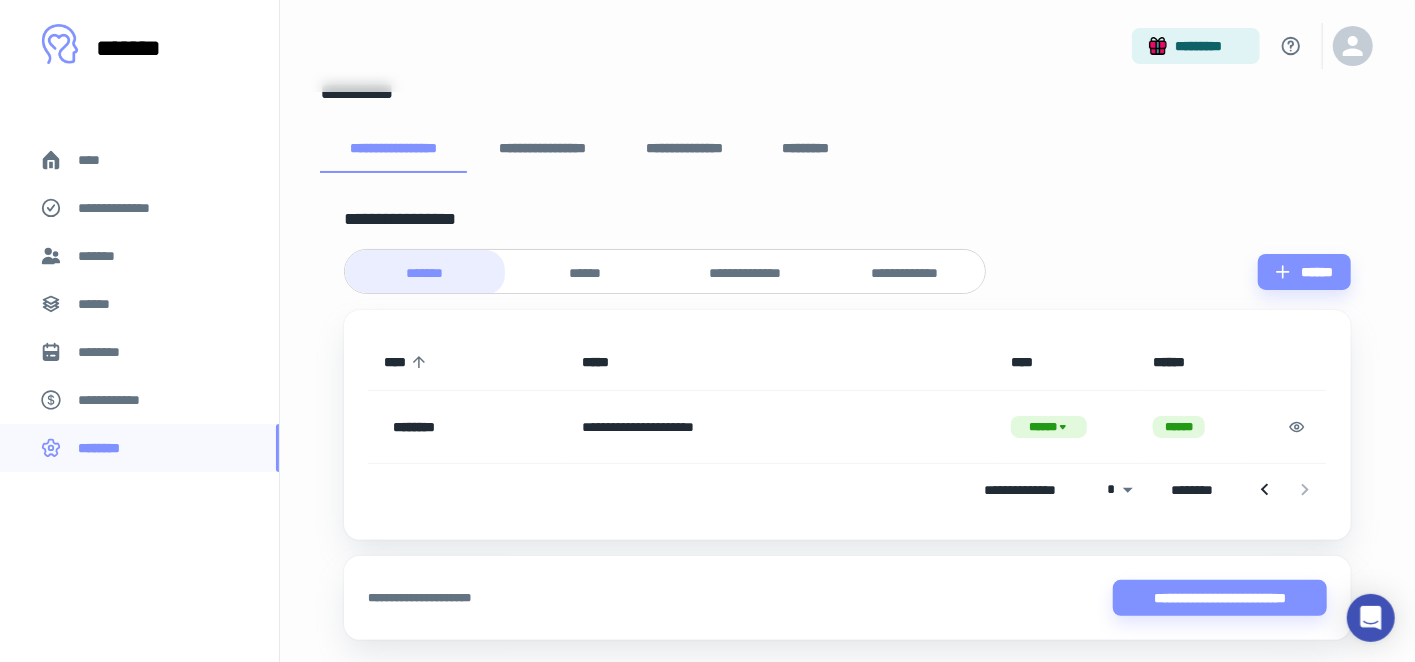 scroll, scrollTop: 96, scrollLeft: 0, axis: vertical 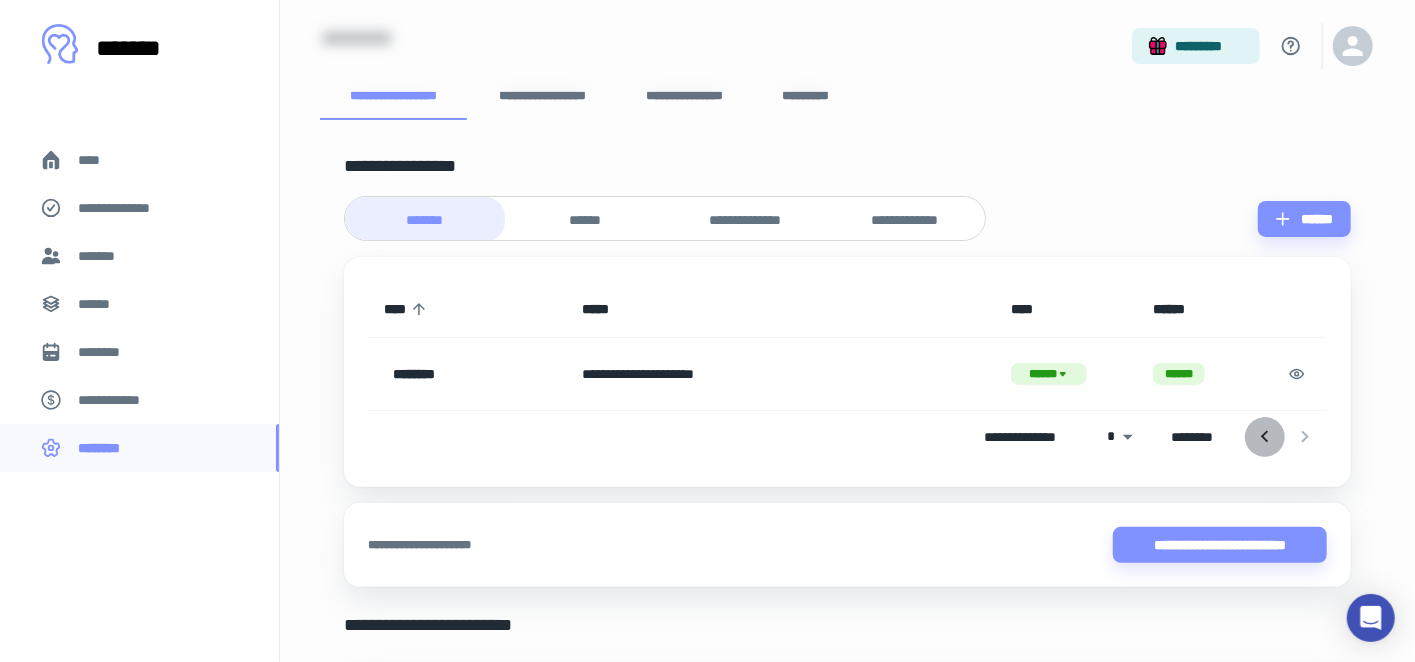 click 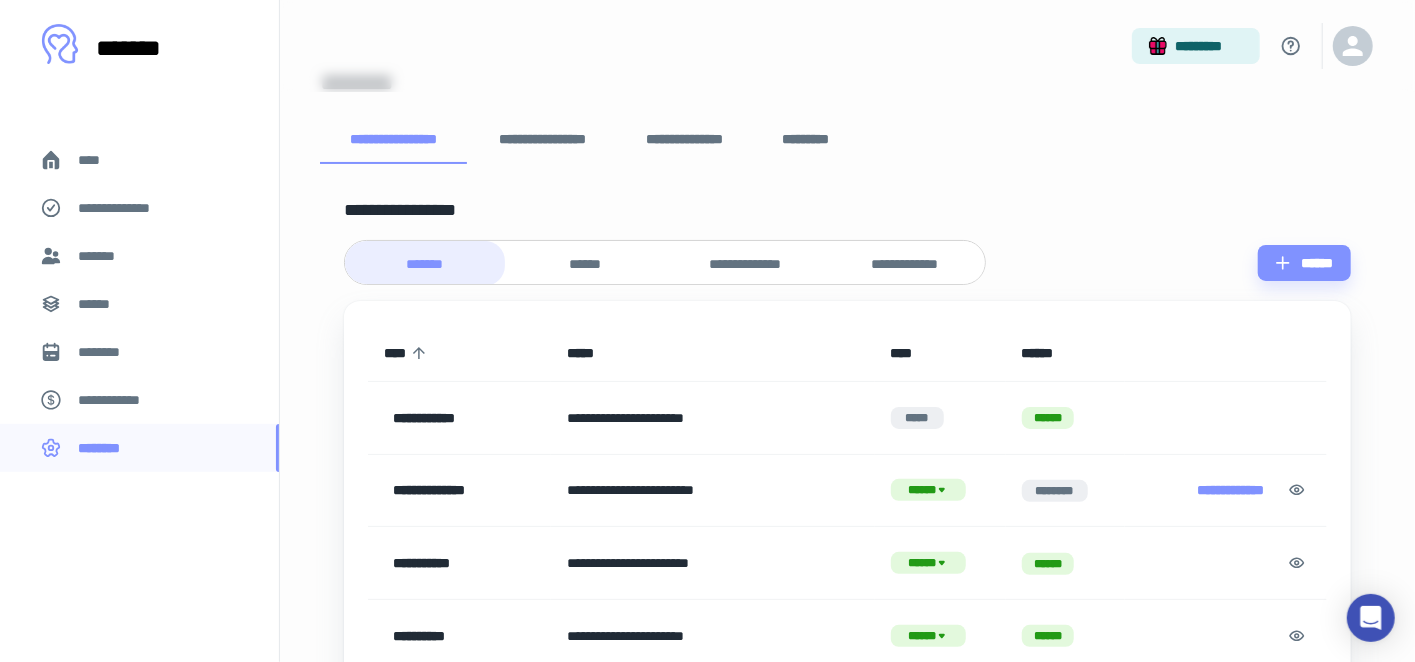 scroll, scrollTop: 0, scrollLeft: 0, axis: both 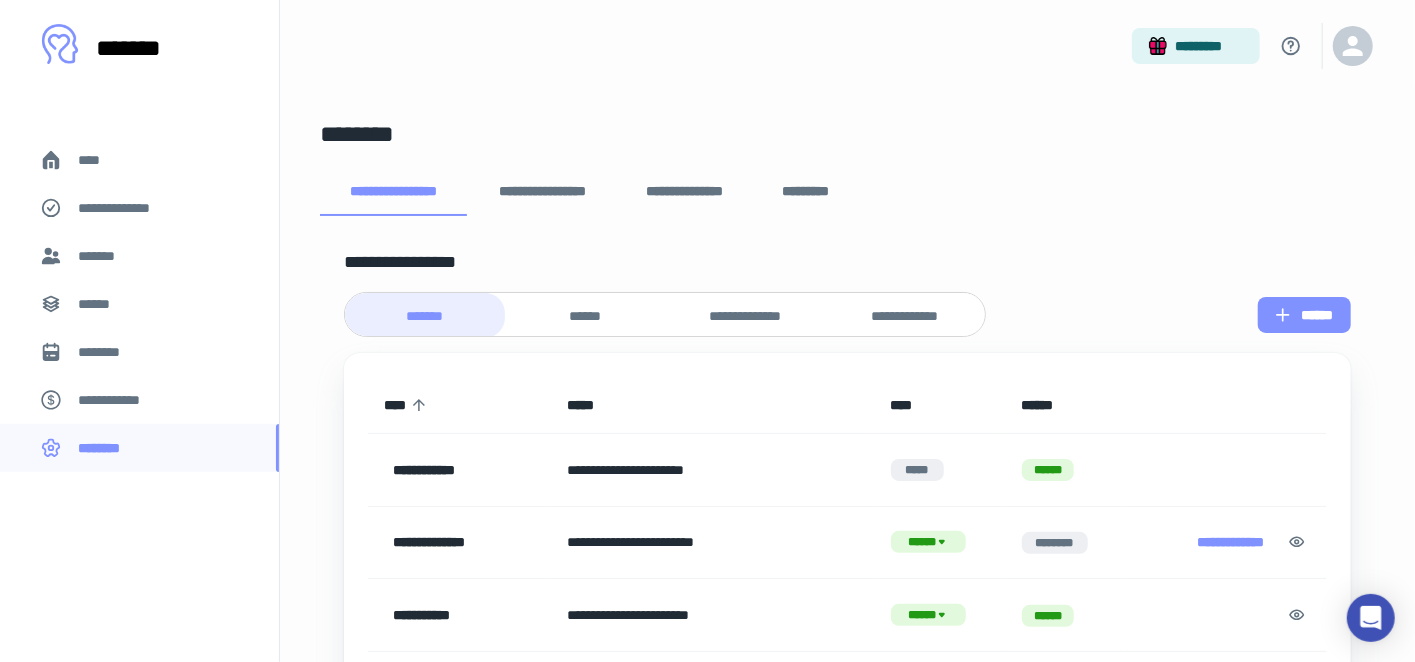 click on "******" at bounding box center [1304, 315] 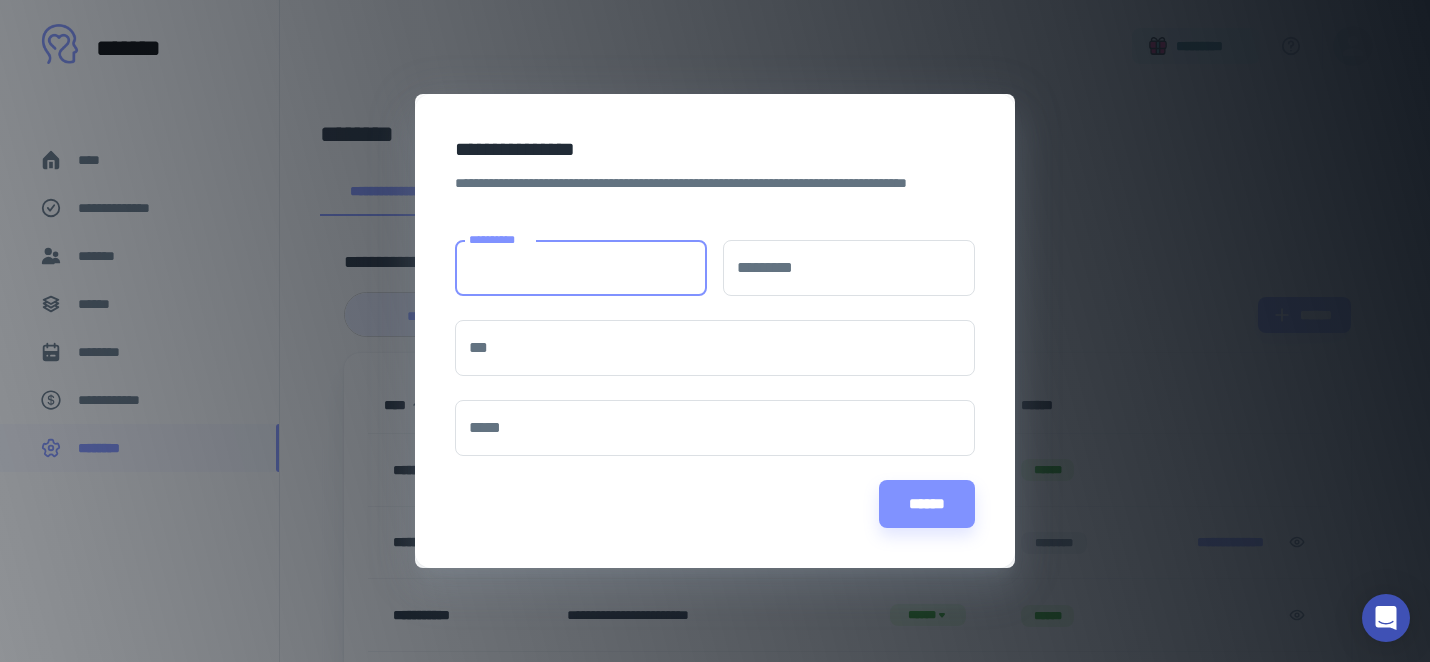 click on "**********" at bounding box center [581, 268] 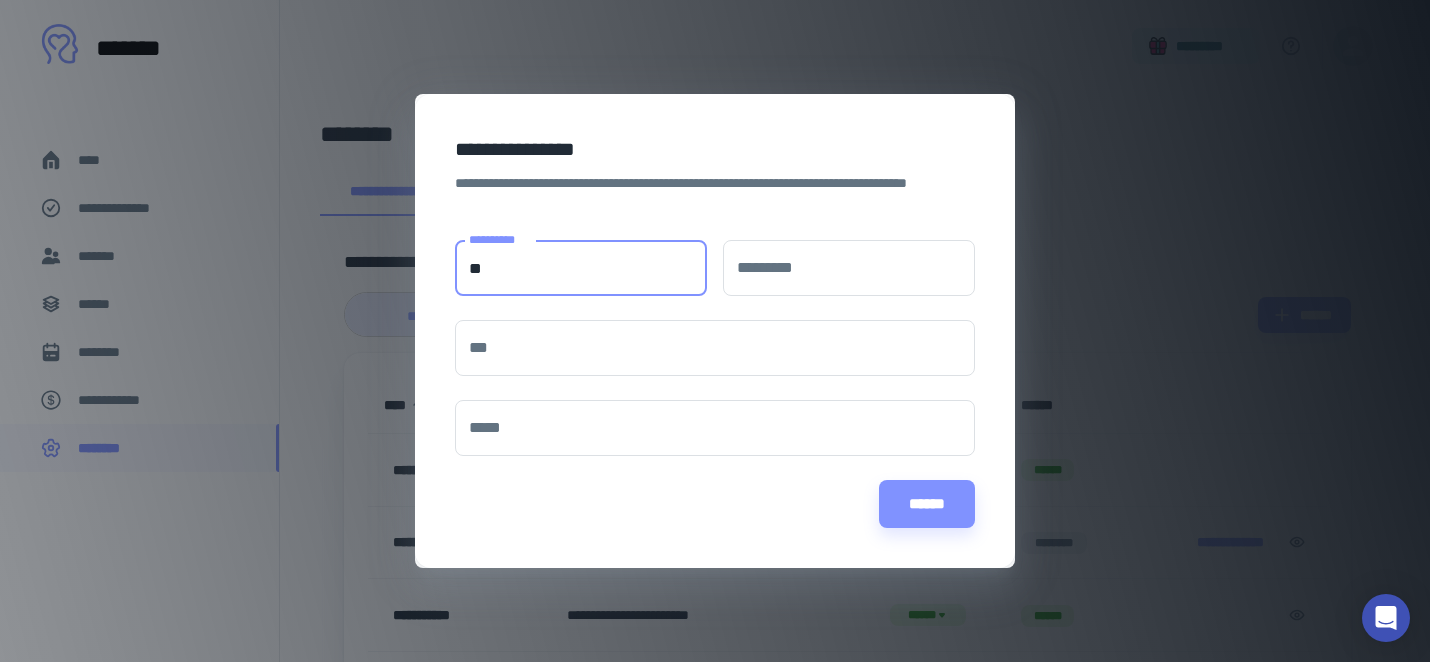 type on "*" 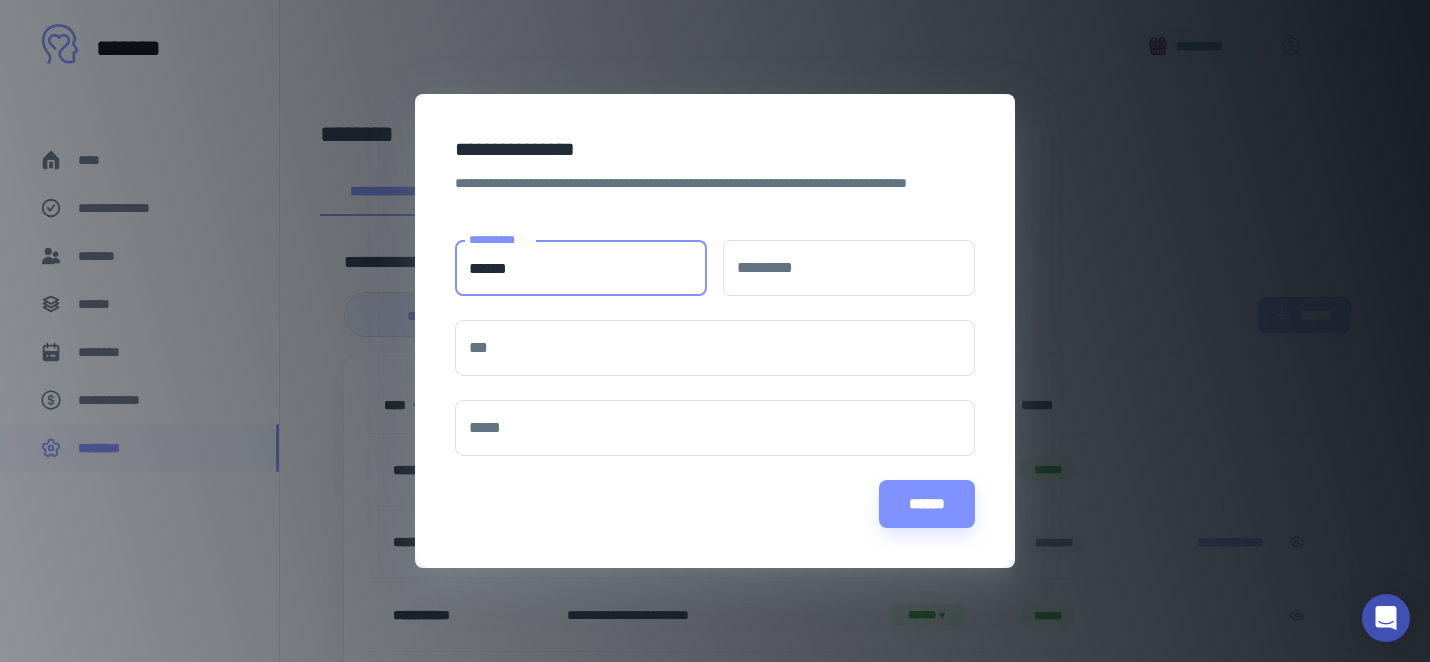 type on "******" 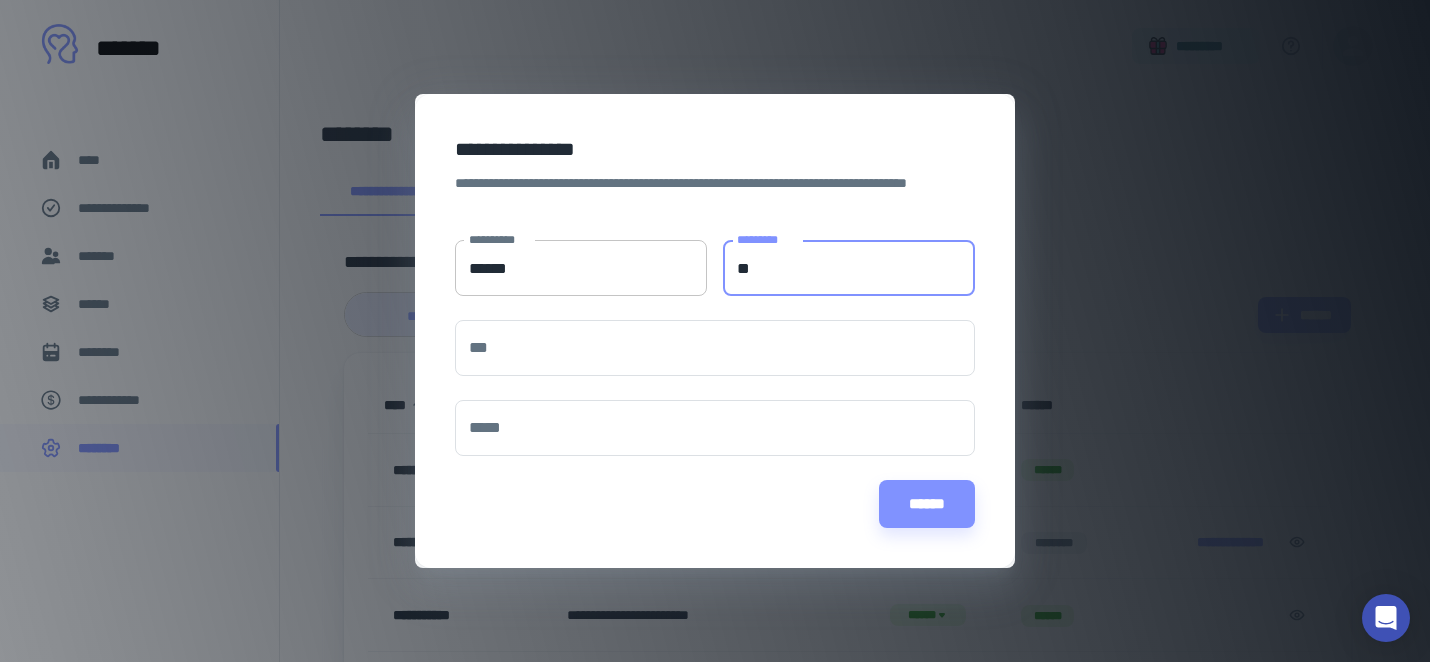 type on "*" 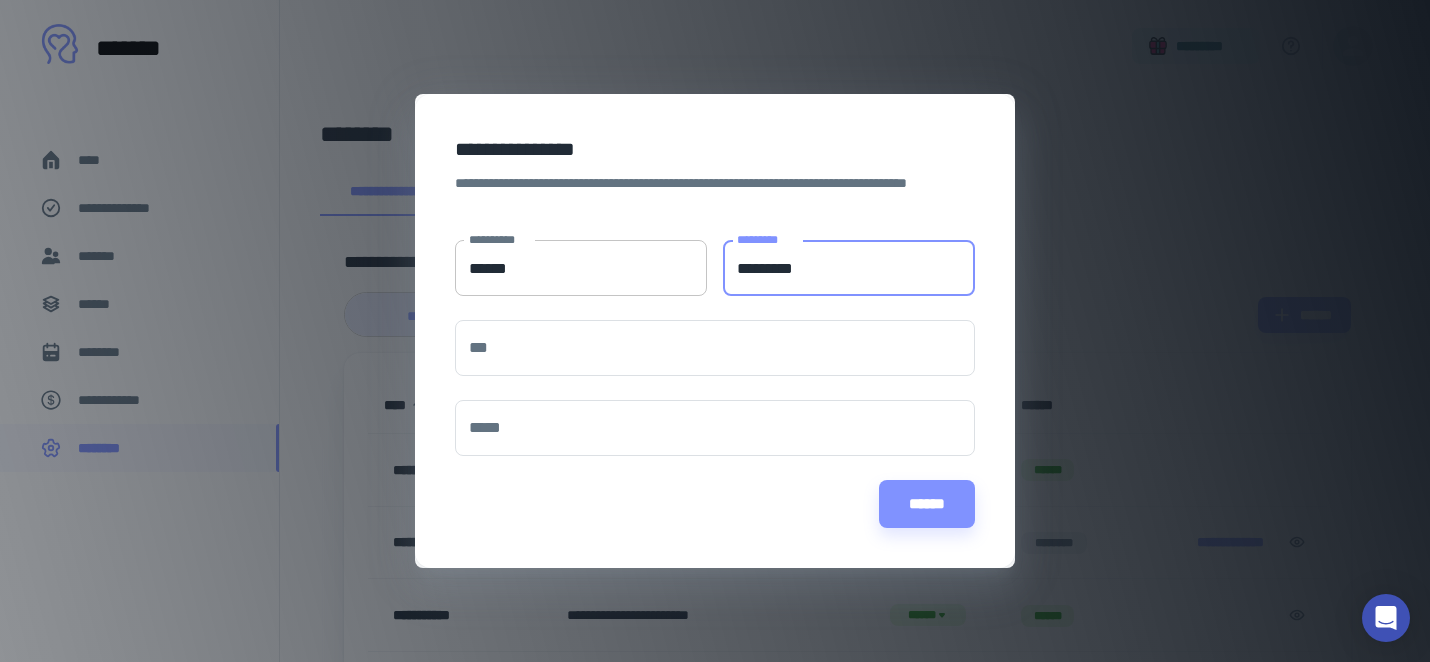 type on "*********" 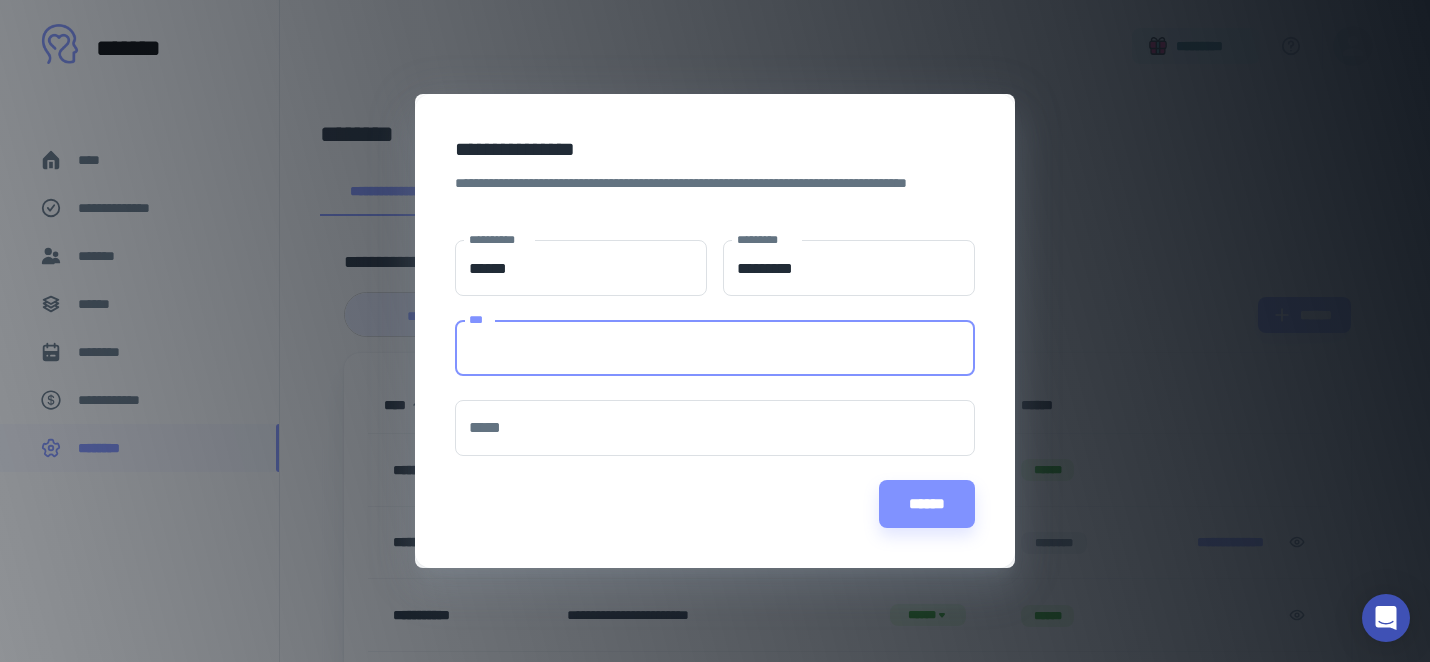 click on "**********" at bounding box center [715, 331] 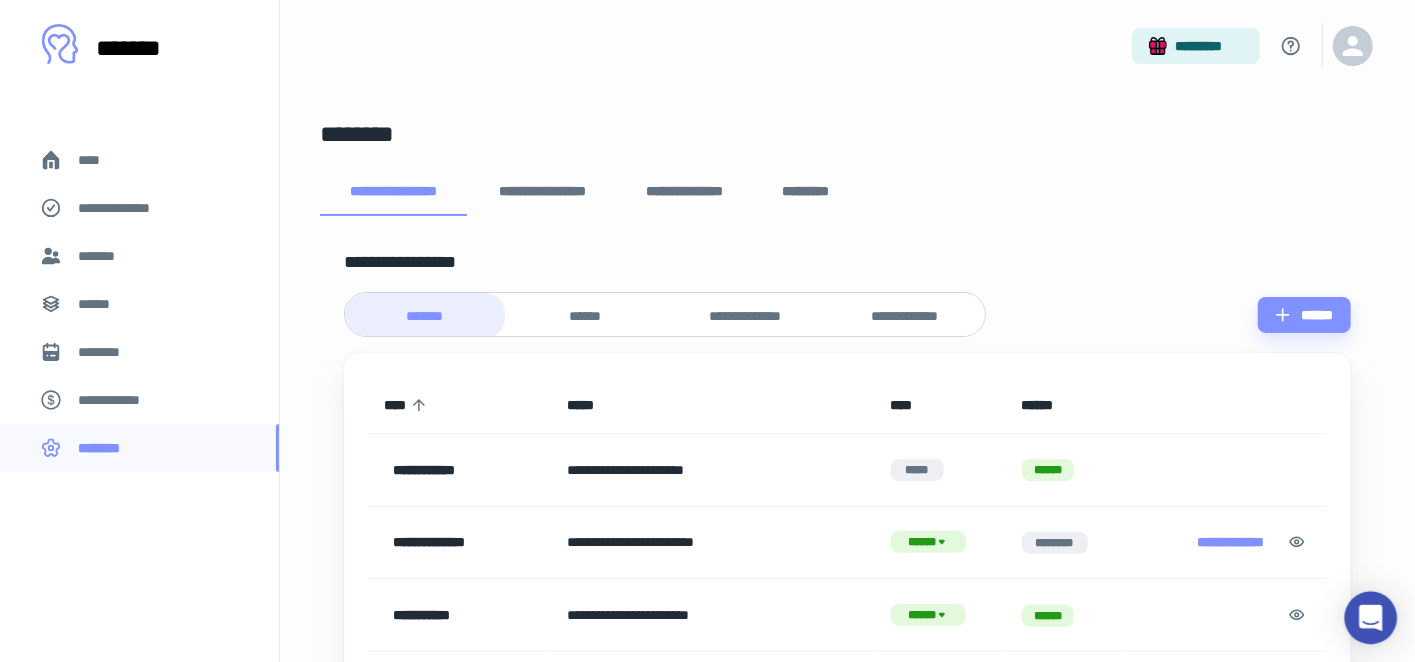click 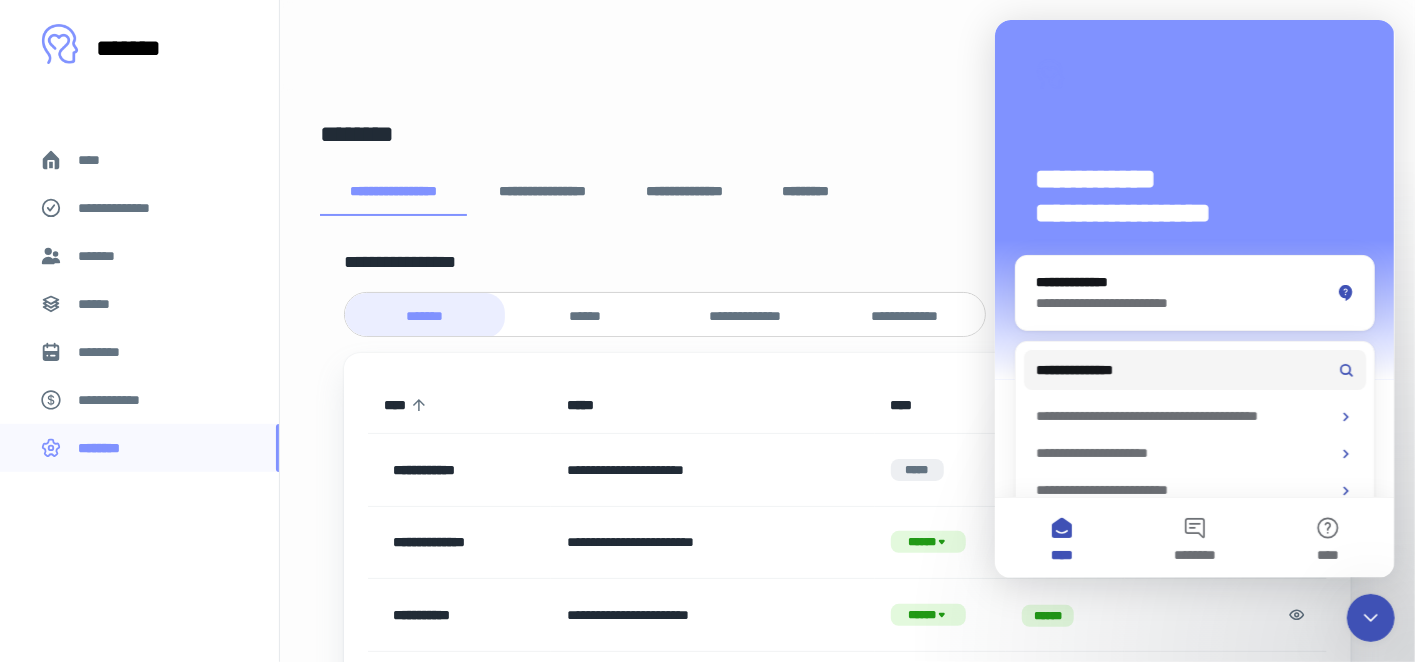 scroll, scrollTop: 0, scrollLeft: 0, axis: both 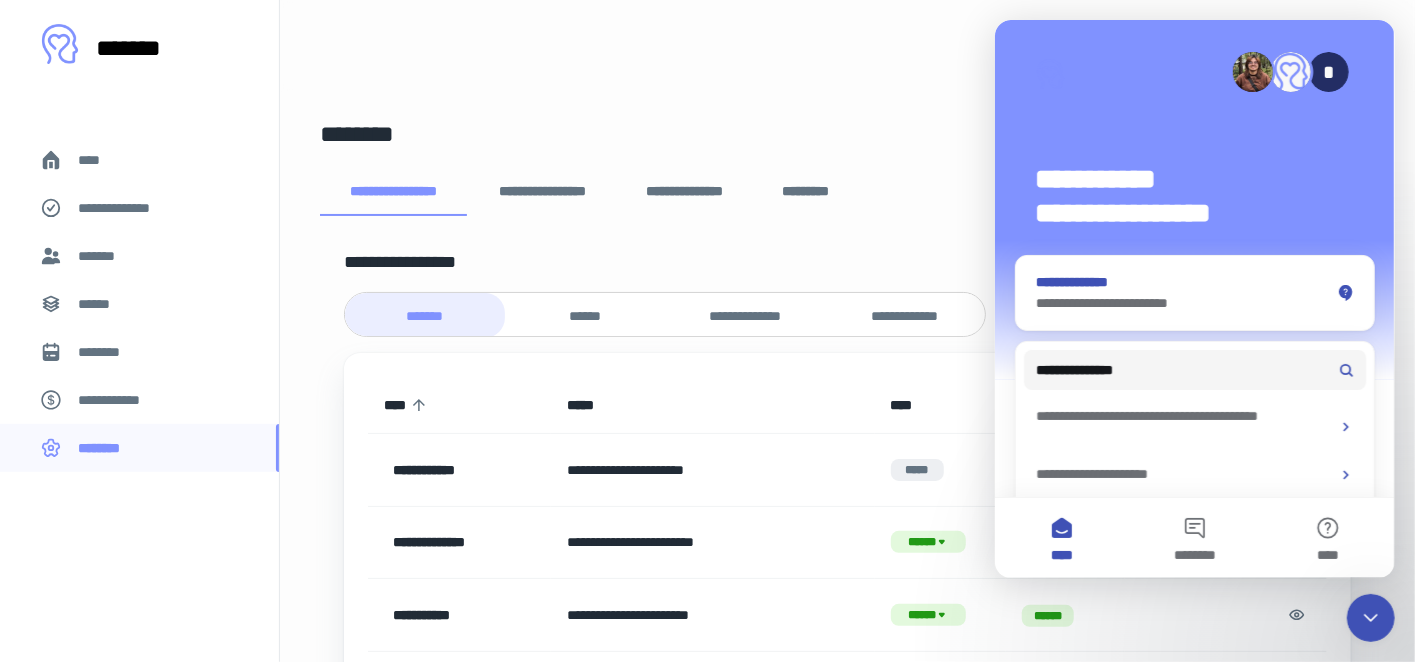 click on "**********" at bounding box center [1177, 282] 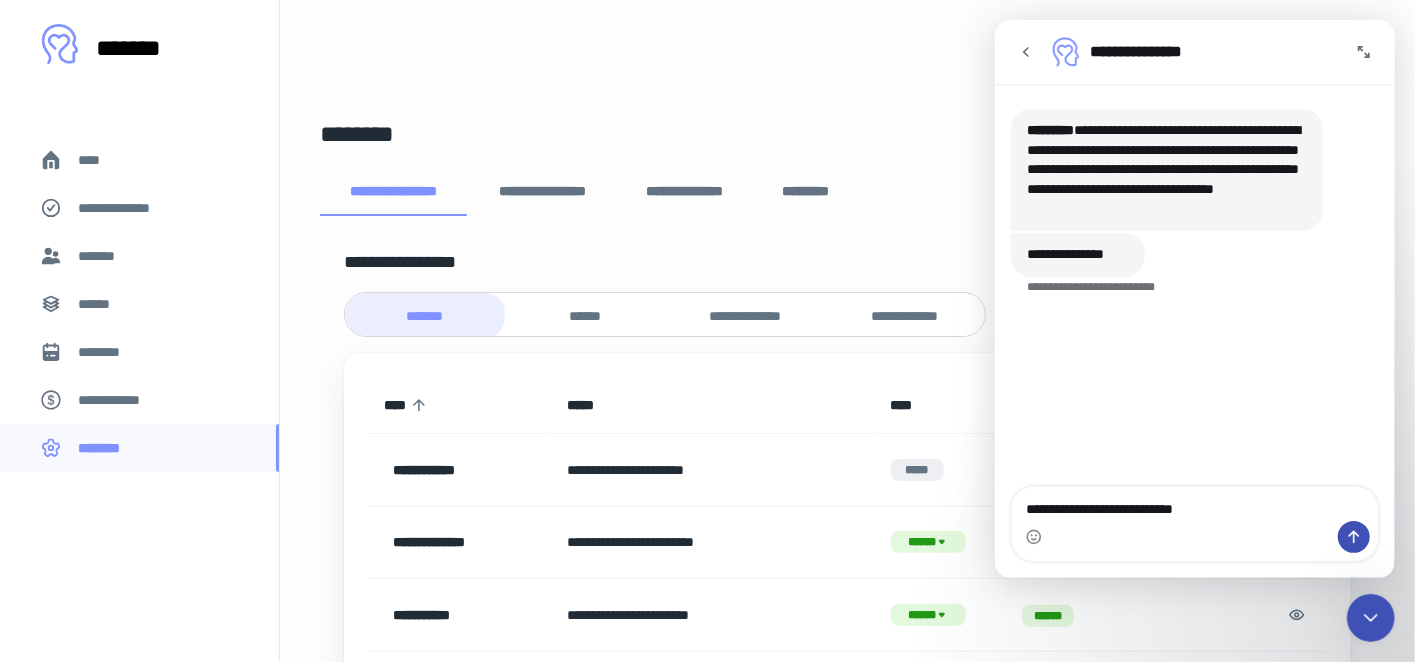 type on "**********" 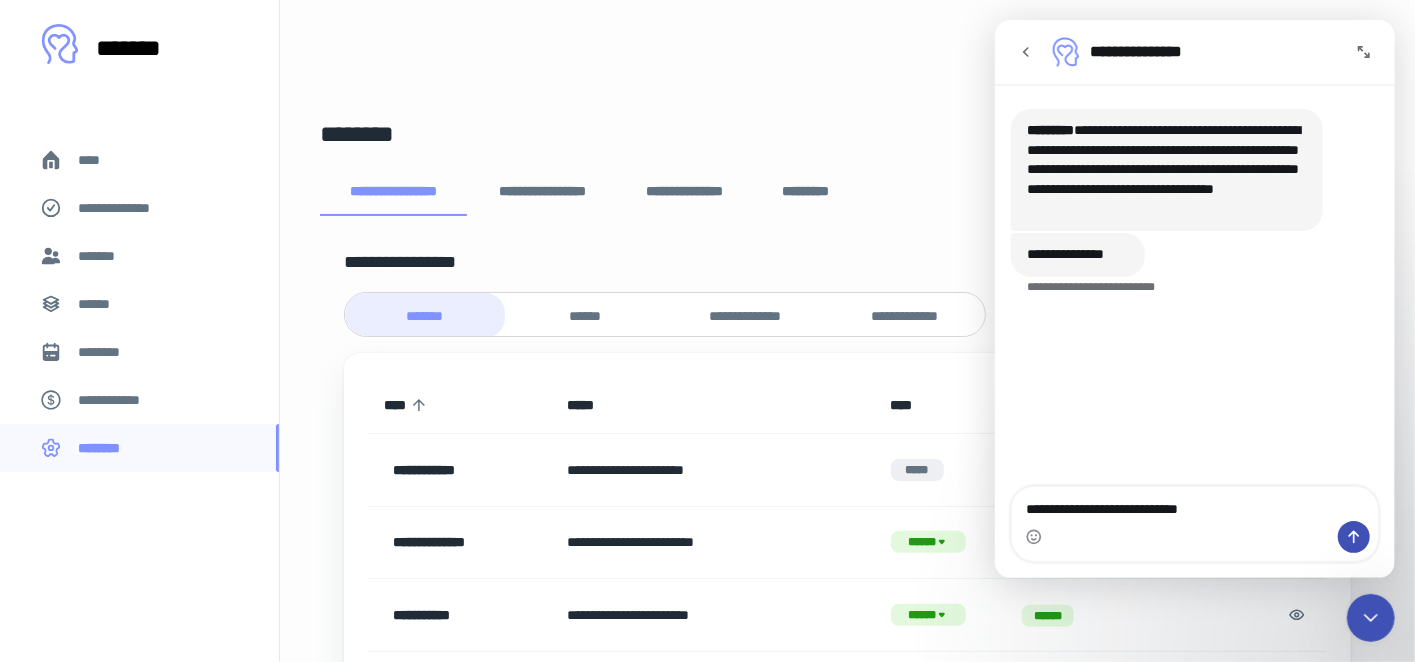 type 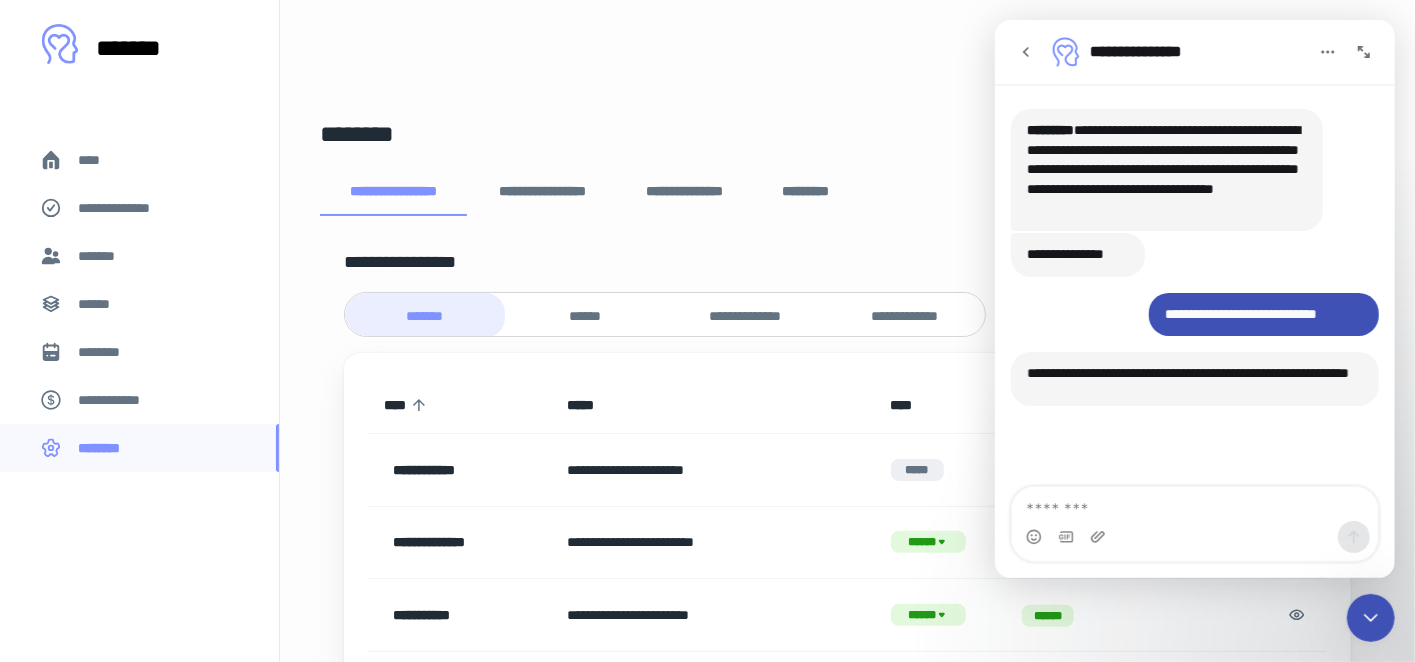 scroll, scrollTop: 2, scrollLeft: 0, axis: vertical 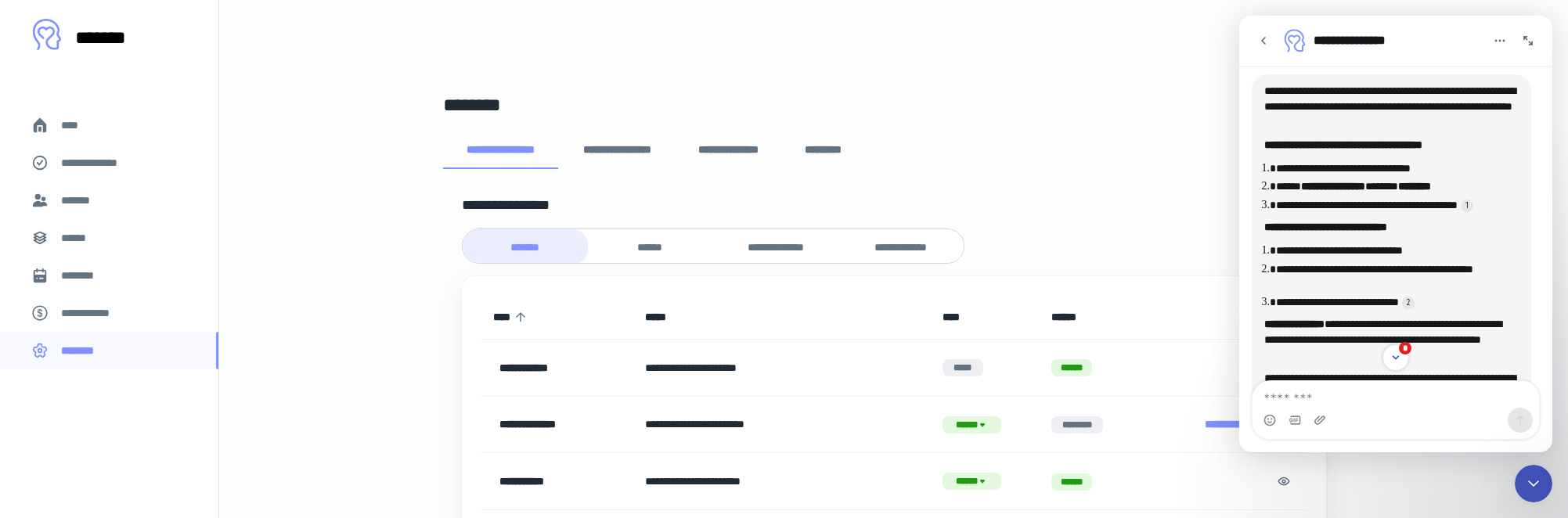 click 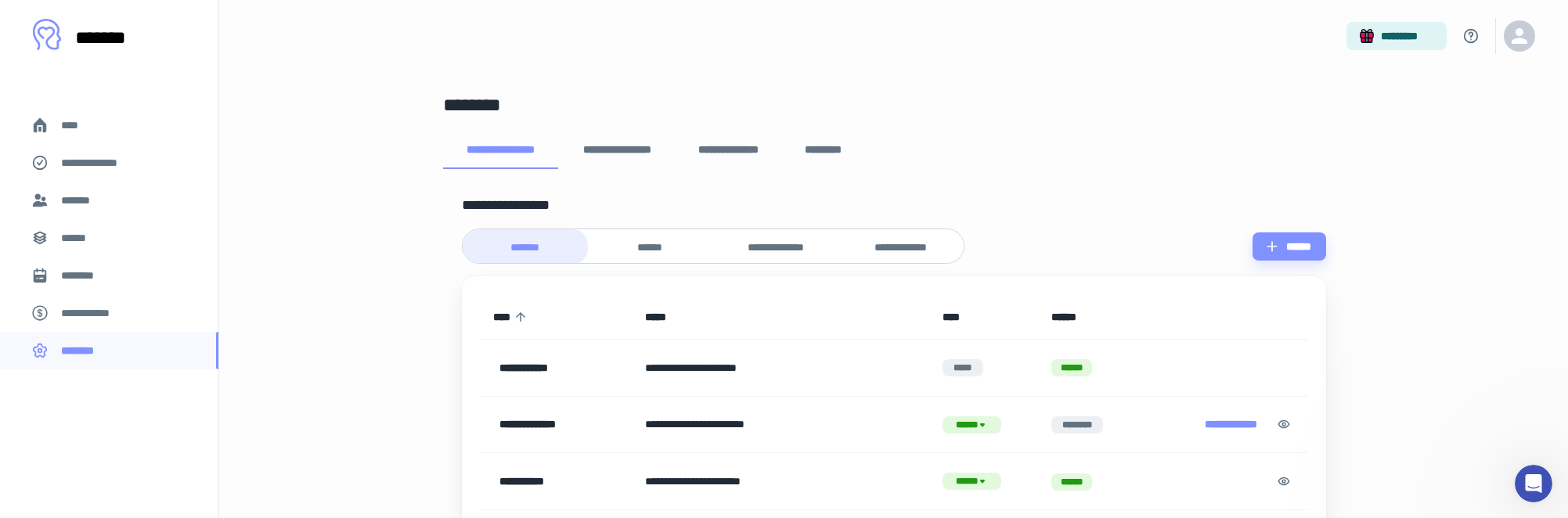 scroll, scrollTop: 0, scrollLeft: 0, axis: both 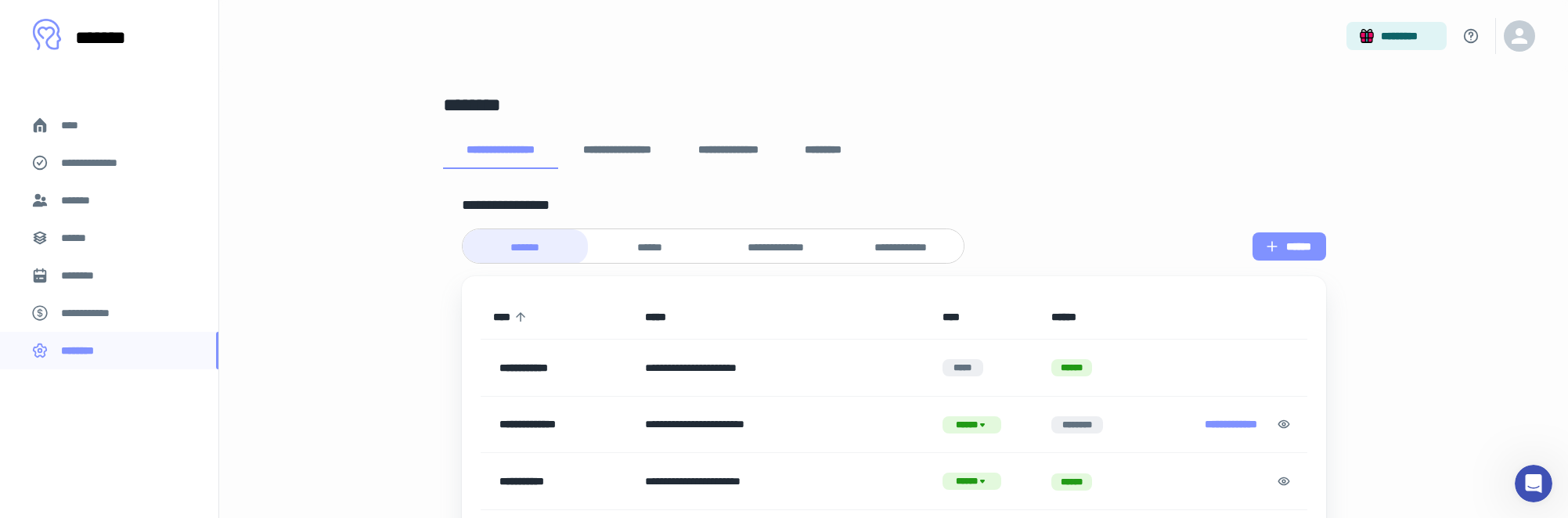 click on "******" at bounding box center (1289, 246) 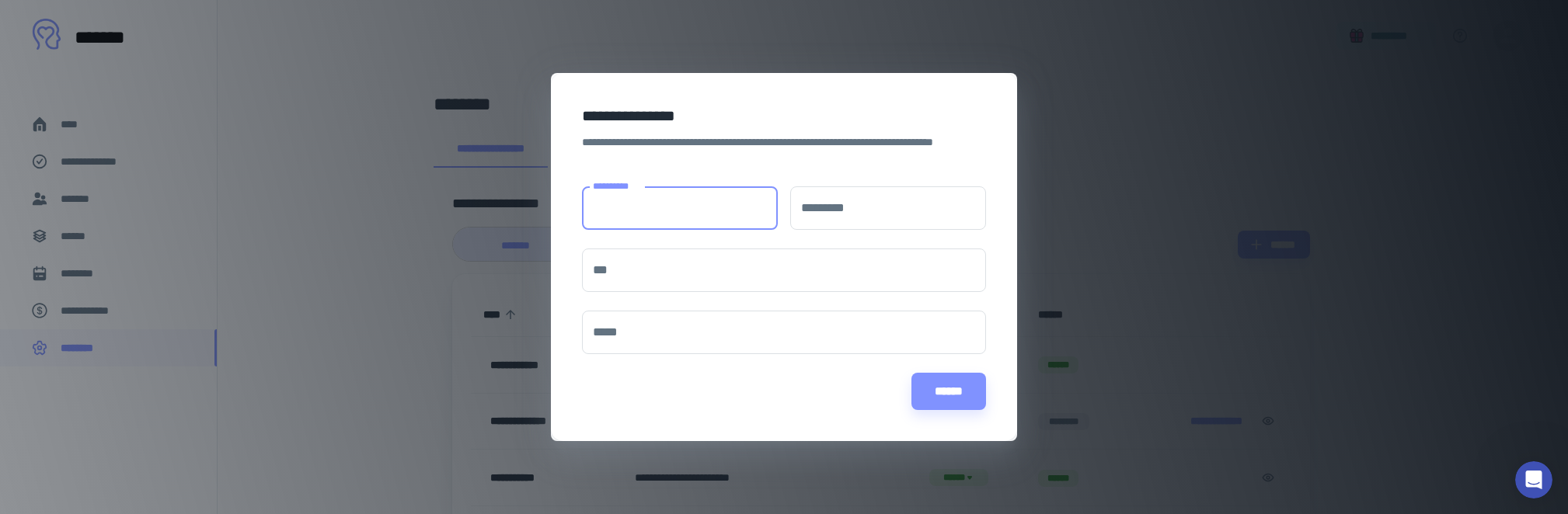click on "**********" at bounding box center (680, 208) 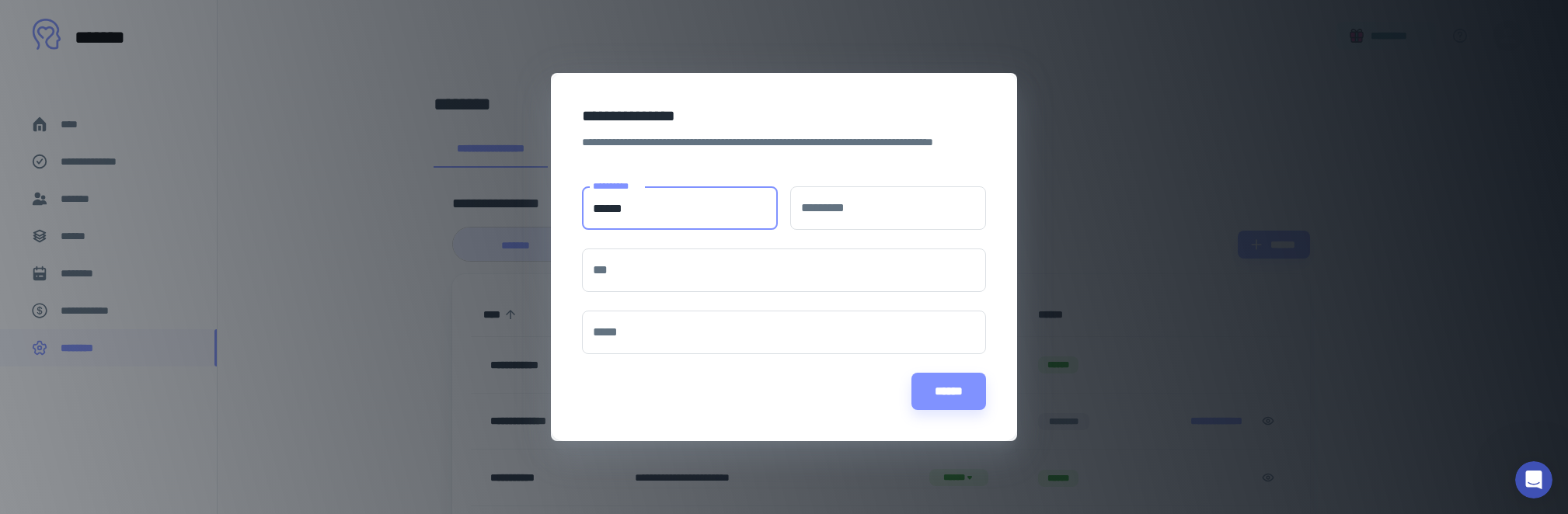 type on "******" 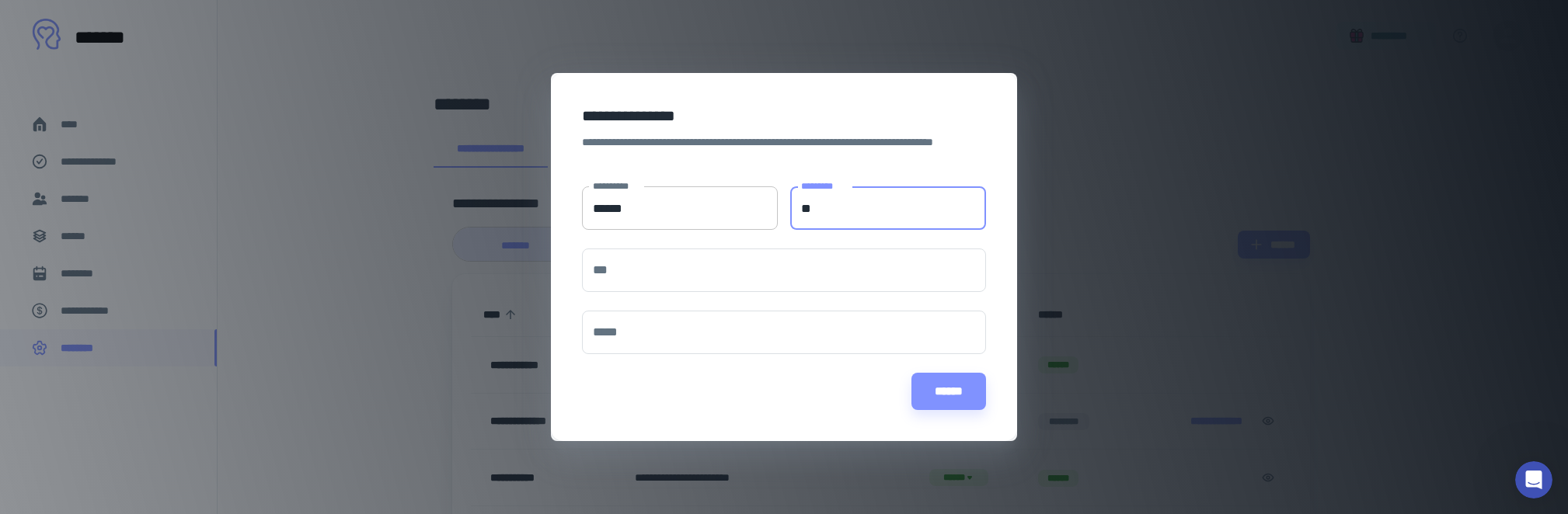 type on "*" 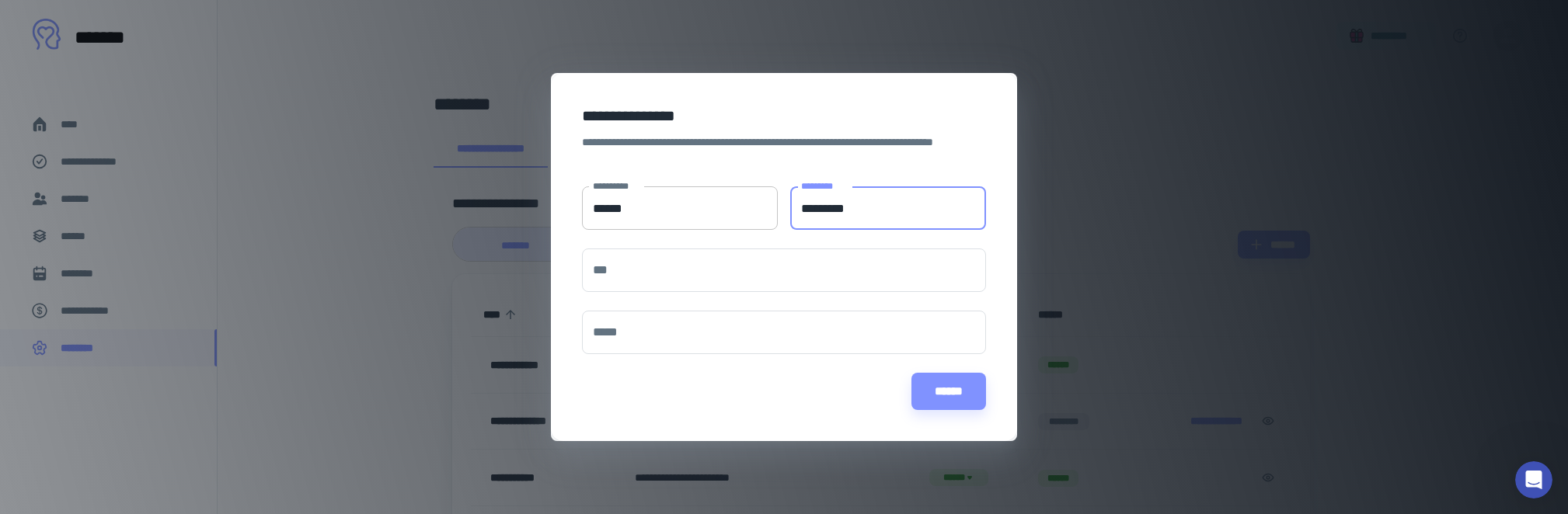type on "*********" 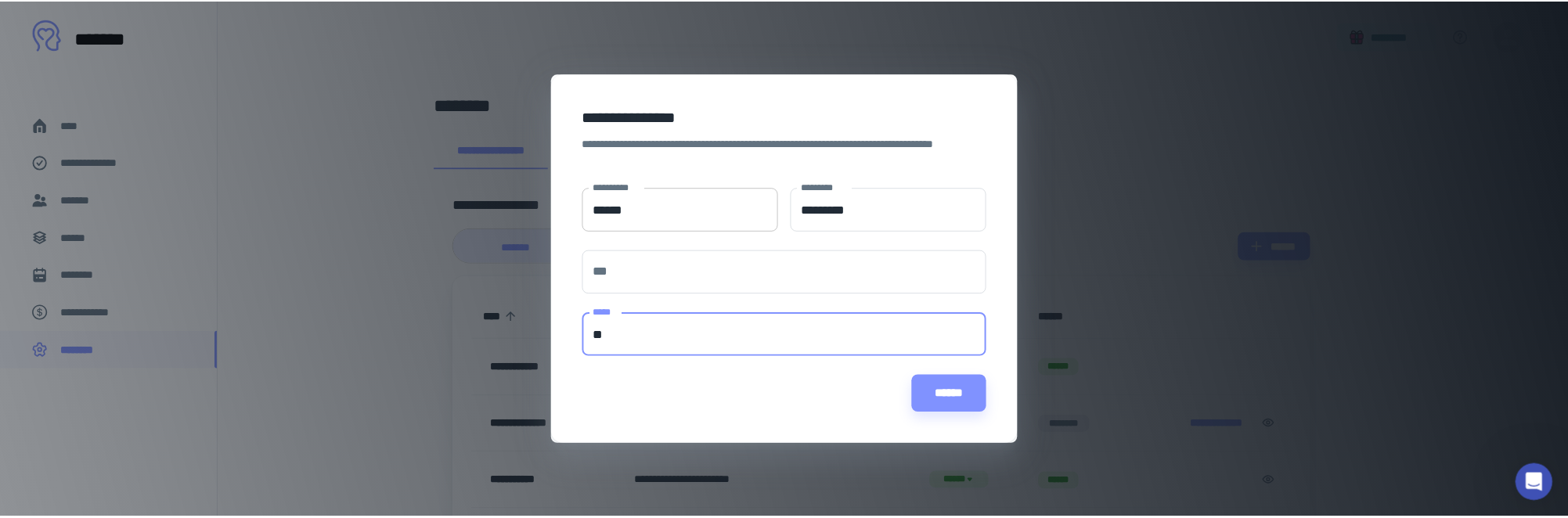 scroll, scrollTop: 4, scrollLeft: 0, axis: vertical 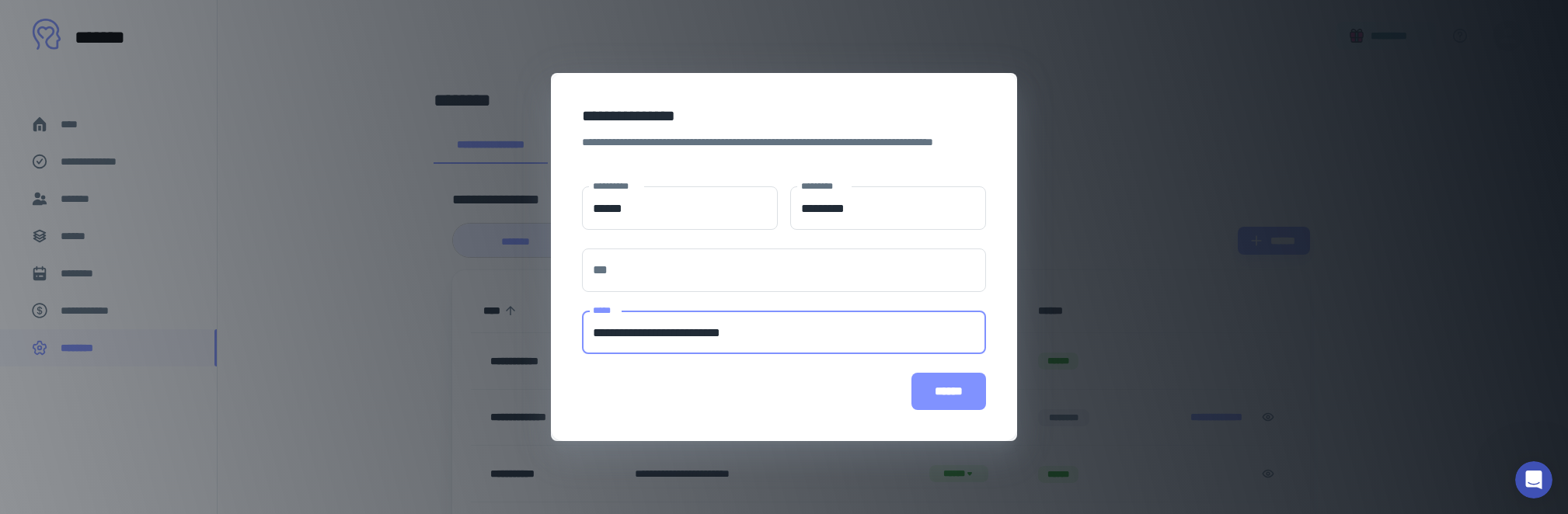 type on "**********" 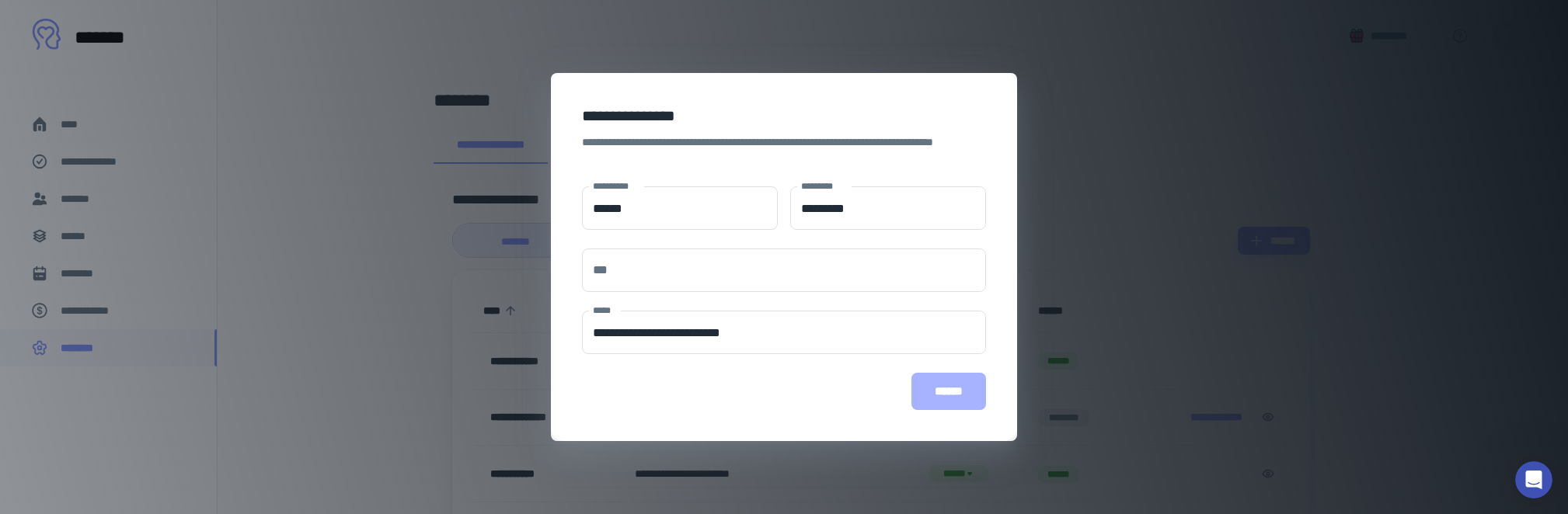 click on "******" at bounding box center [949, 391] 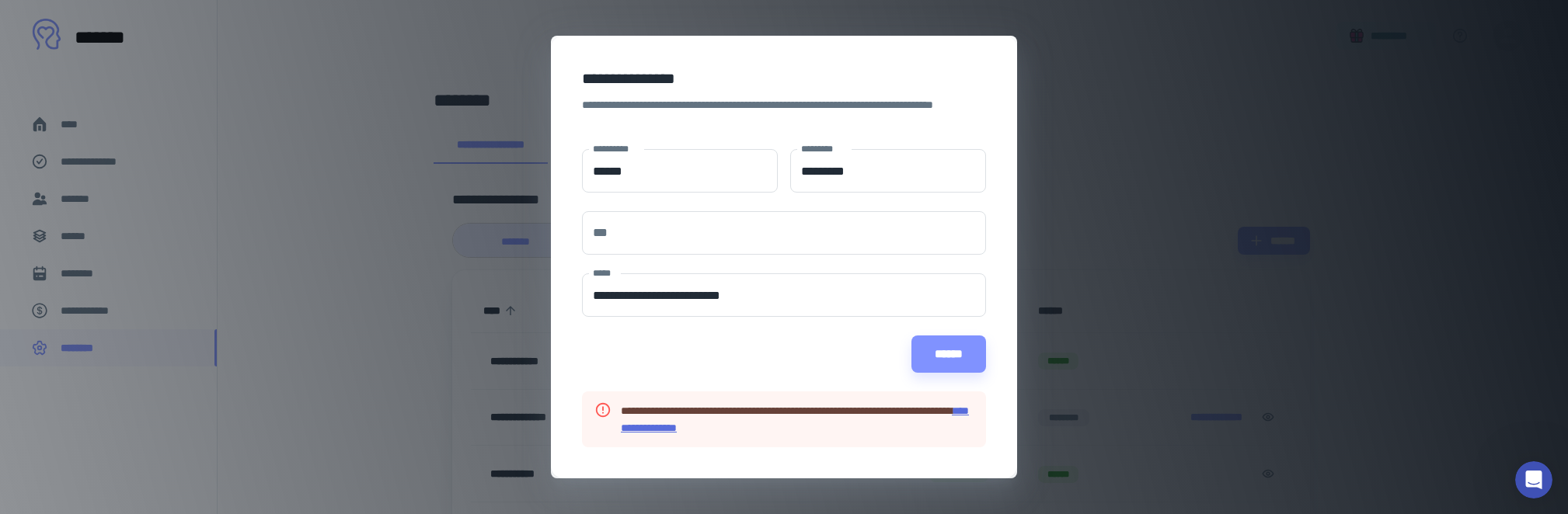 click on "**********" at bounding box center (795, 419) 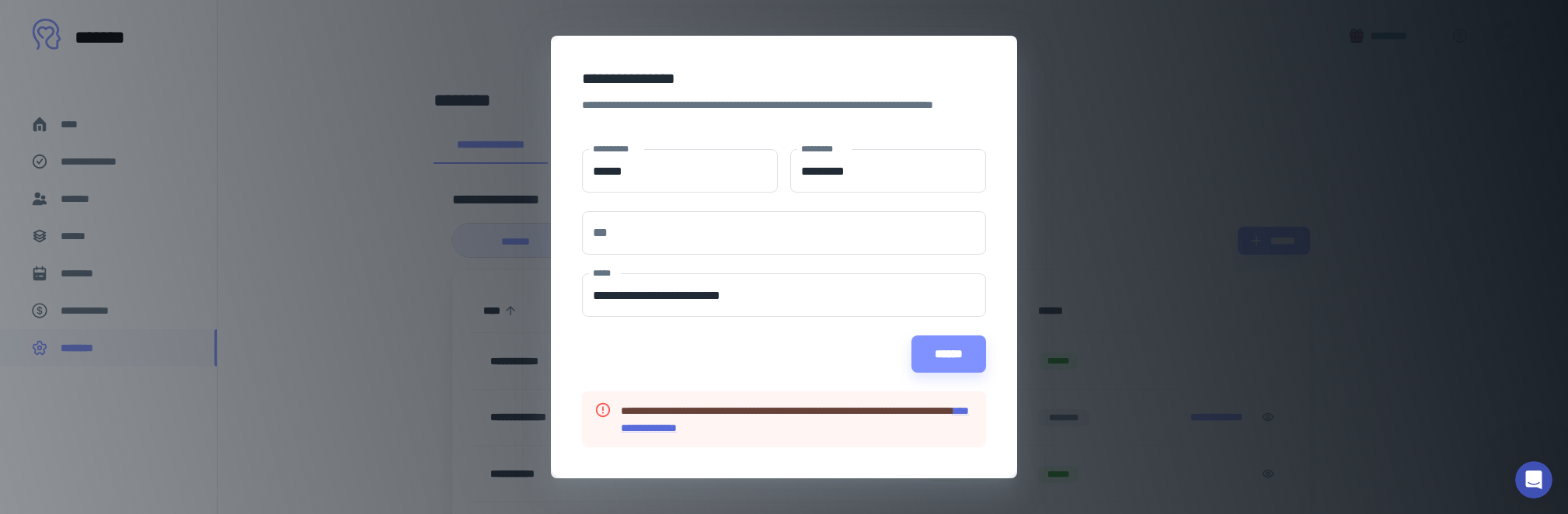 click on "**********" at bounding box center (784, 257) 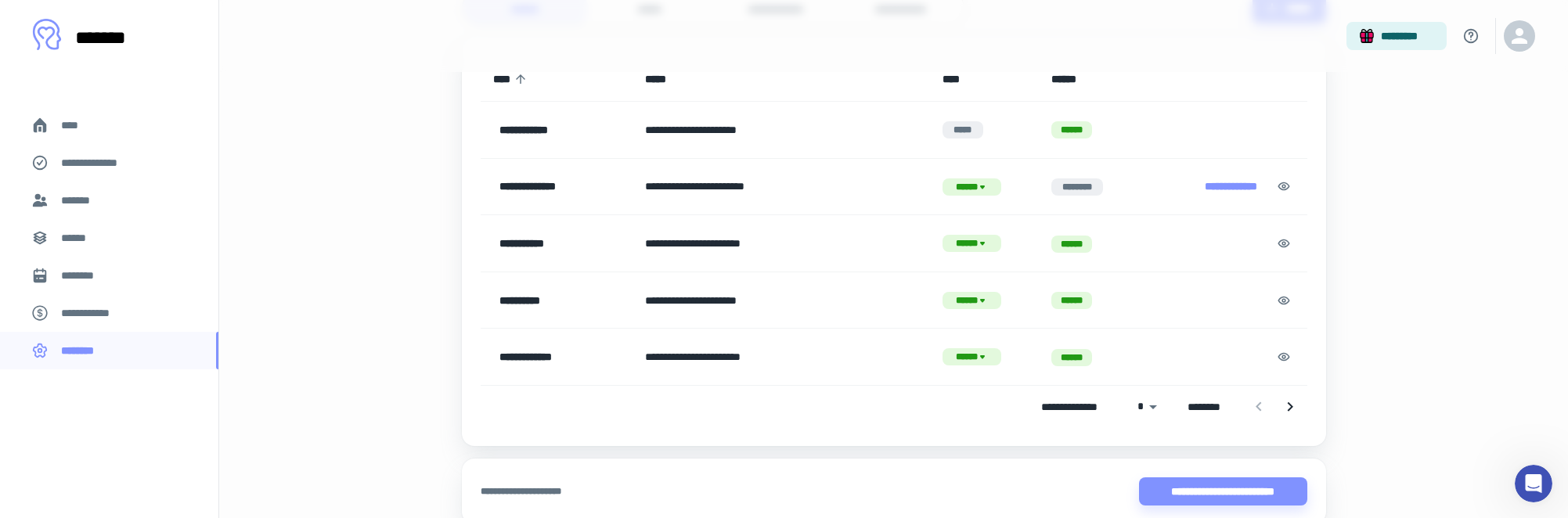 scroll, scrollTop: 473, scrollLeft: 0, axis: vertical 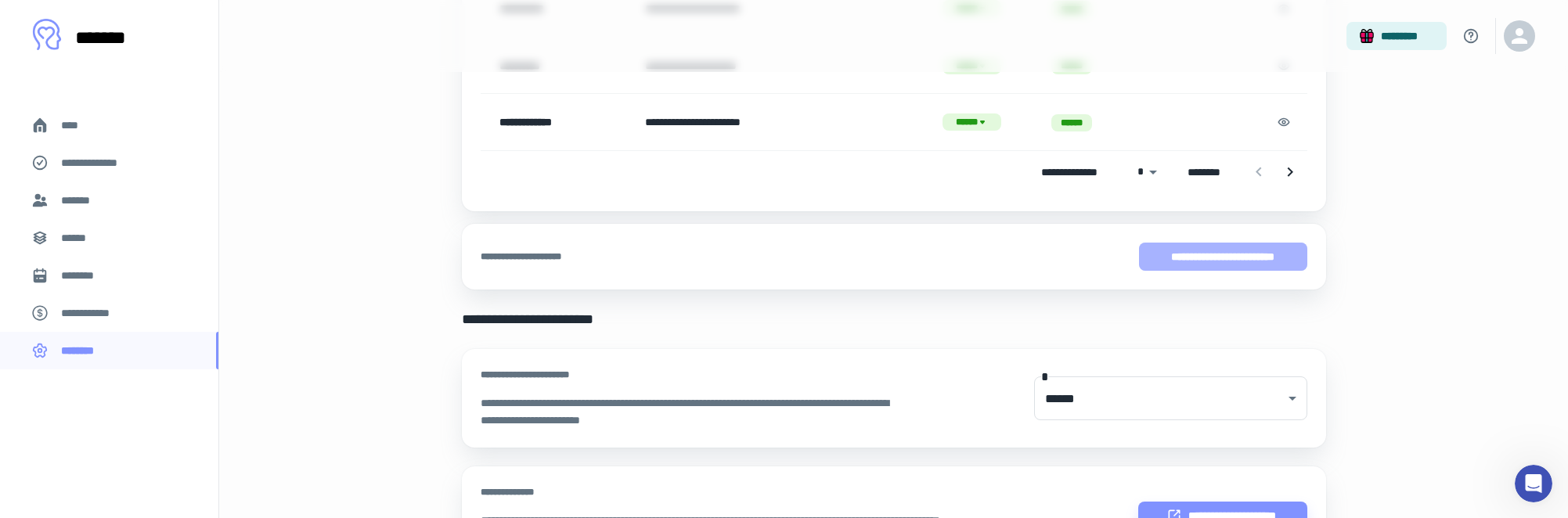 click on "**********" at bounding box center (1223, 257) 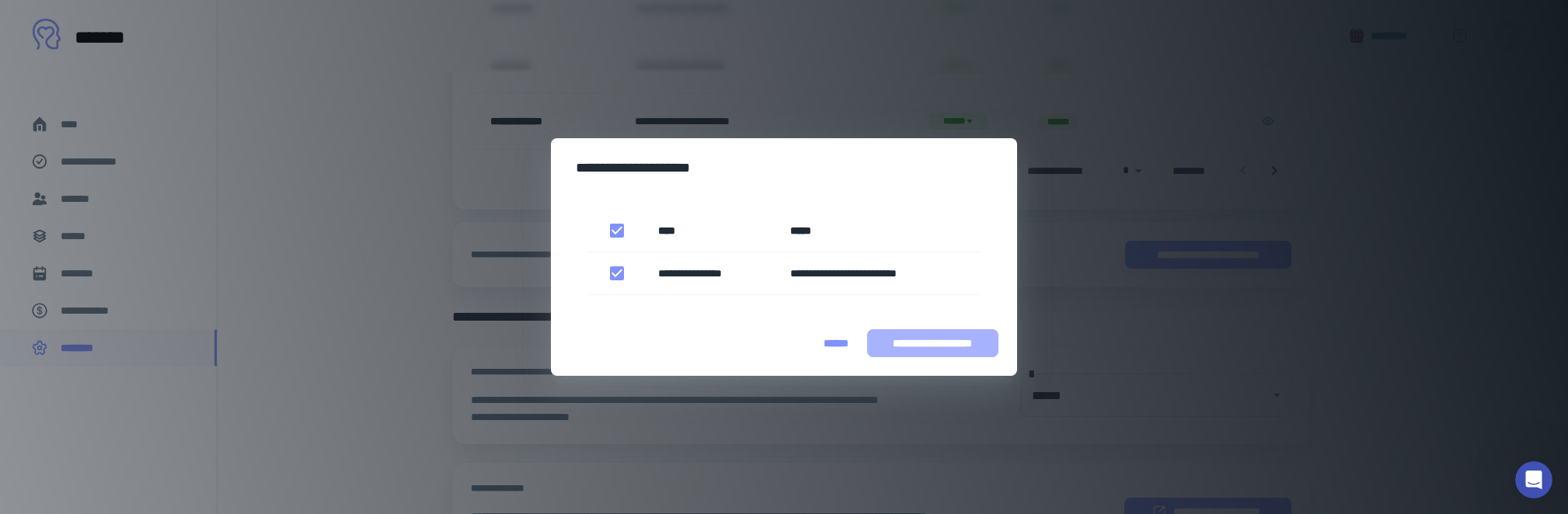 click on "**********" at bounding box center (932, 343) 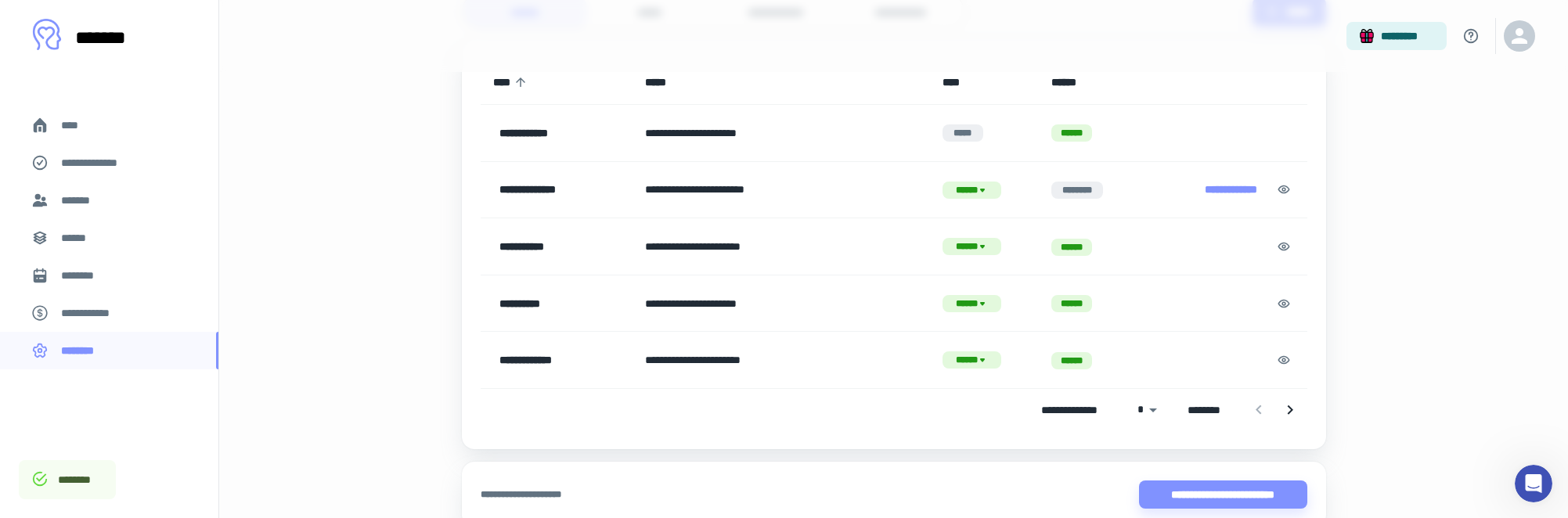 scroll, scrollTop: 232, scrollLeft: 0, axis: vertical 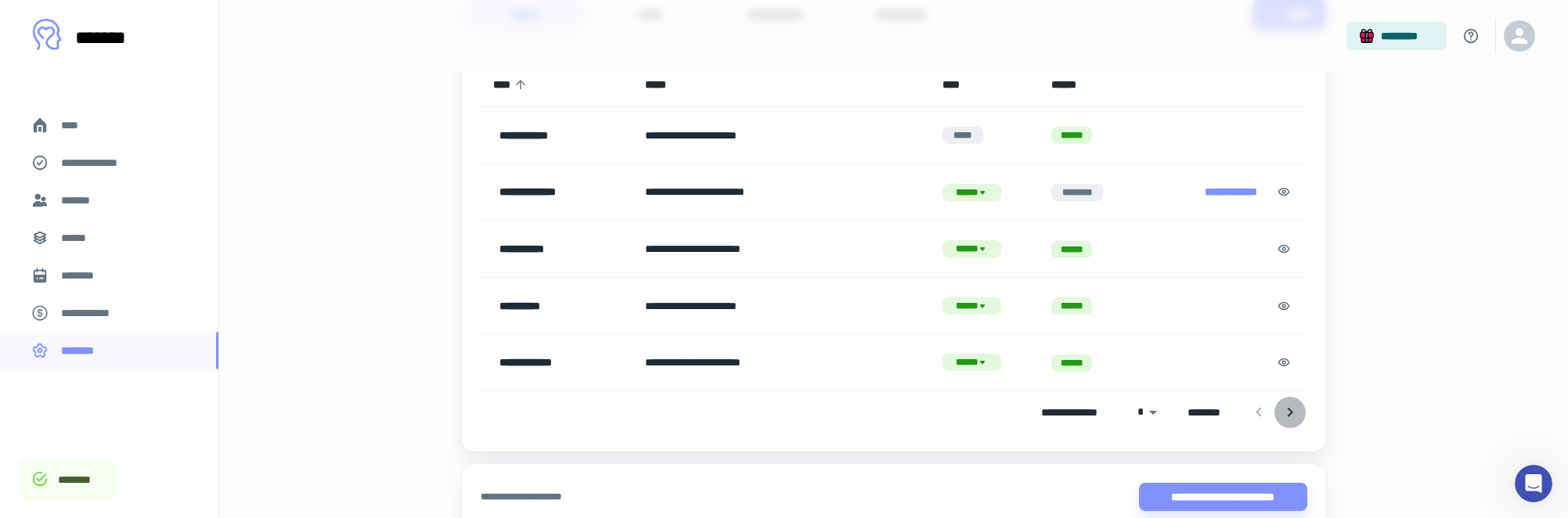 click 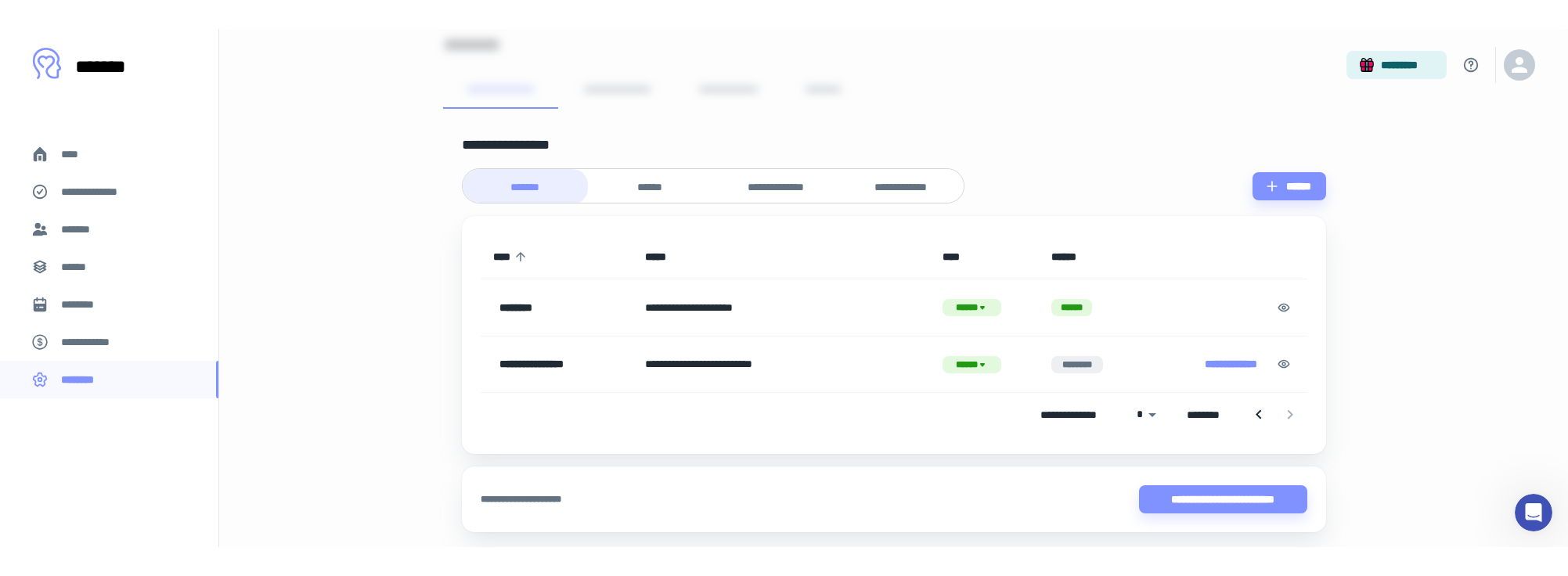 scroll, scrollTop: 74, scrollLeft: 0, axis: vertical 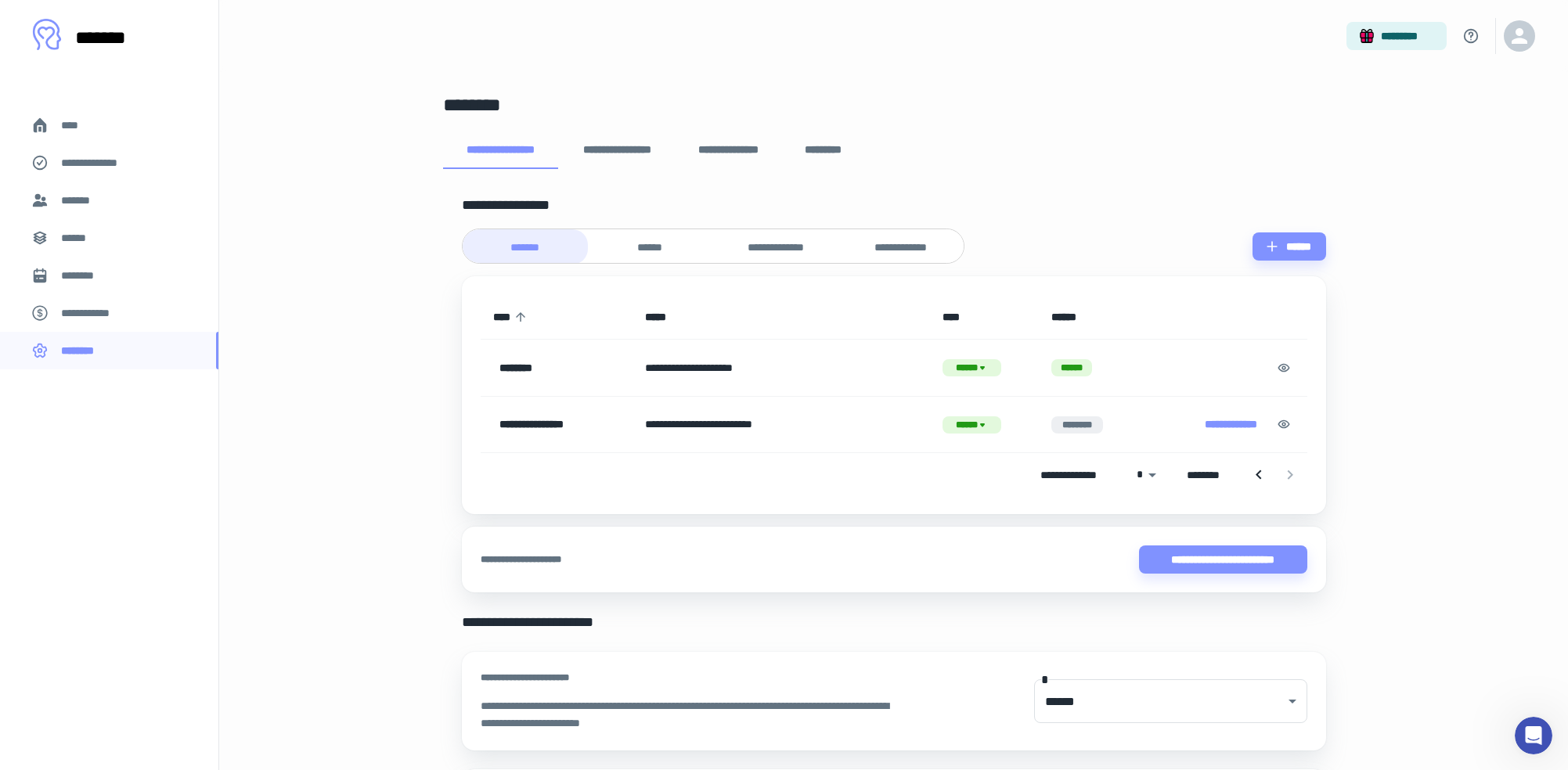 click on "*******" at bounding box center [79, 200] 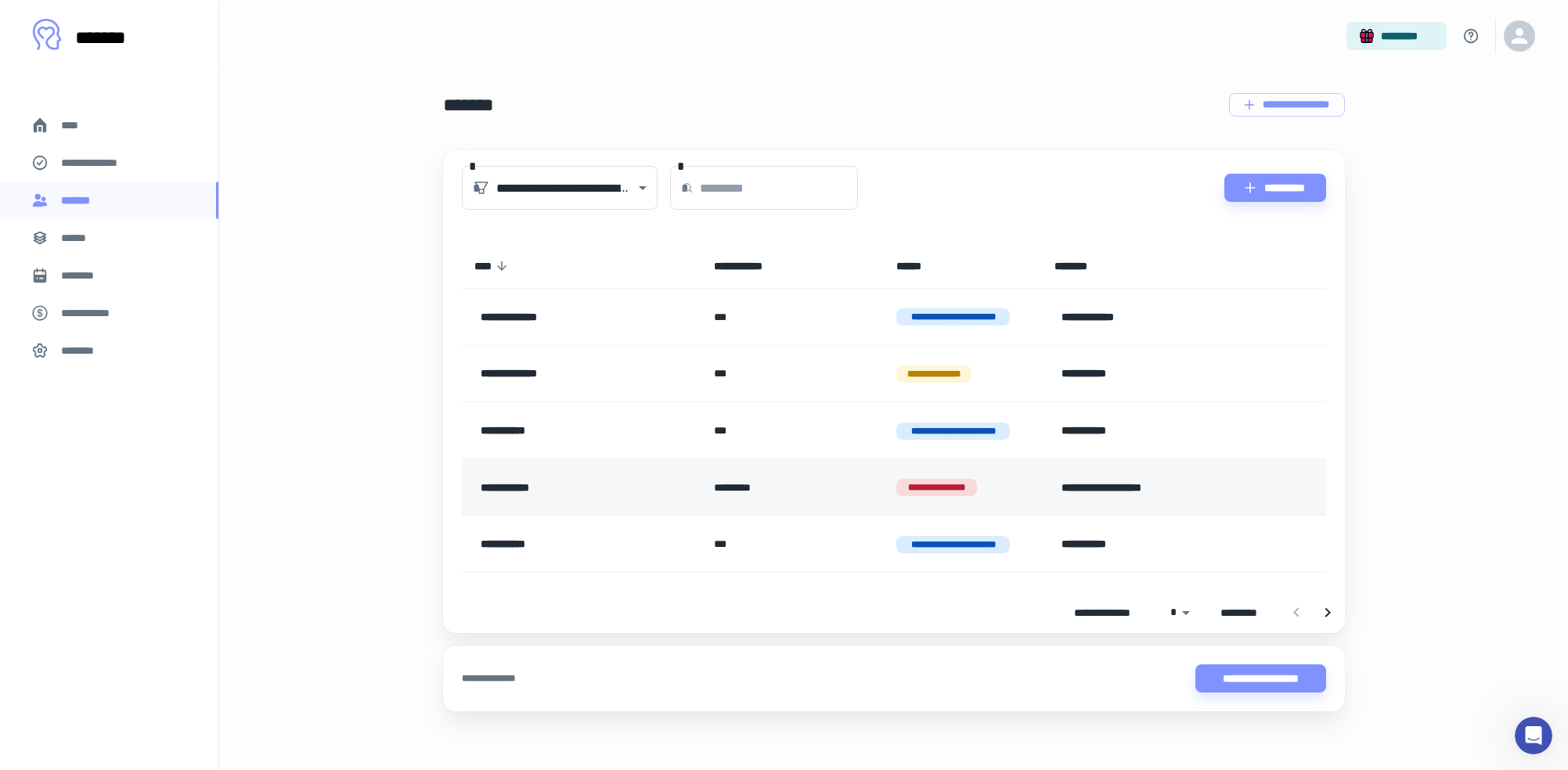click on "**********" at bounding box center (567, 488) 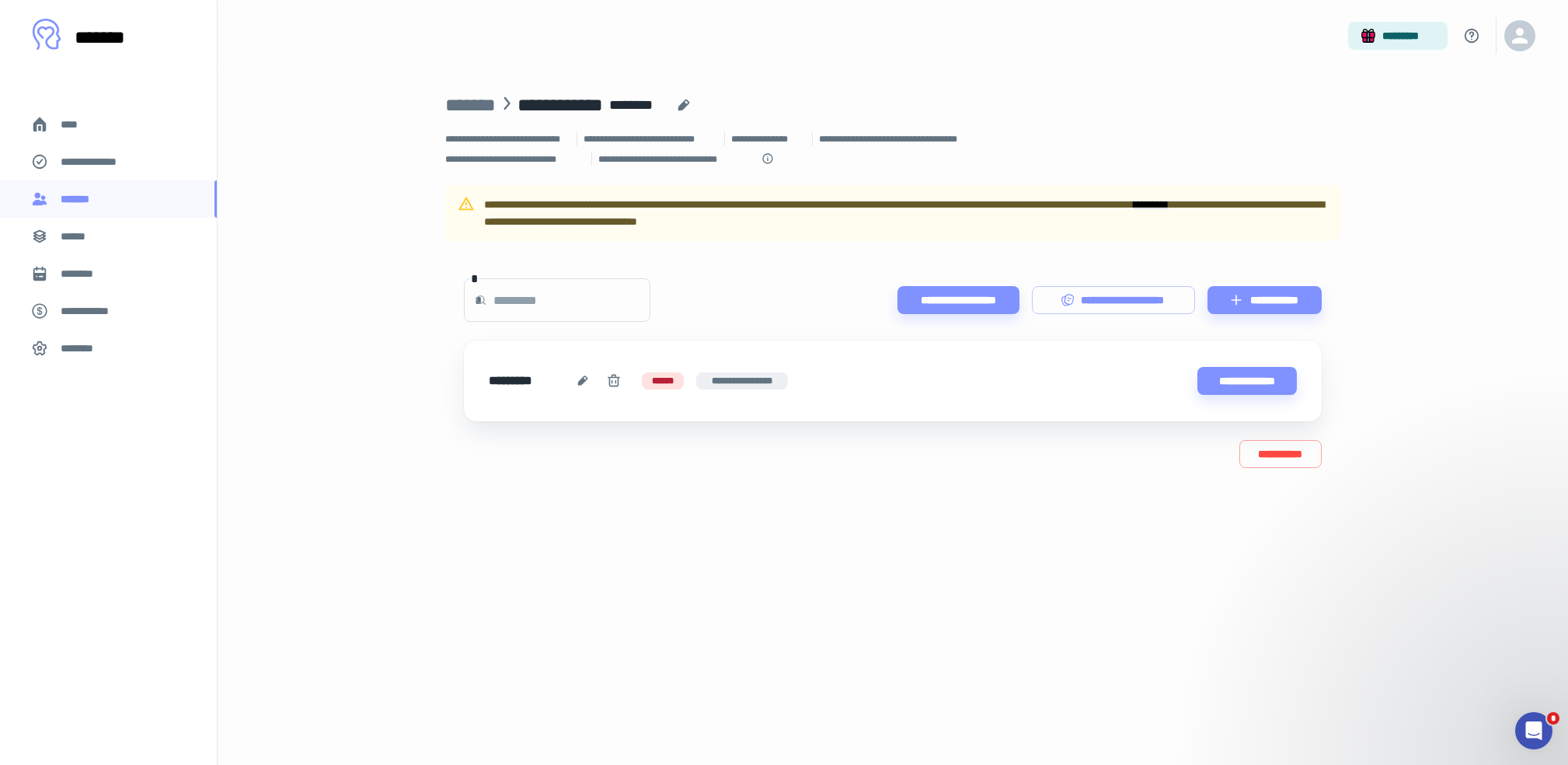 scroll, scrollTop: 311, scrollLeft: 0, axis: vertical 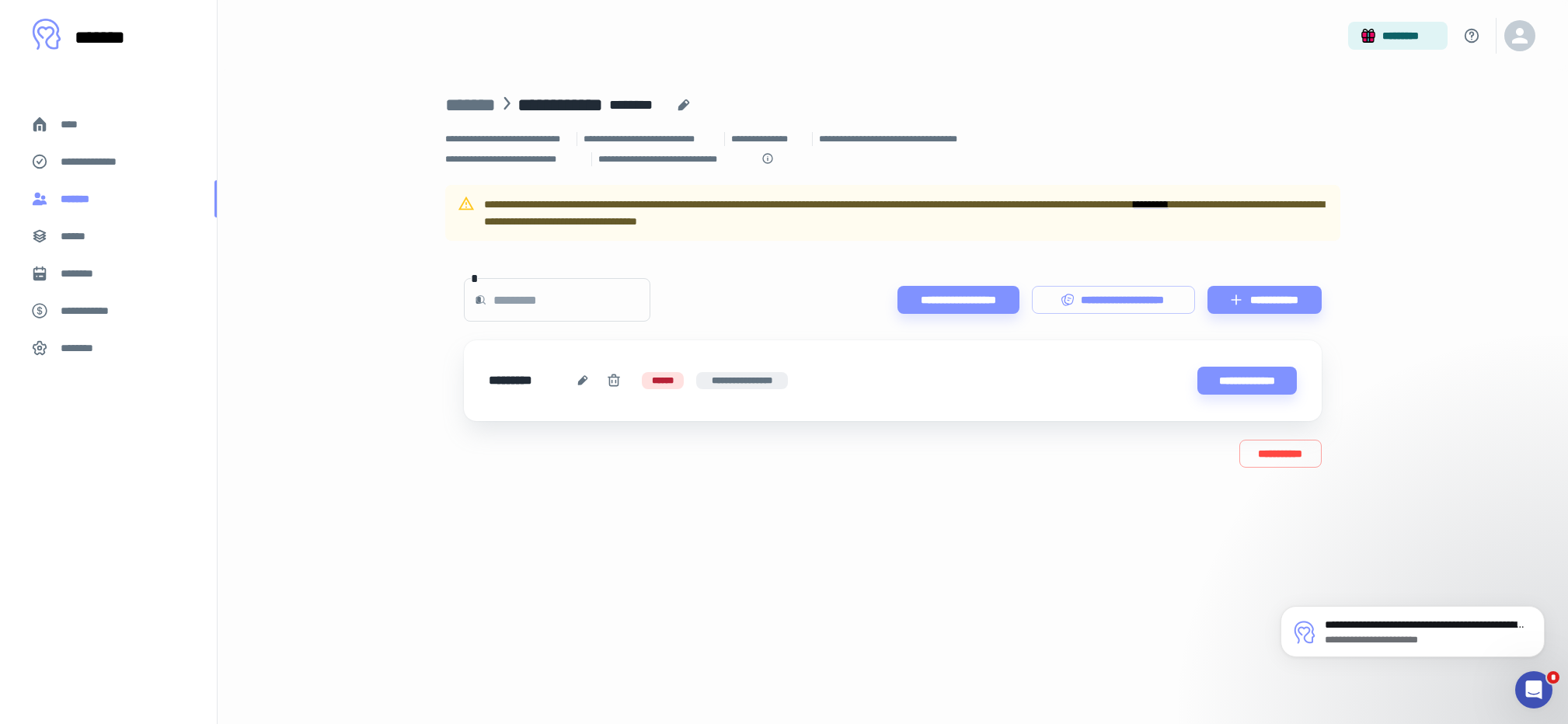 click on "*******" at bounding box center [78, 199] 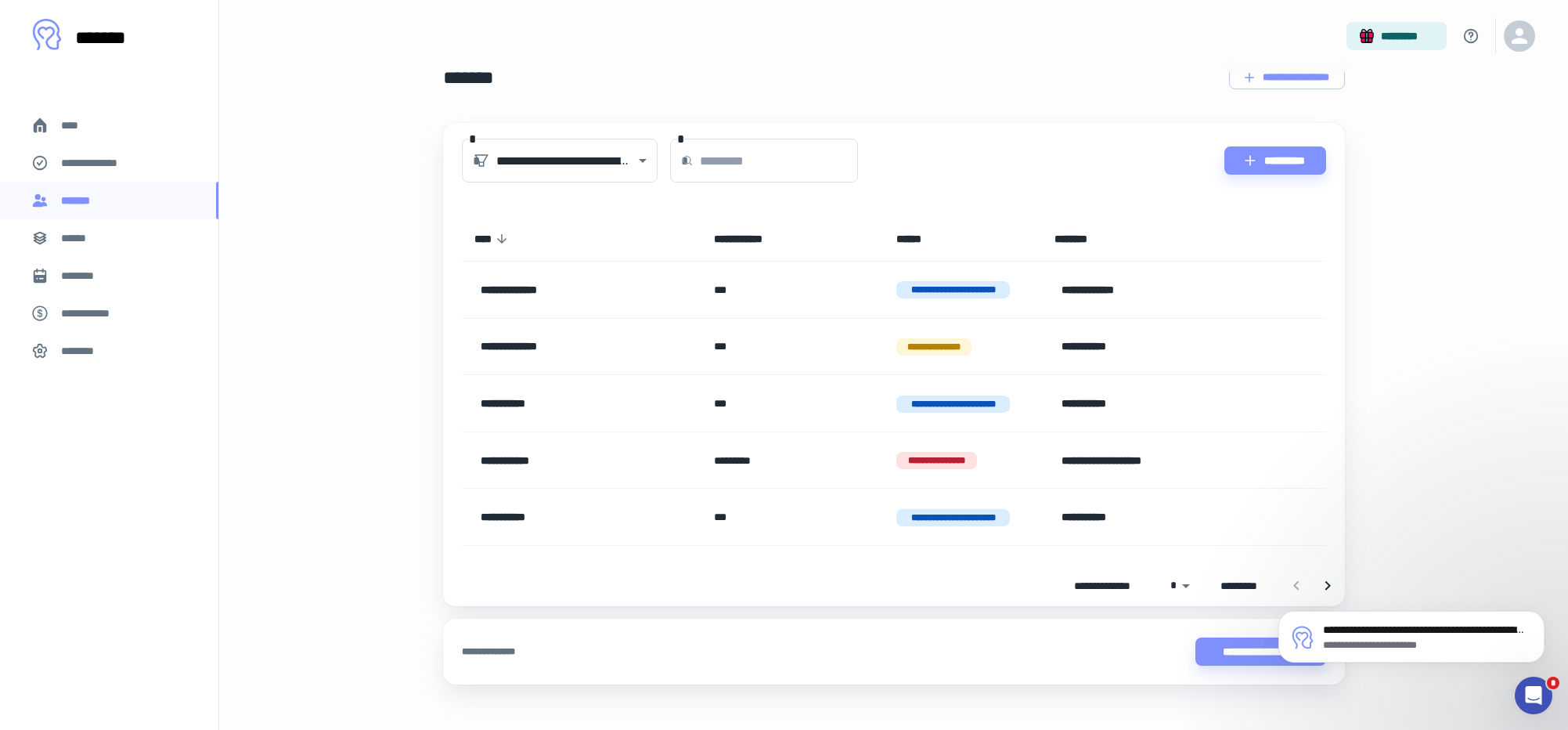 scroll, scrollTop: 45, scrollLeft: 0, axis: vertical 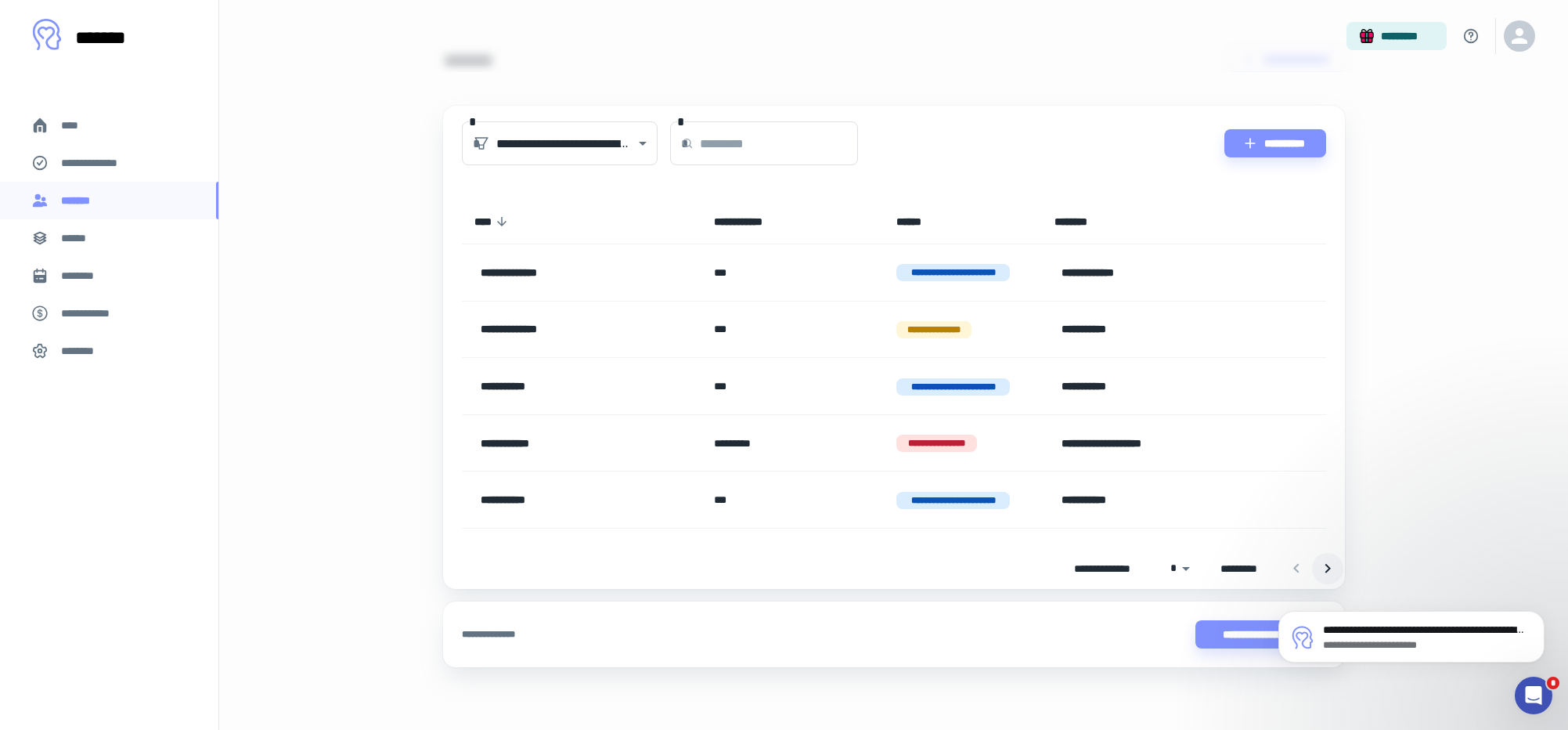 click 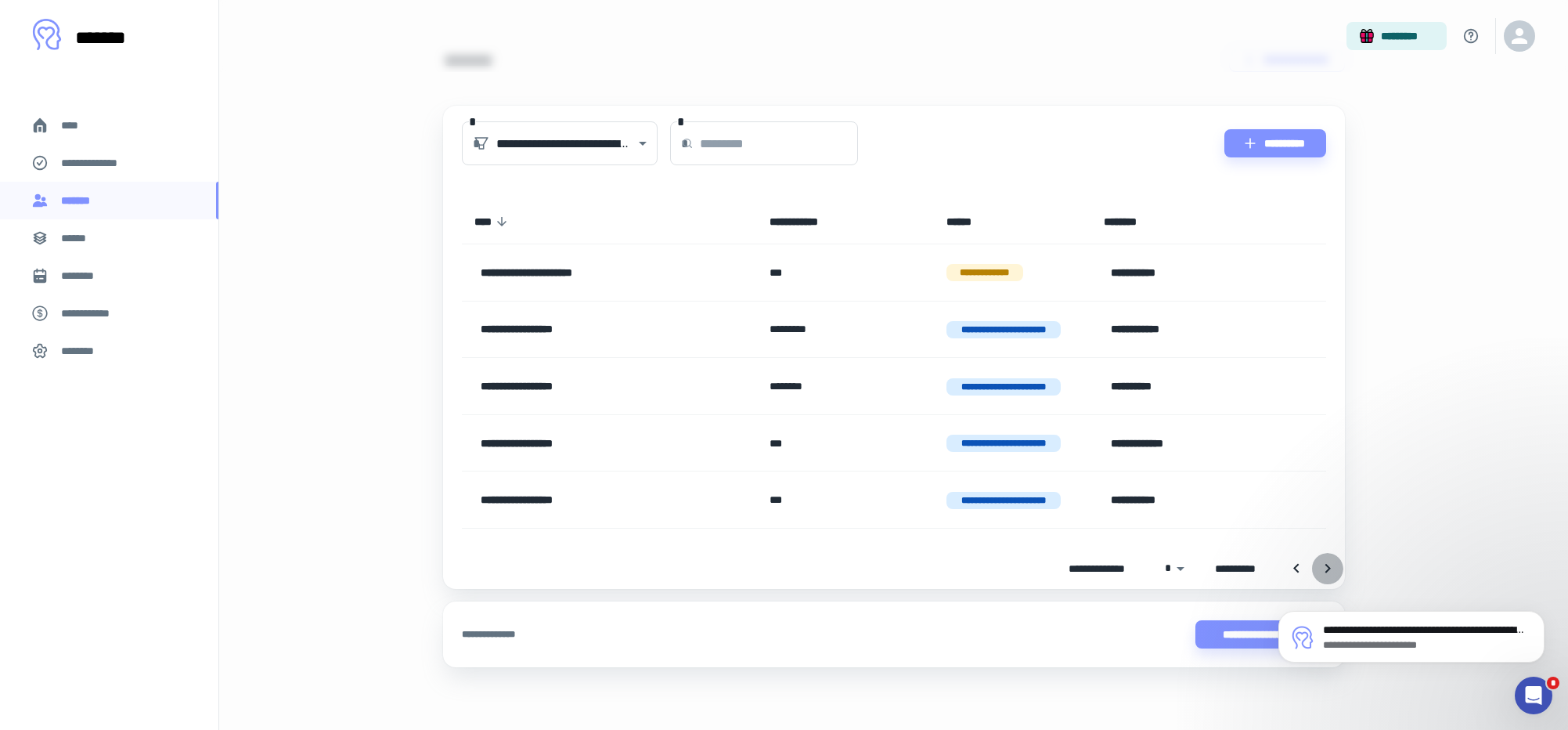 click 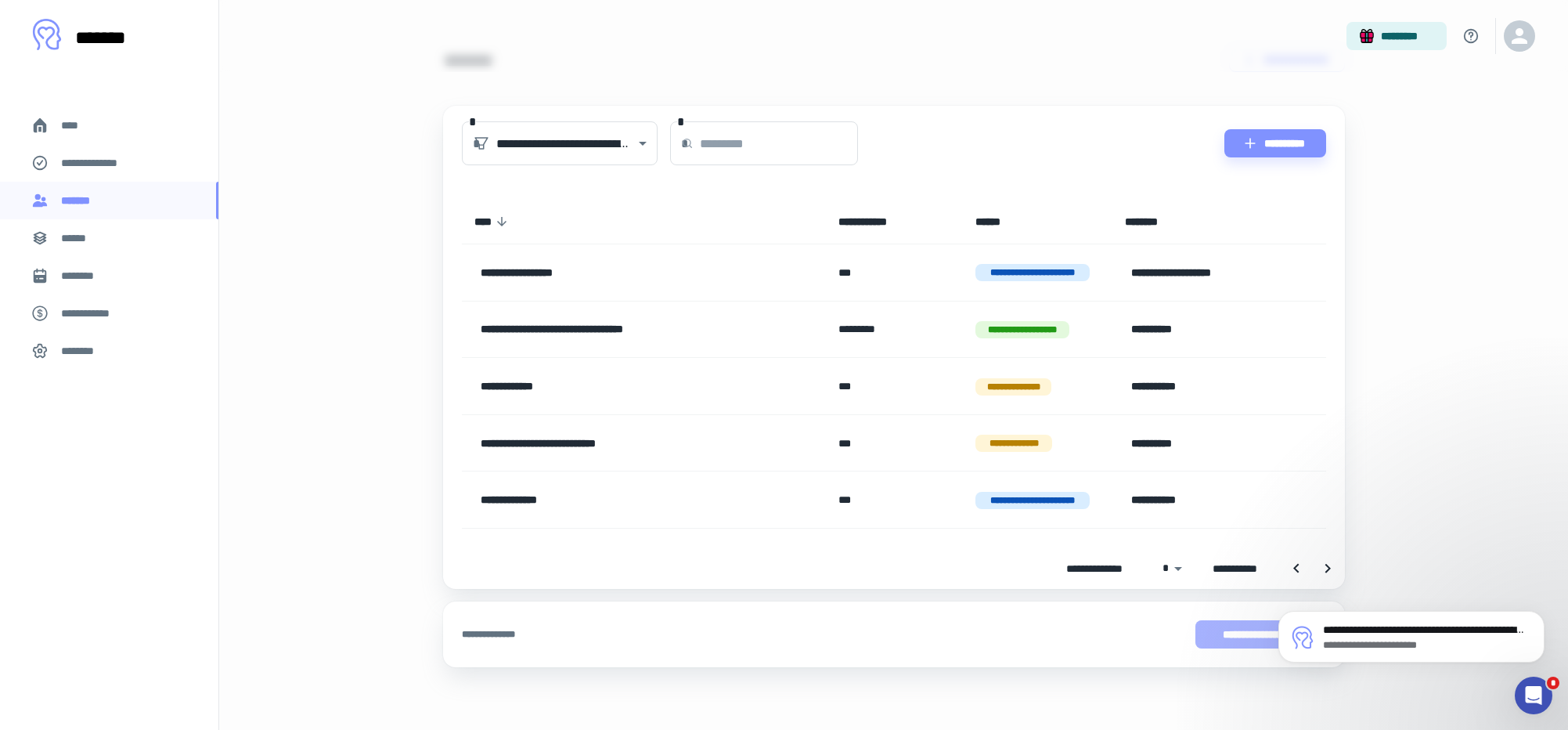 click on "**********" at bounding box center (1260, 634) 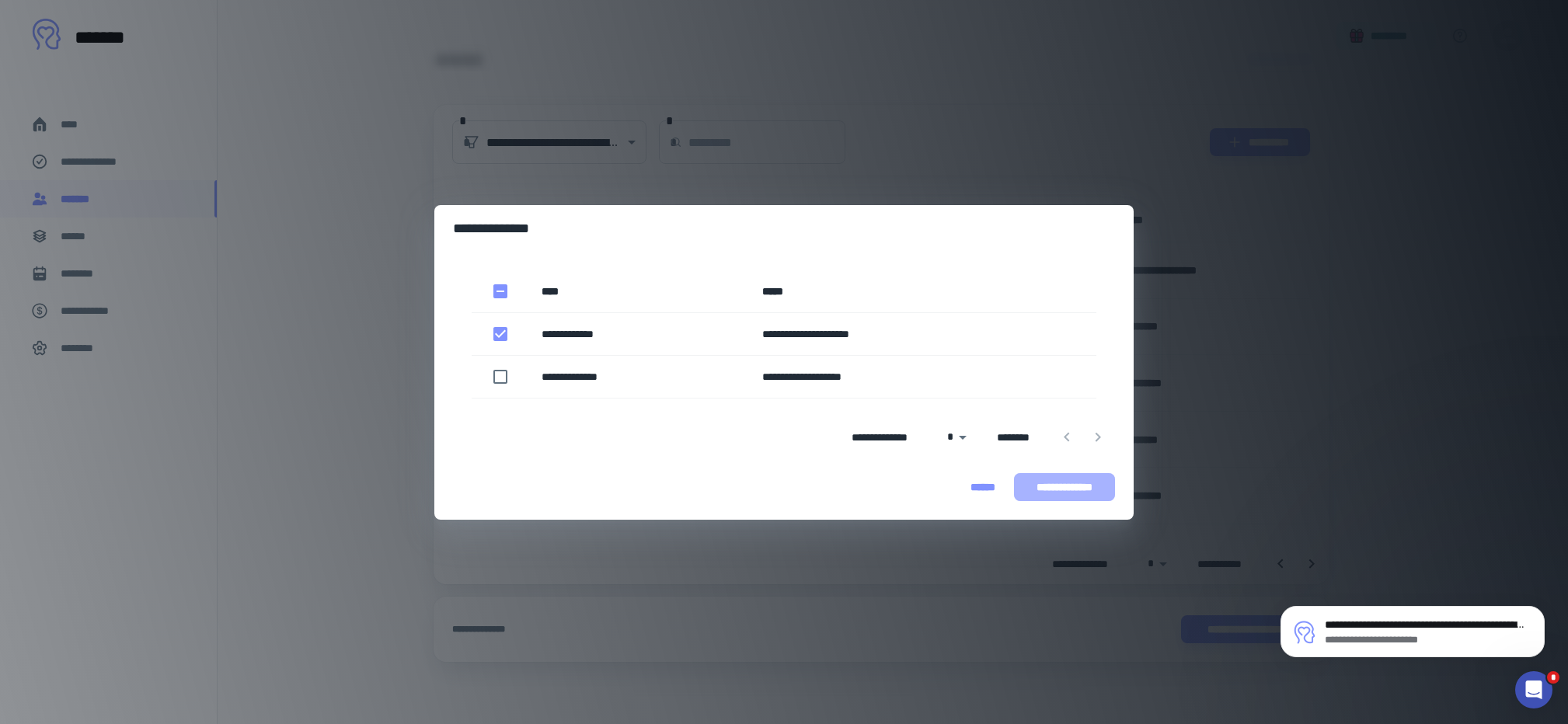 click on "**********" at bounding box center (1064, 487) 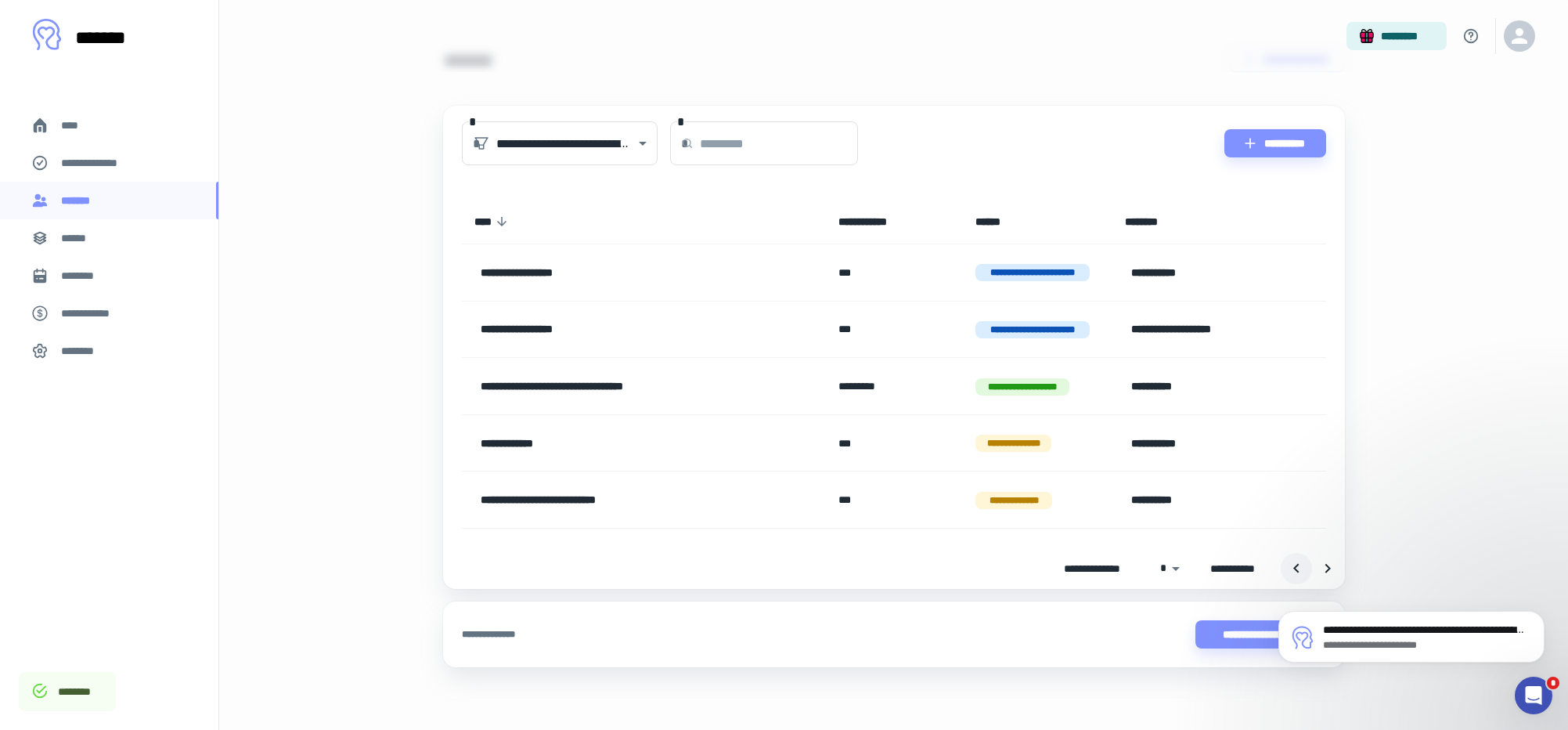 click 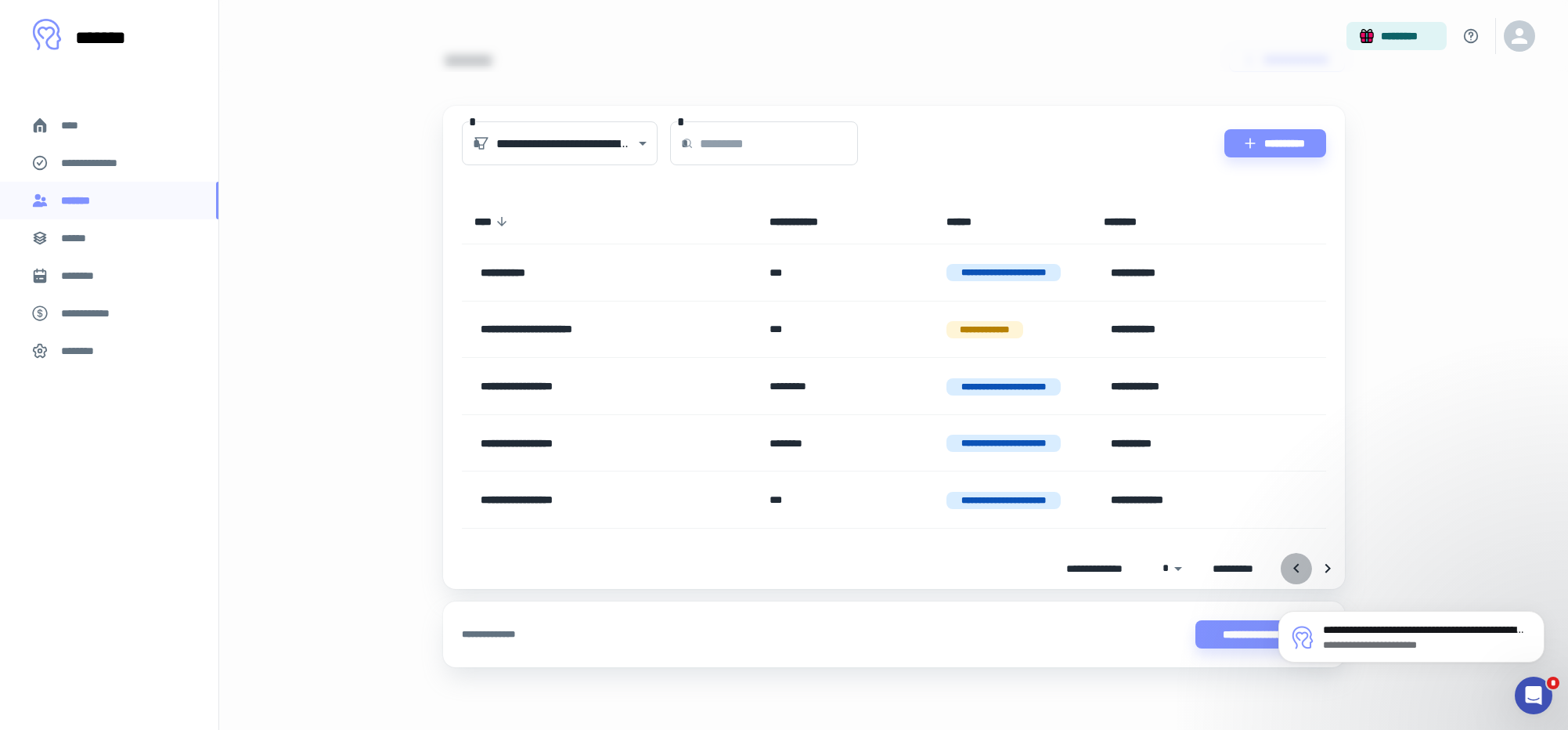 click 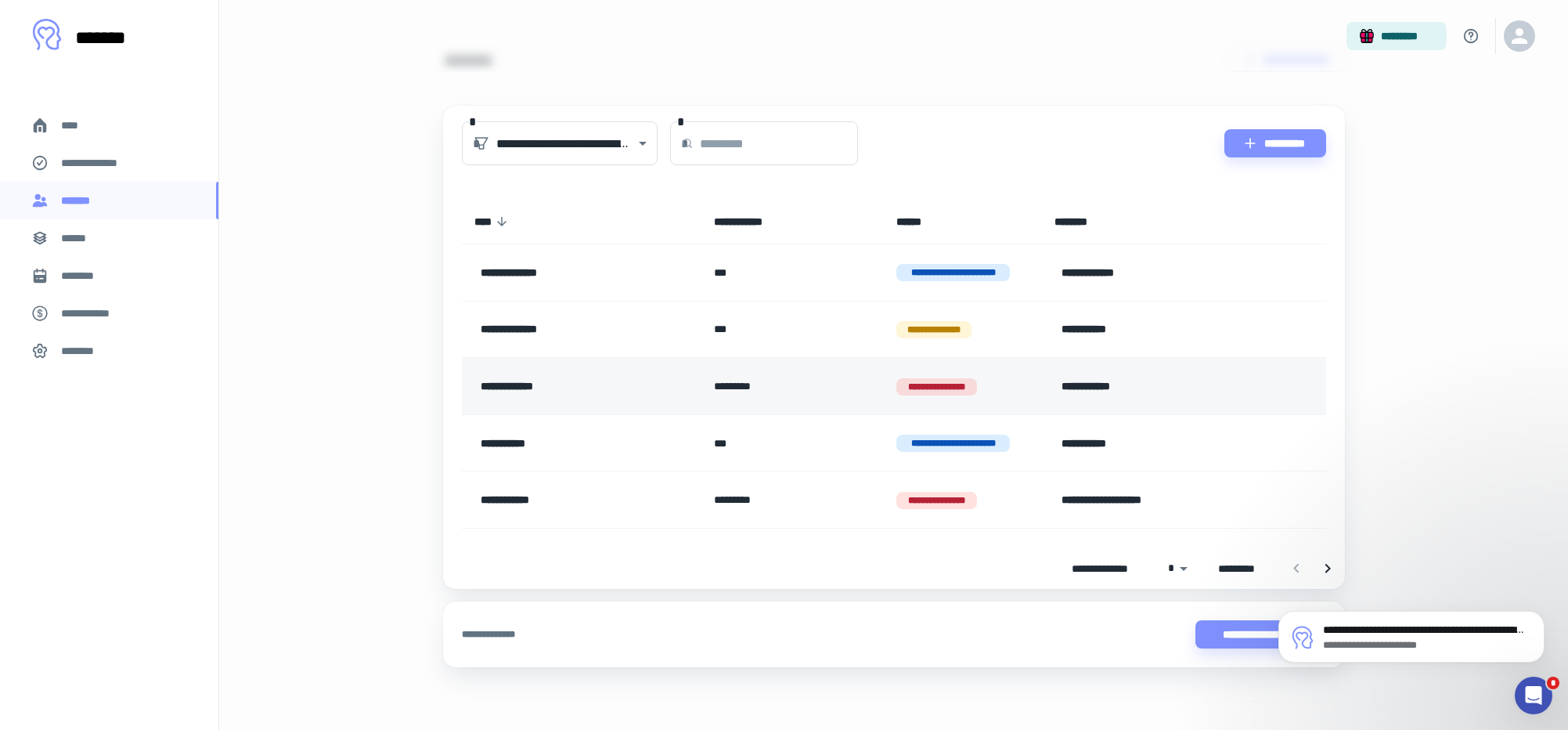 click on "**********" at bounding box center (567, 386) 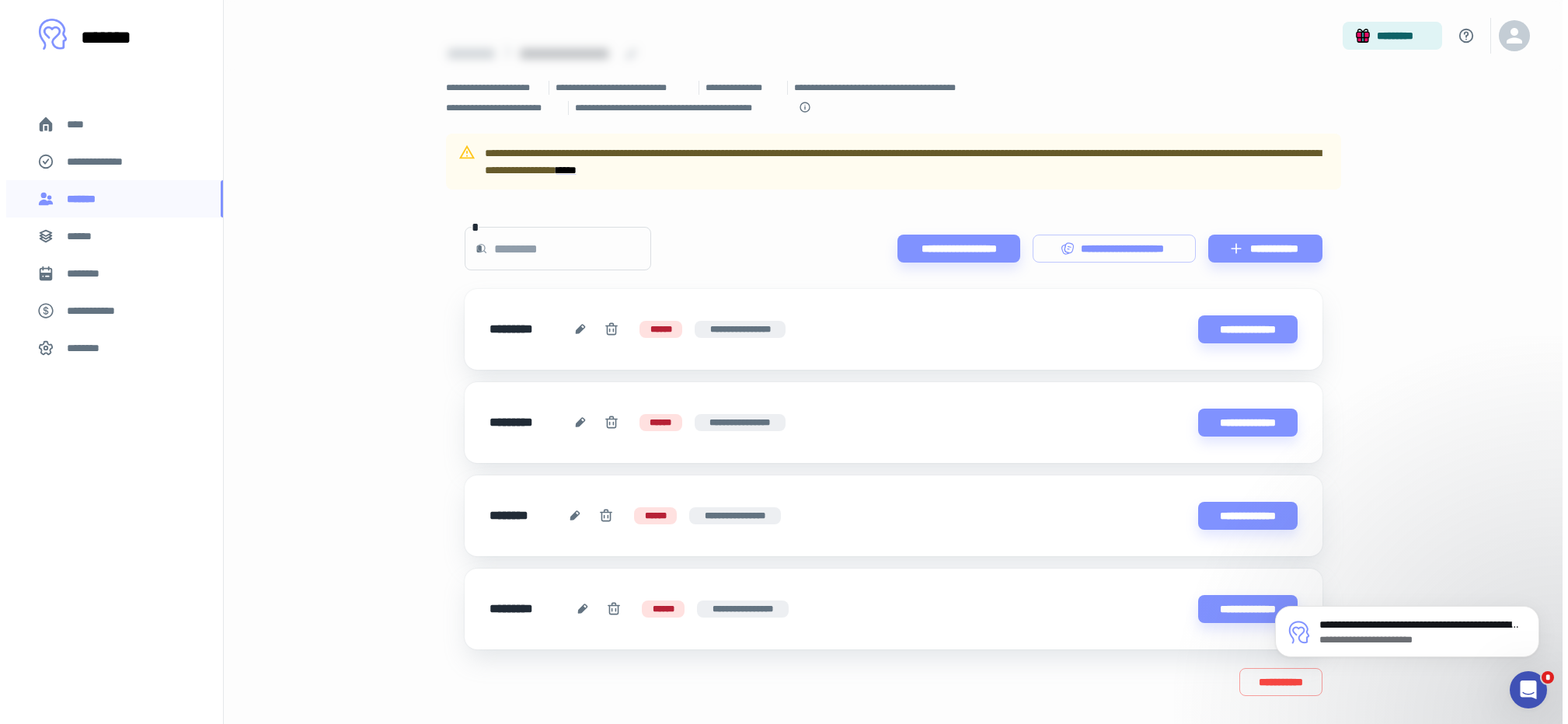 scroll, scrollTop: 85, scrollLeft: 0, axis: vertical 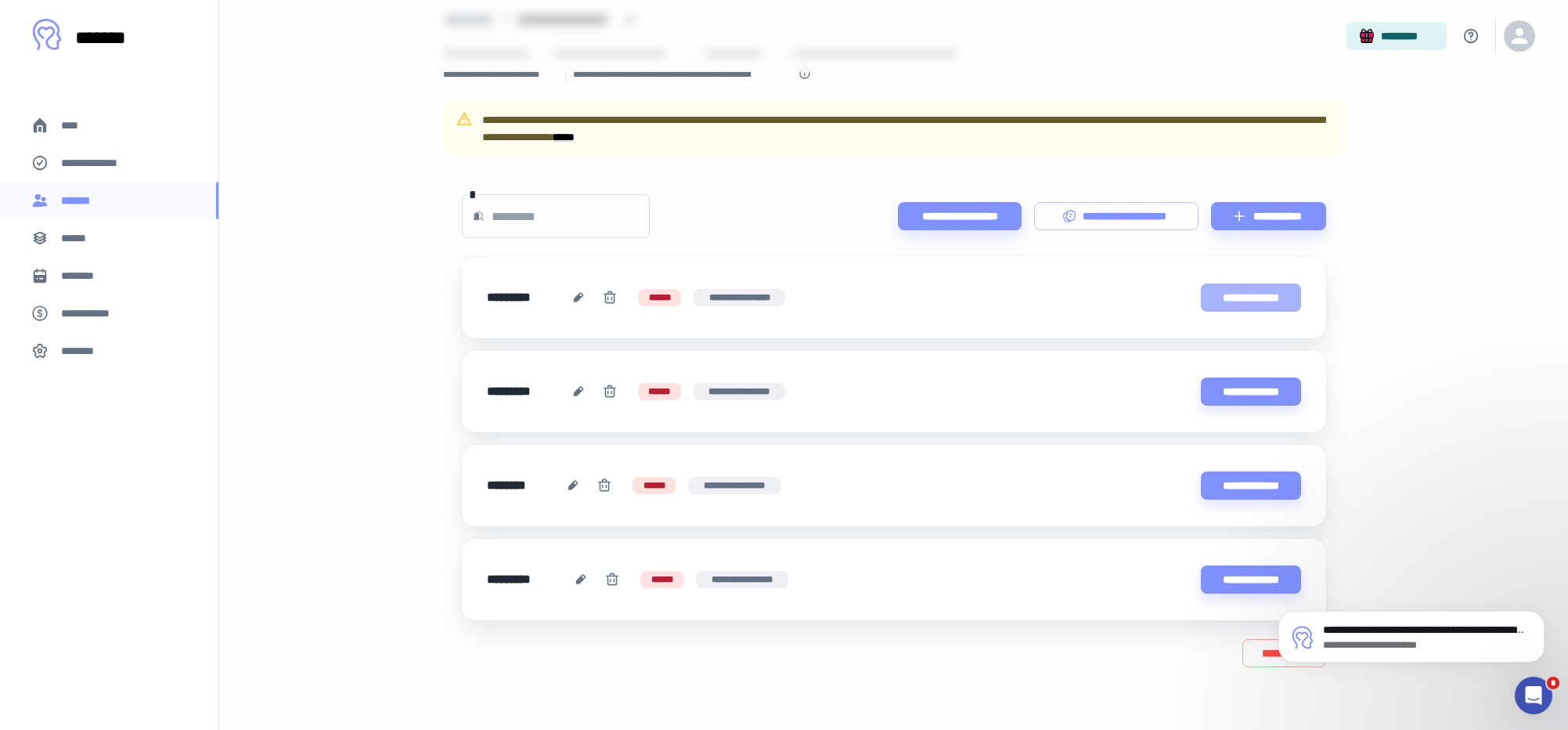 click on "**********" at bounding box center (1251, 298) 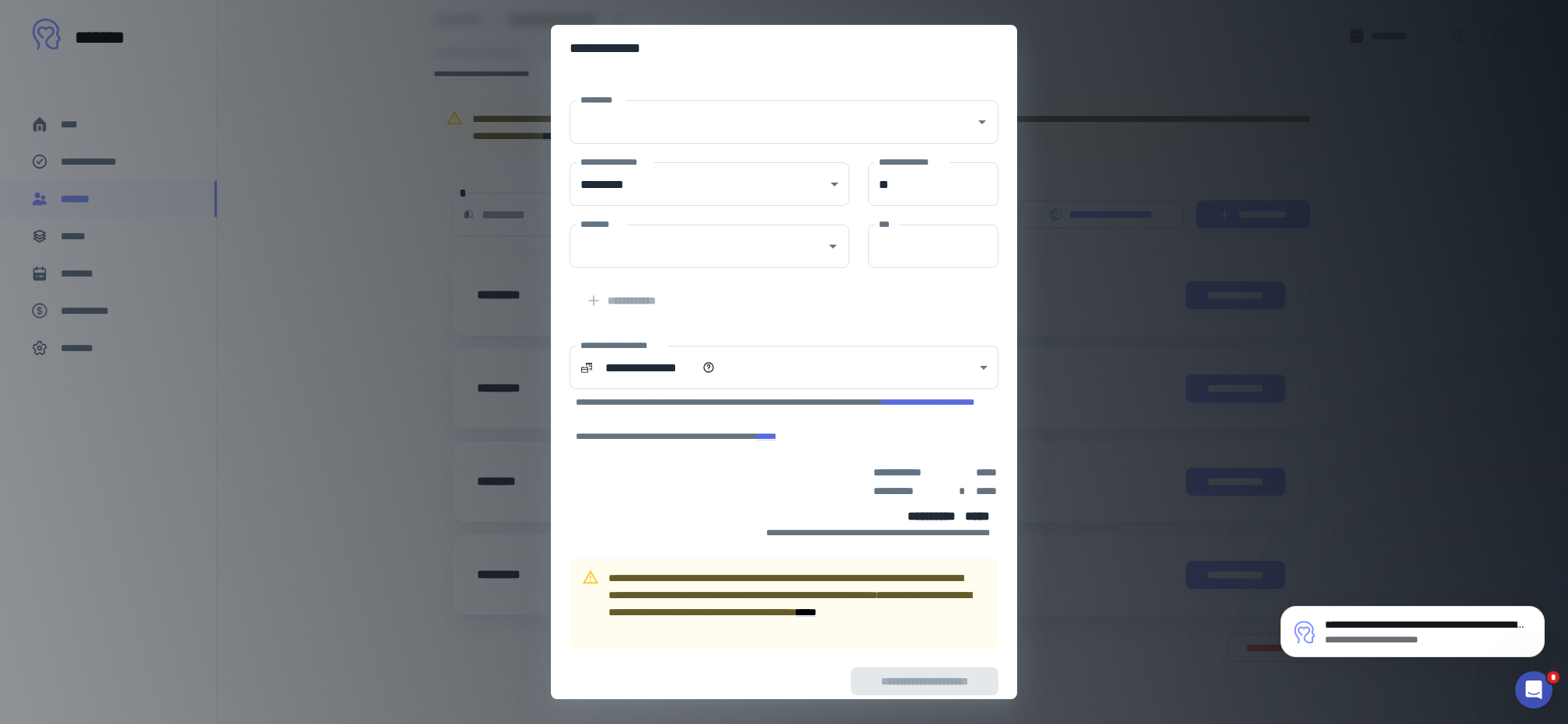 scroll, scrollTop: 70, scrollLeft: 0, axis: vertical 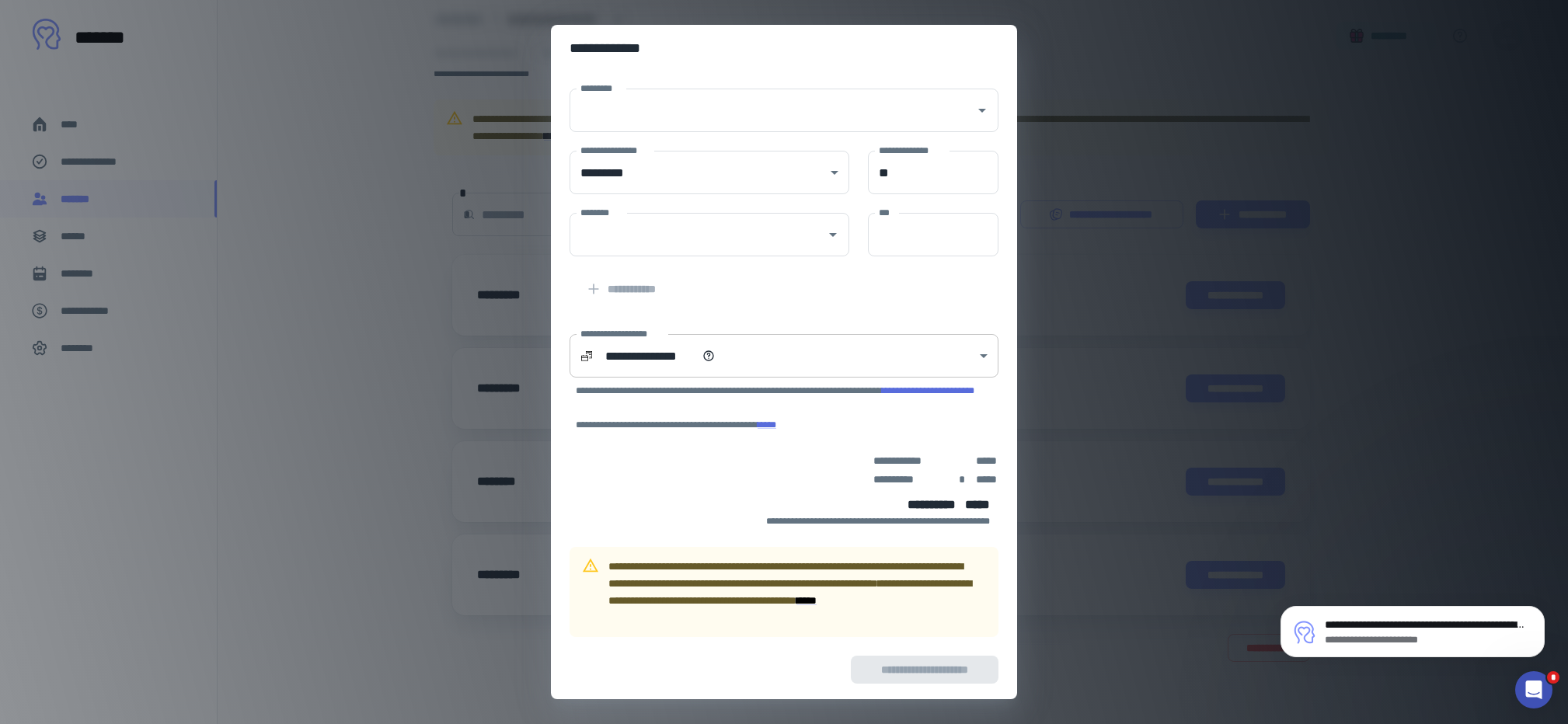 click on "**********" at bounding box center [778, 277] 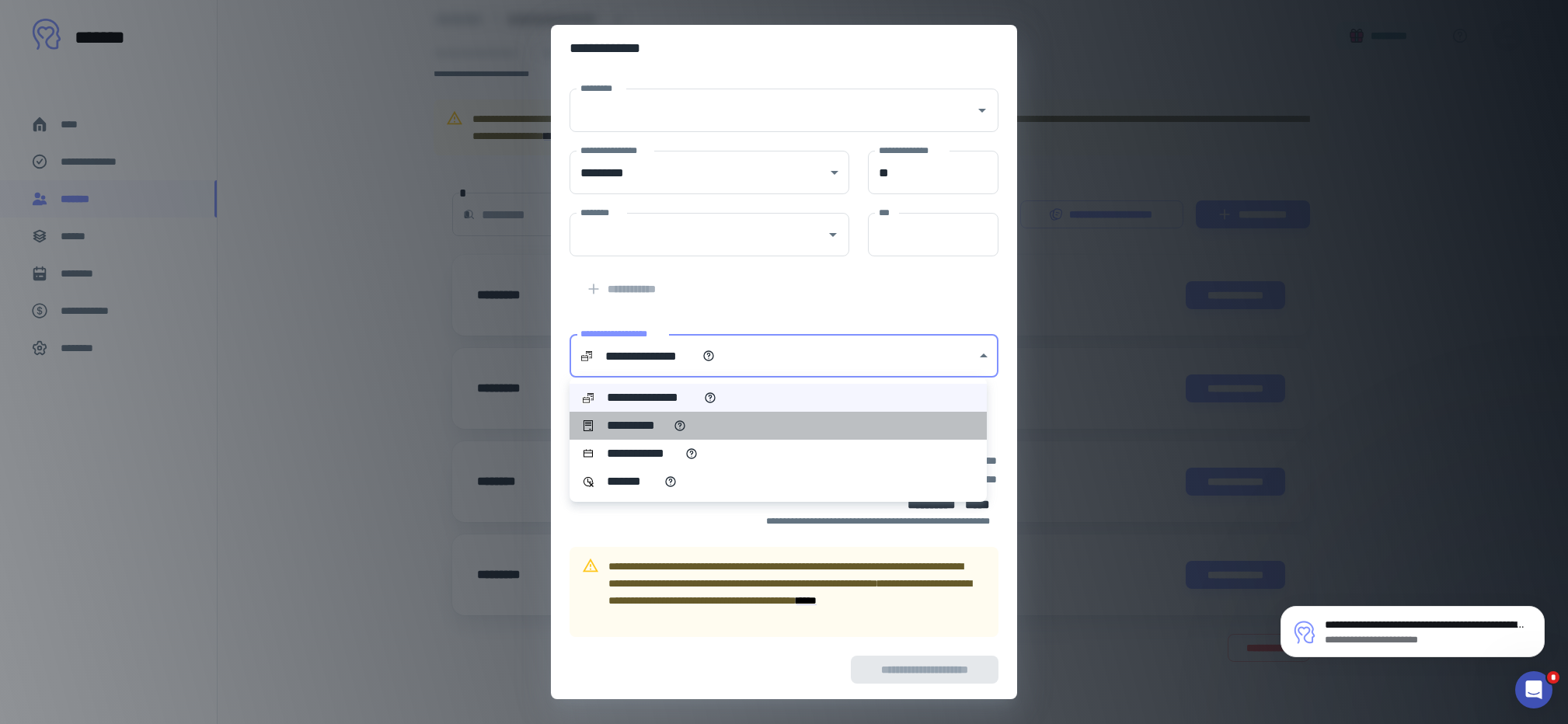 click on "**********" at bounding box center (637, 426) 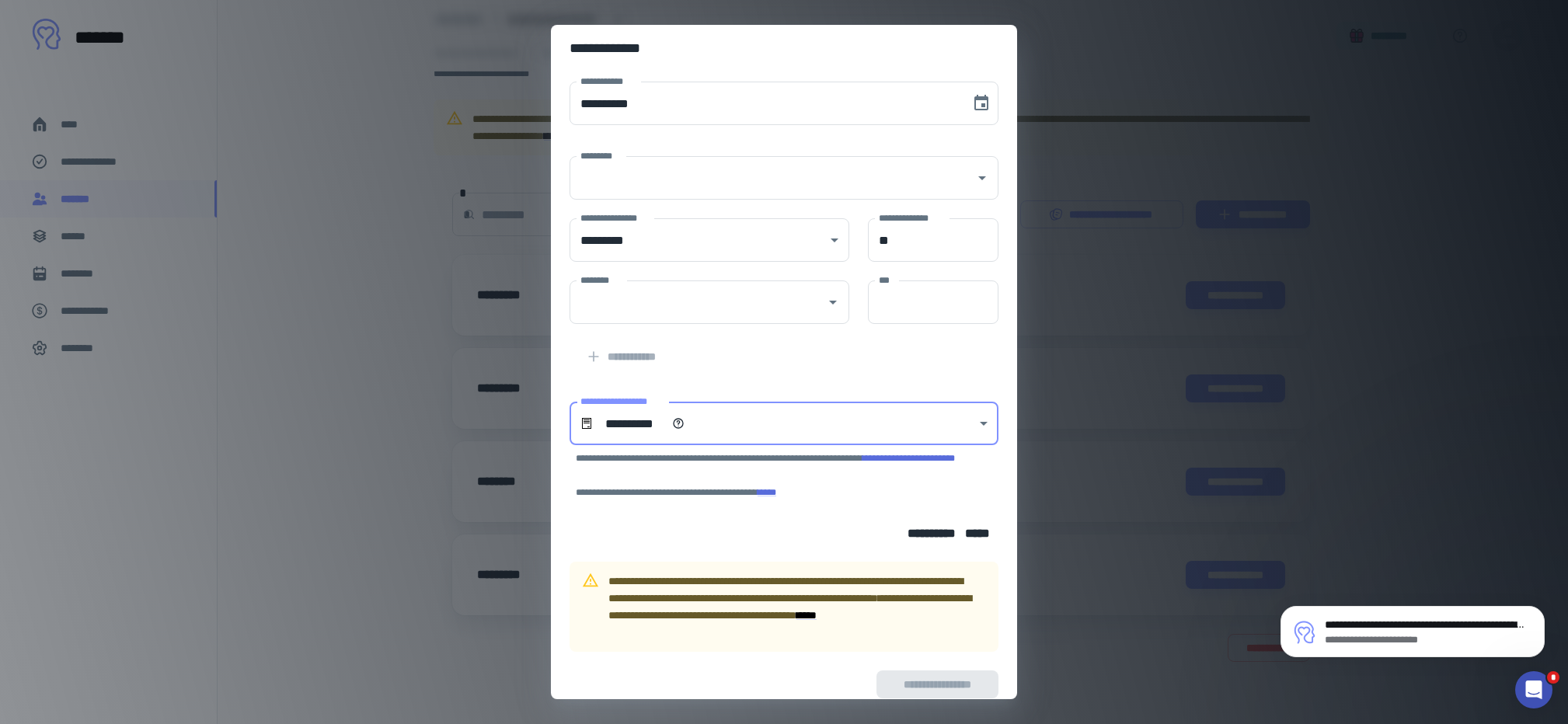 scroll, scrollTop: 0, scrollLeft: 0, axis: both 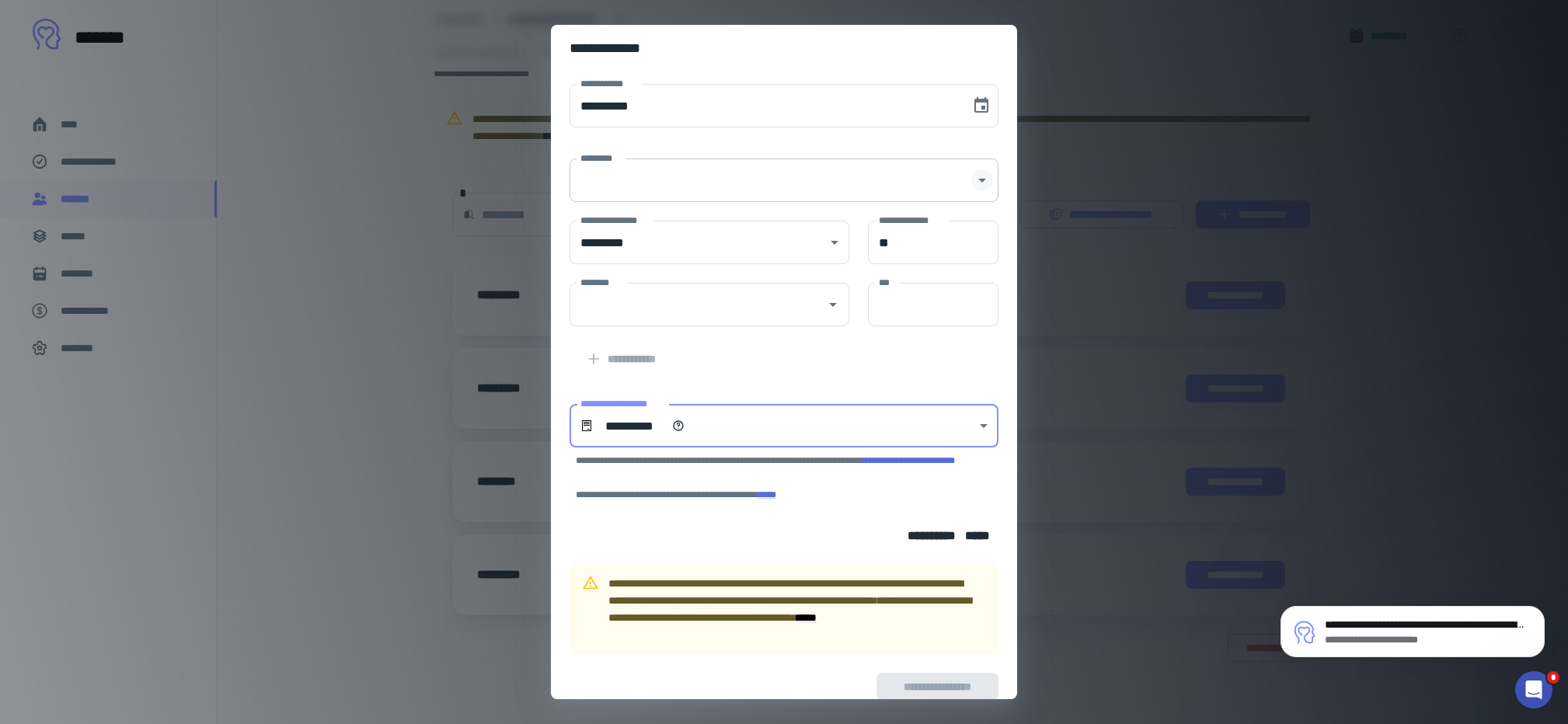 click 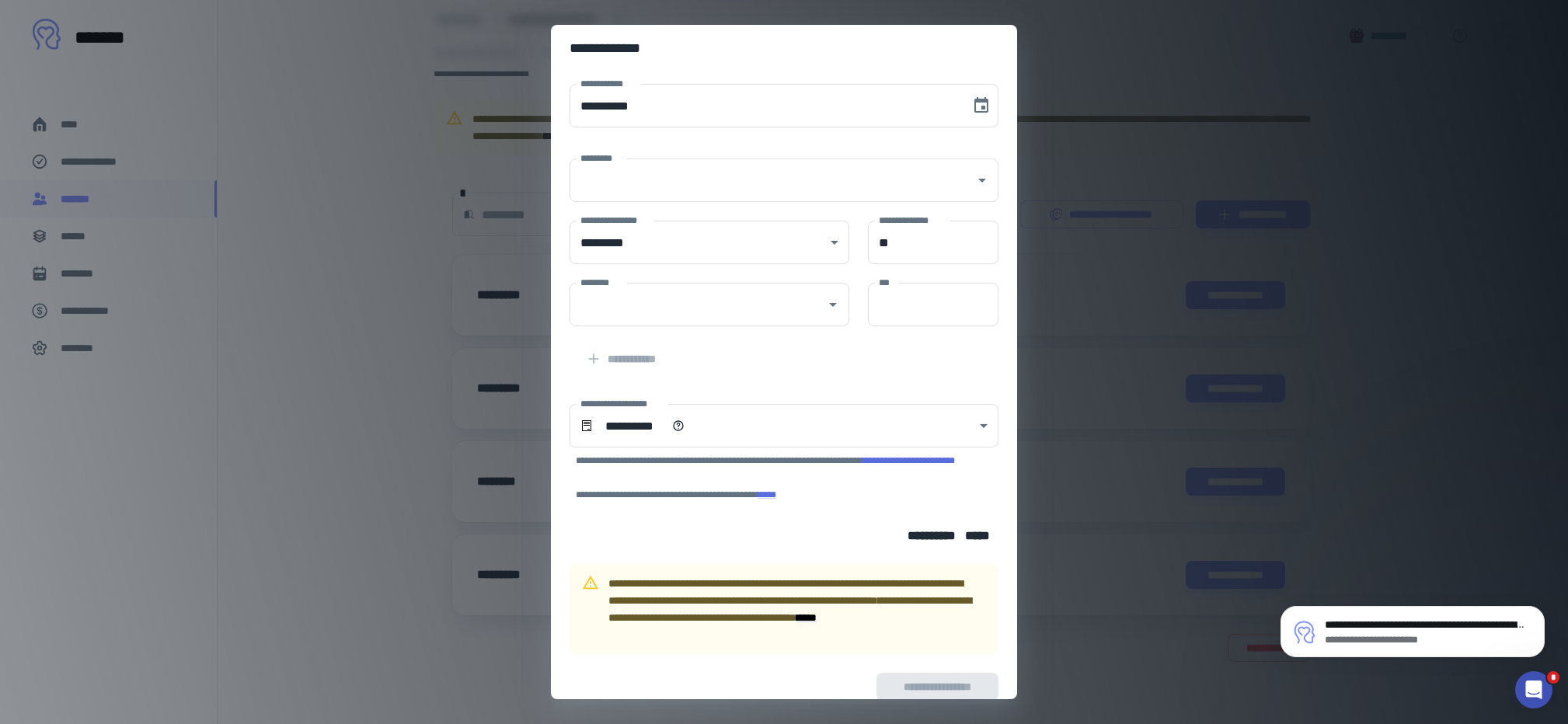 click on "********* *********" at bounding box center [775, 171] 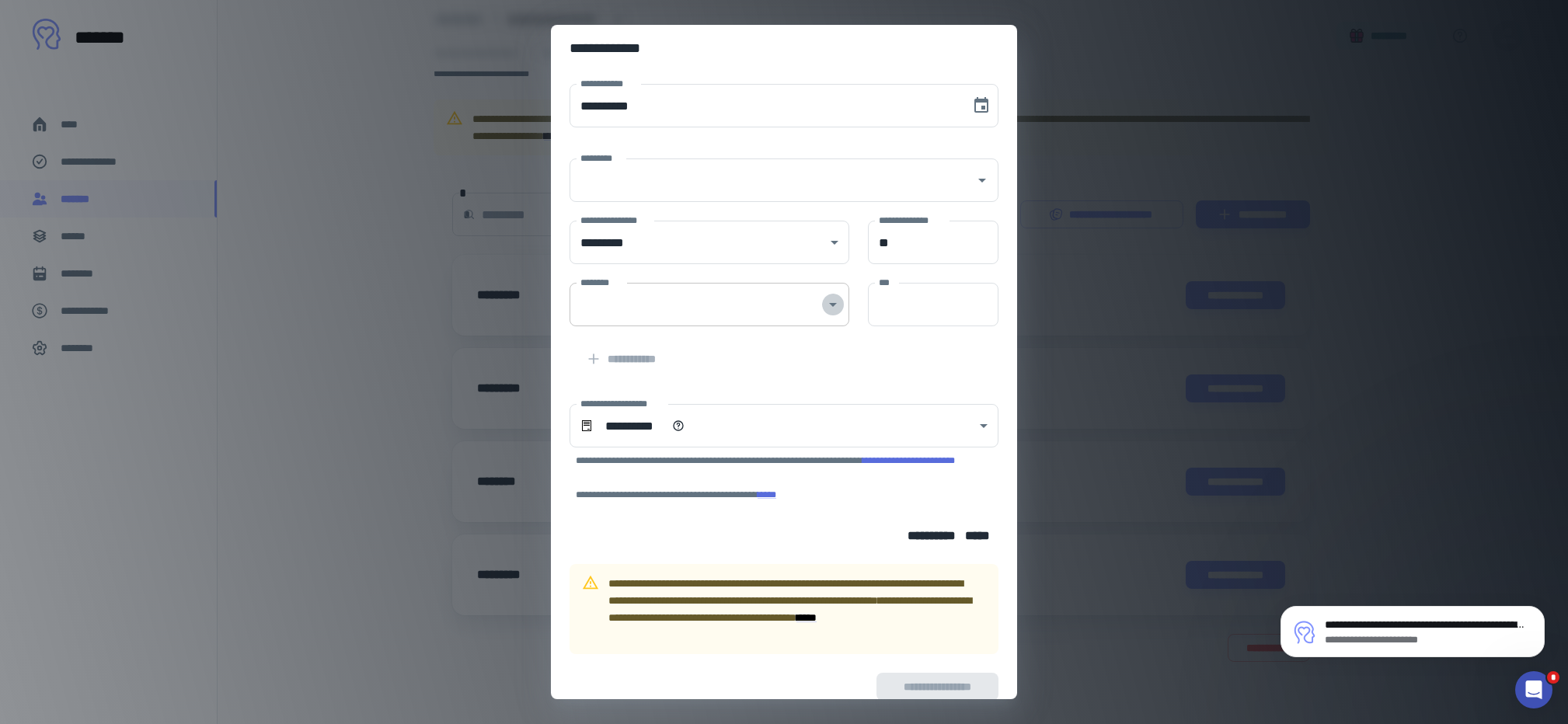 click 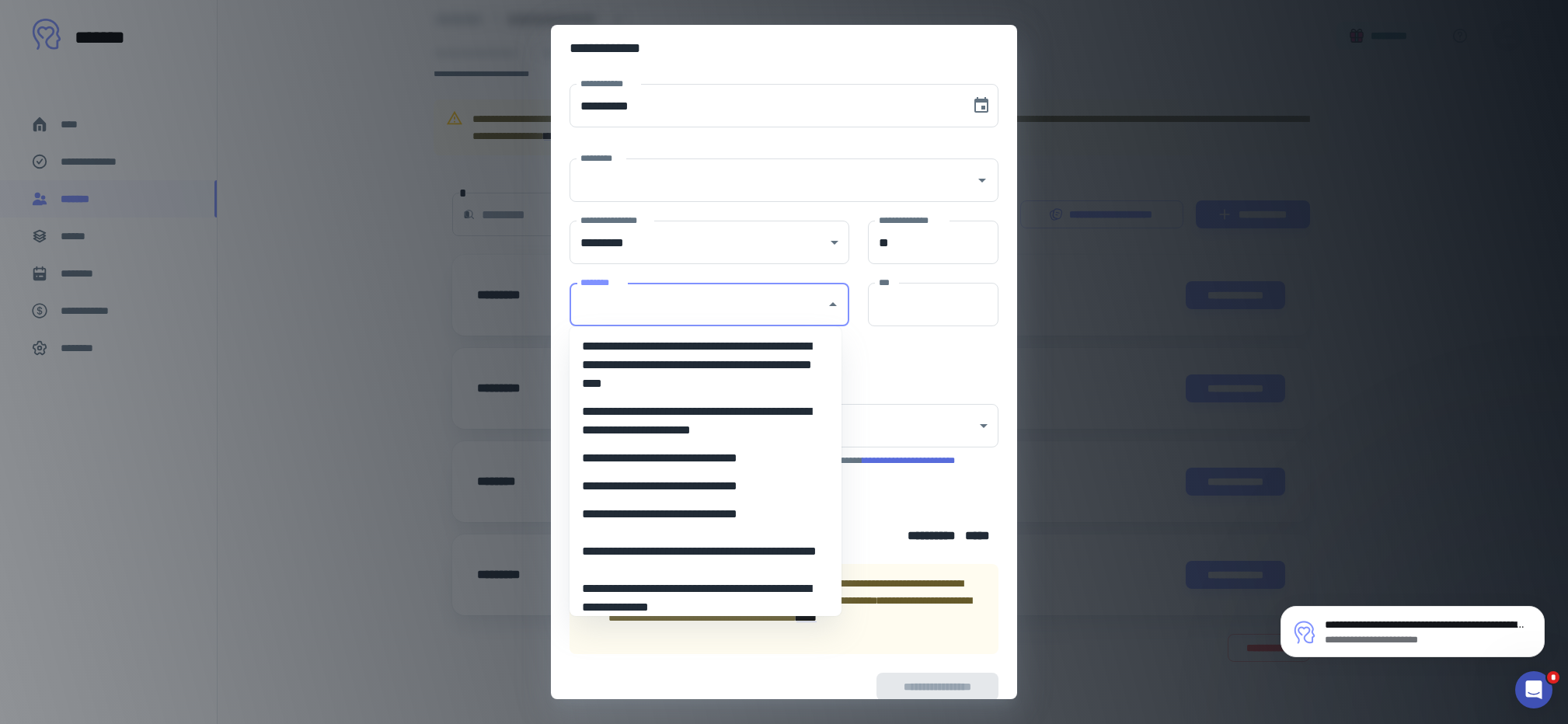 click on "**********" at bounding box center (775, 350) 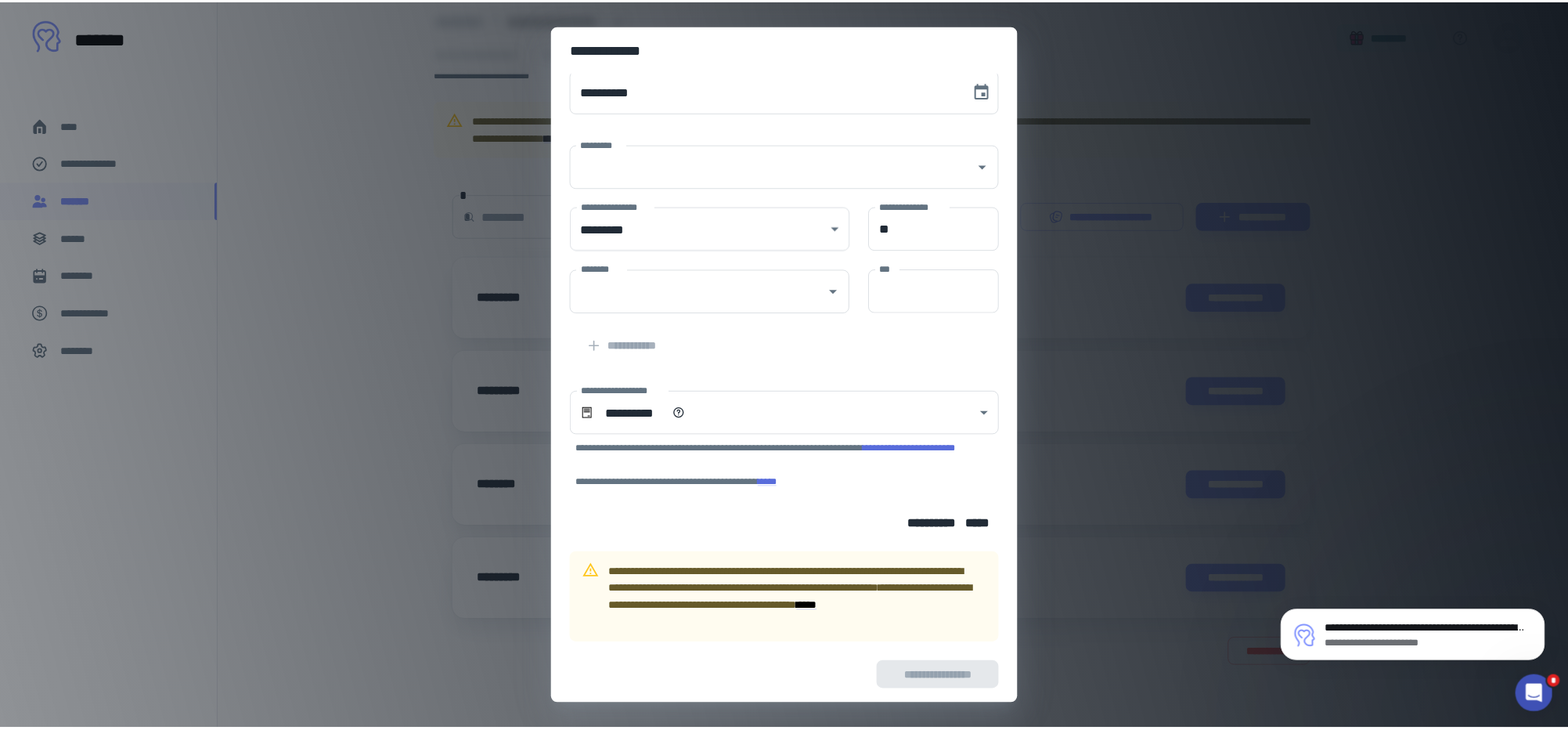 scroll, scrollTop: 17, scrollLeft: 0, axis: vertical 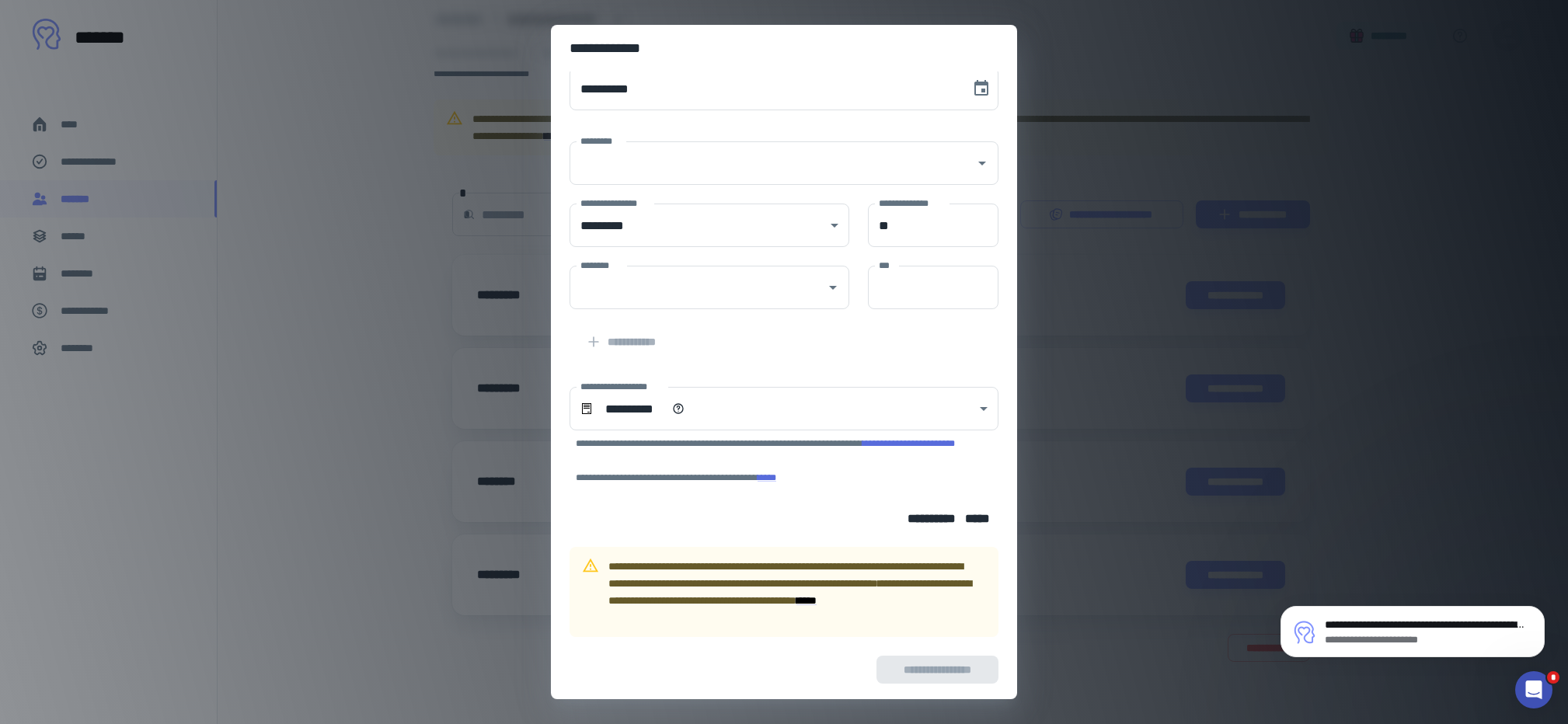 click on "**********" at bounding box center (784, 362) 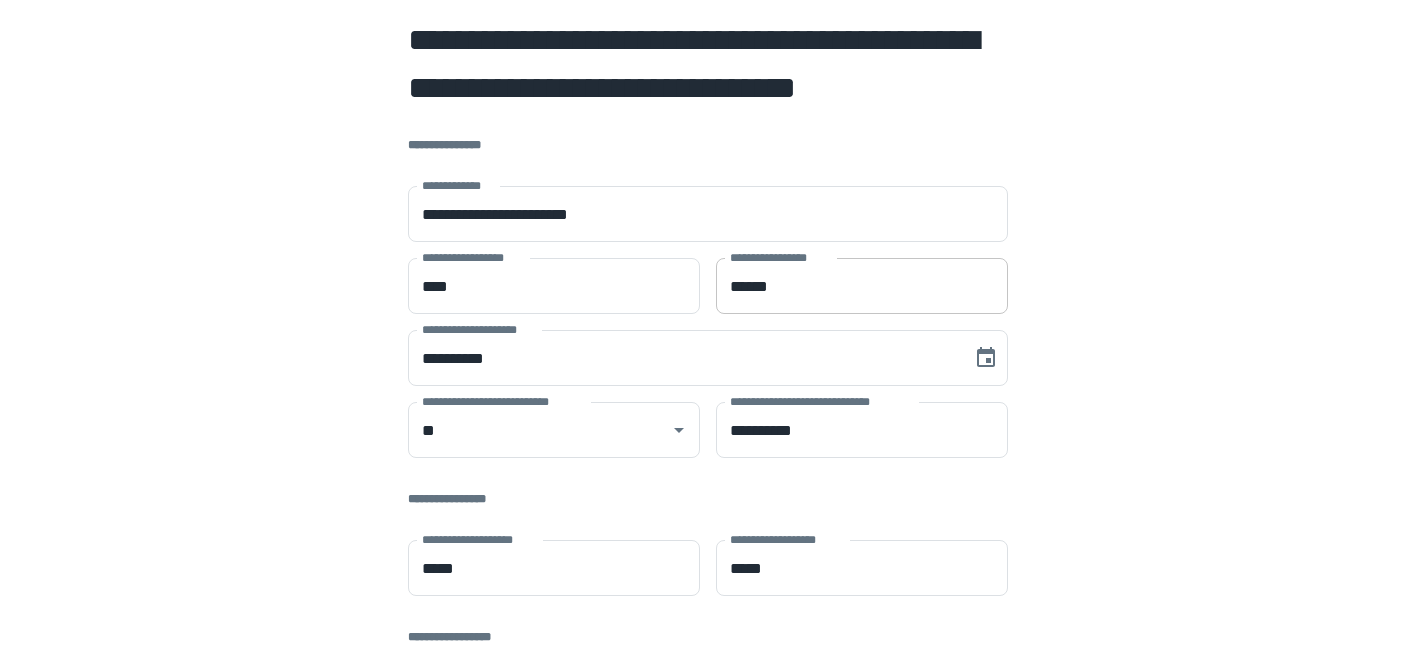 scroll, scrollTop: 0, scrollLeft: 0, axis: both 